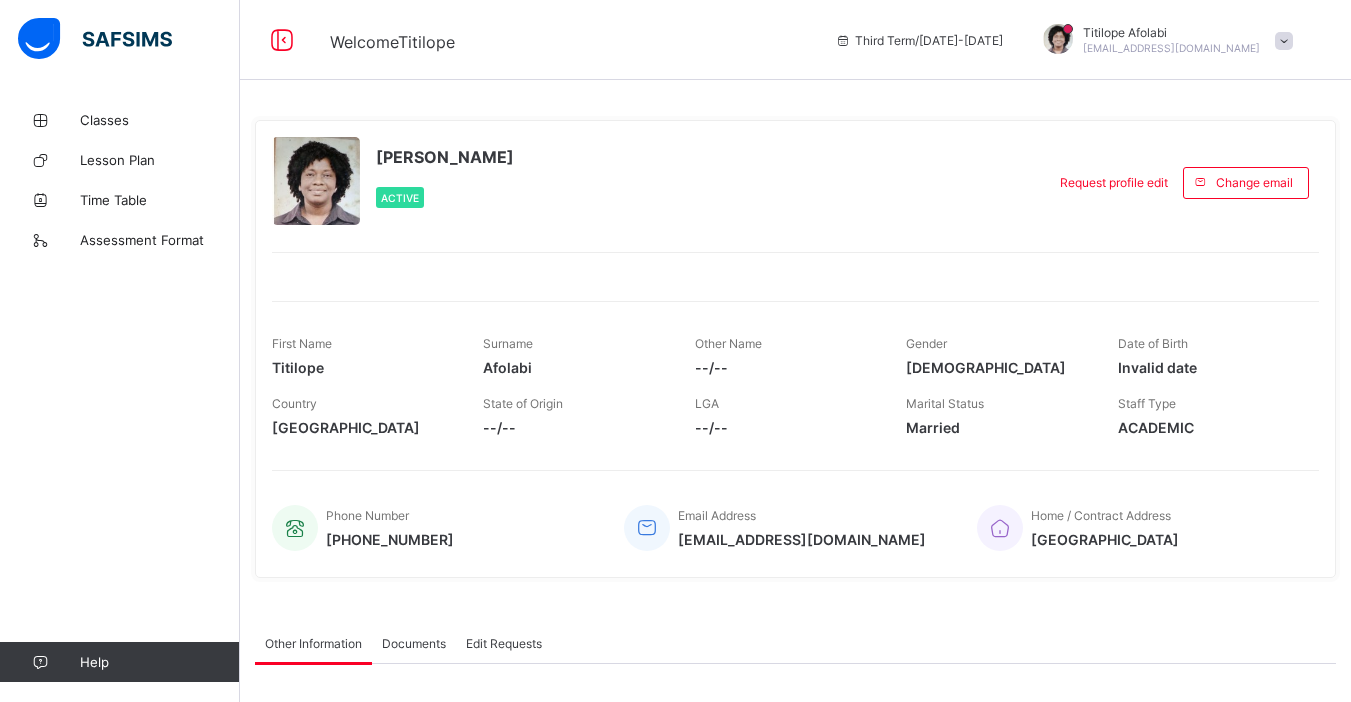 scroll, scrollTop: 0, scrollLeft: 0, axis: both 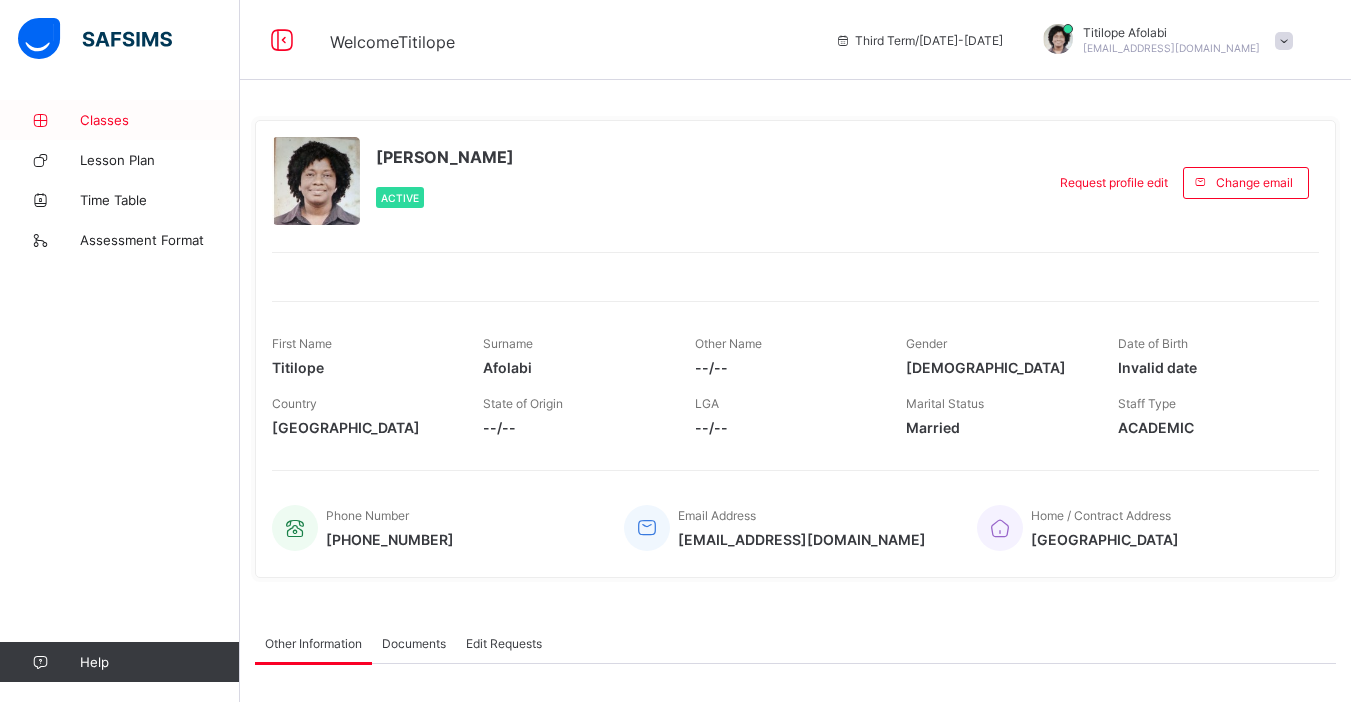 click on "Classes" at bounding box center (160, 120) 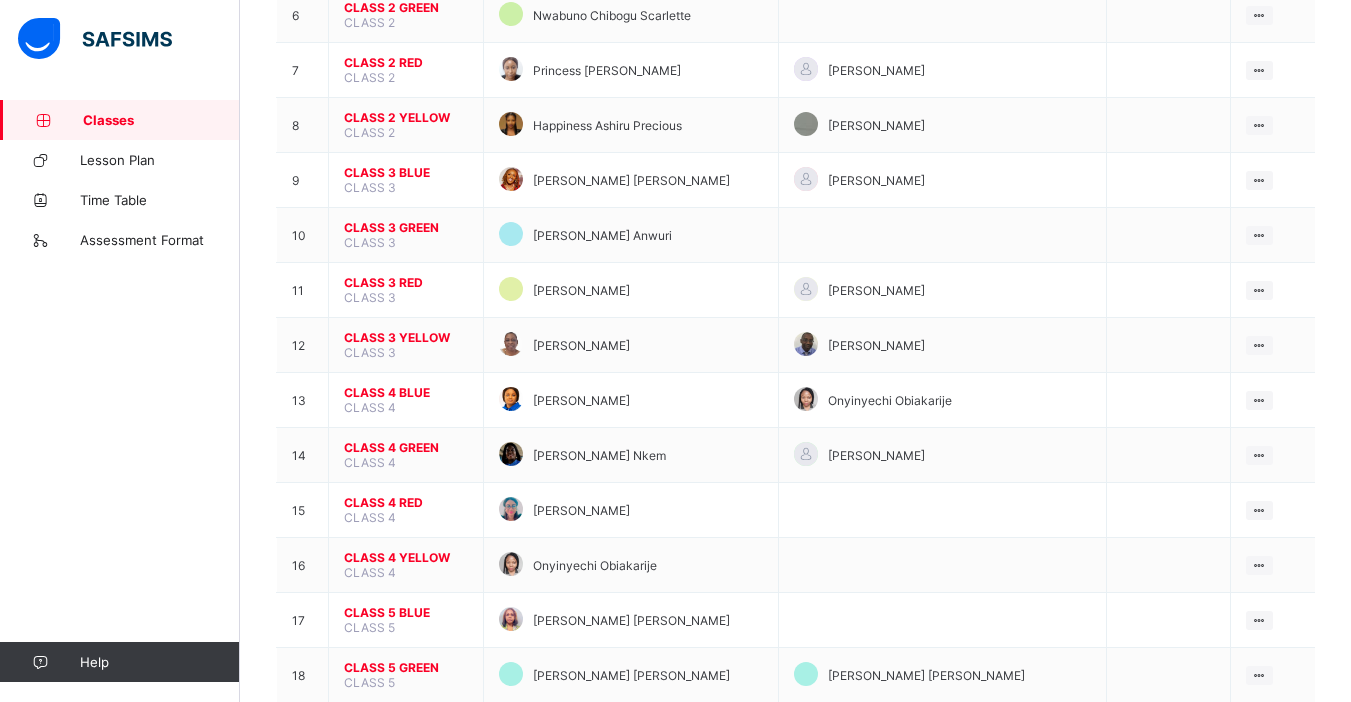 scroll, scrollTop: 533, scrollLeft: 0, axis: vertical 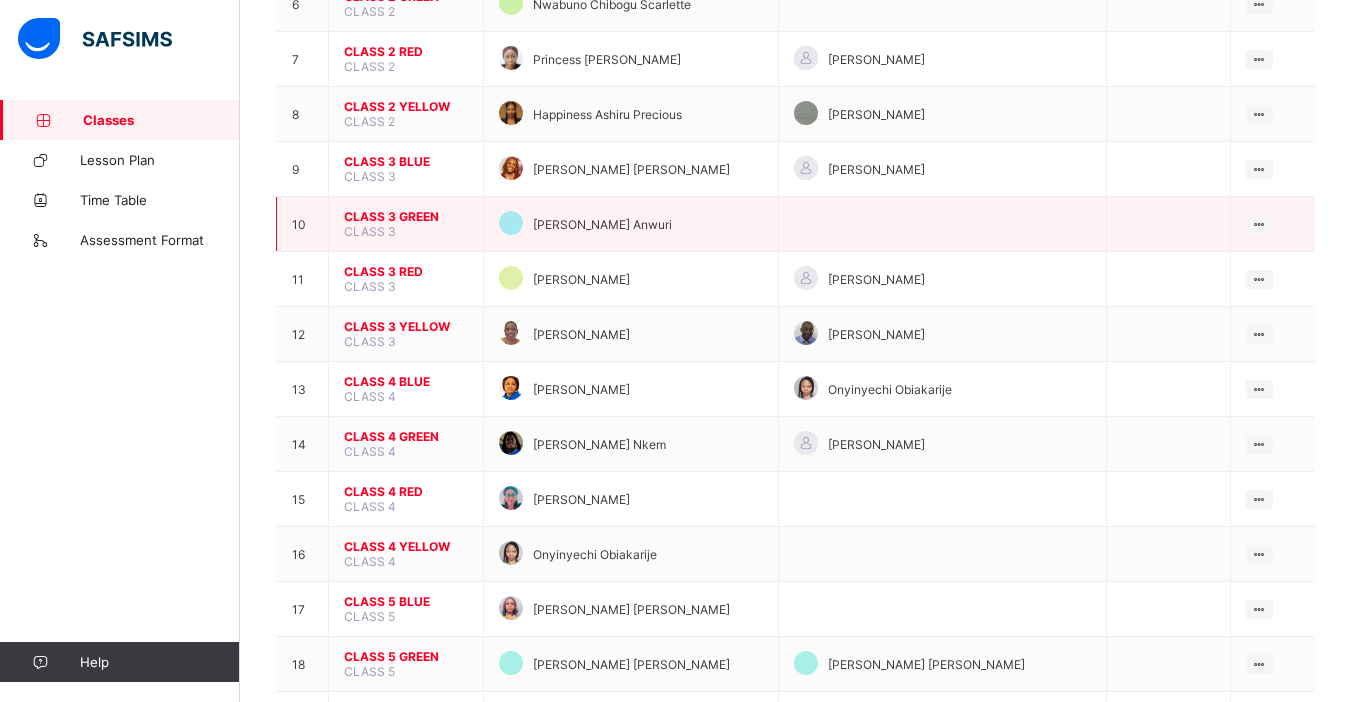 click on "CLASS 3   GREEN" at bounding box center (406, 216) 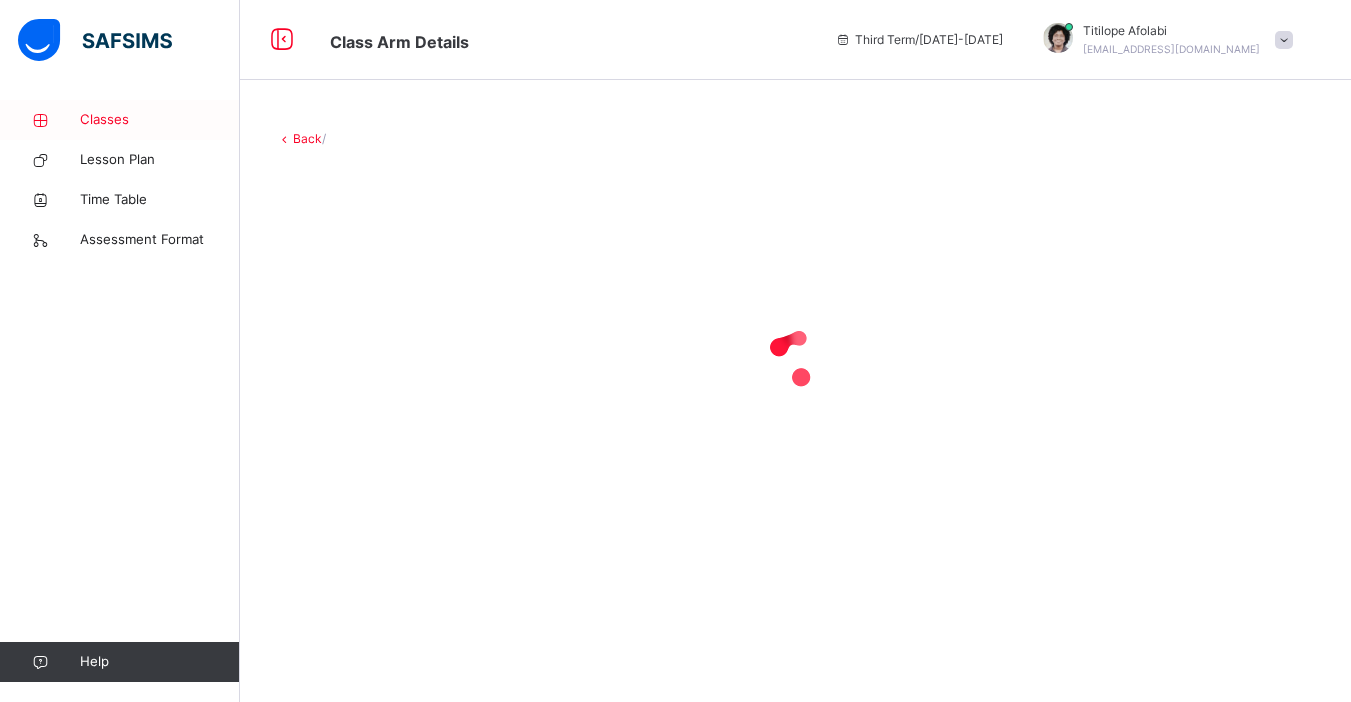 scroll, scrollTop: 0, scrollLeft: 0, axis: both 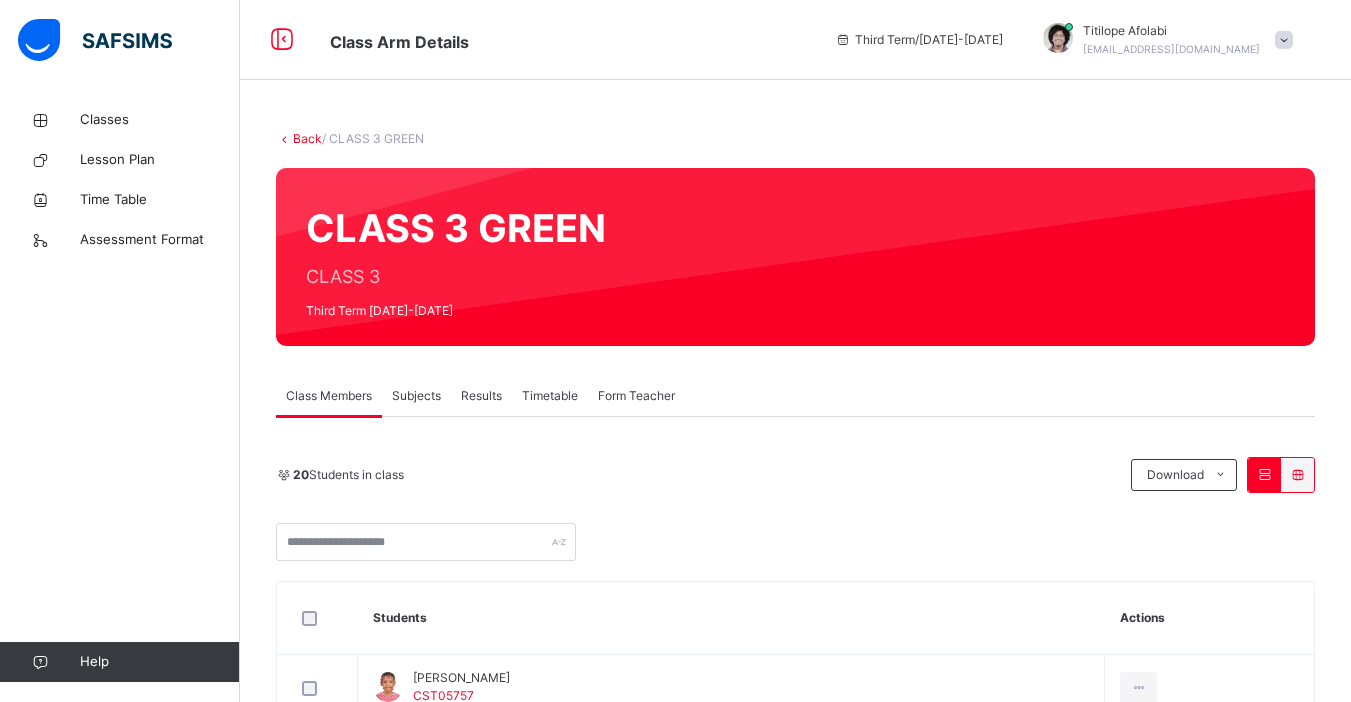 click on "Subjects" at bounding box center (416, 396) 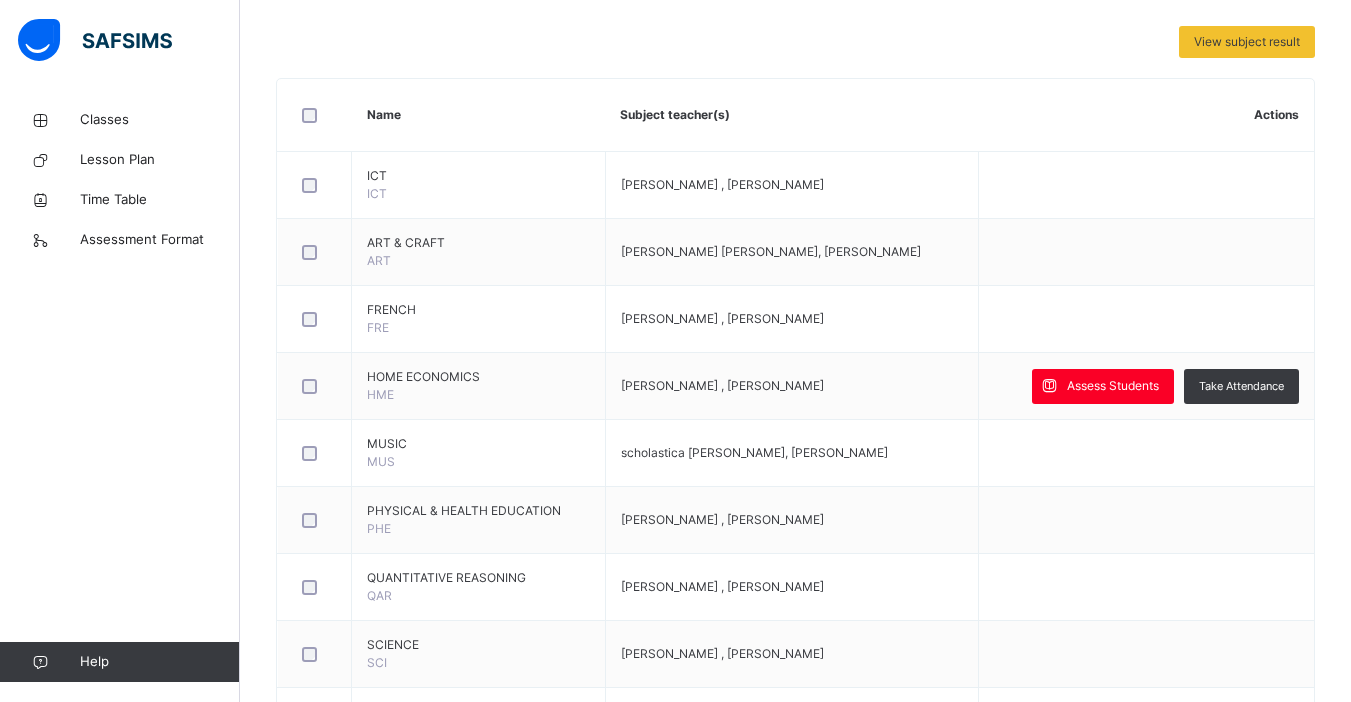 scroll, scrollTop: 442, scrollLeft: 0, axis: vertical 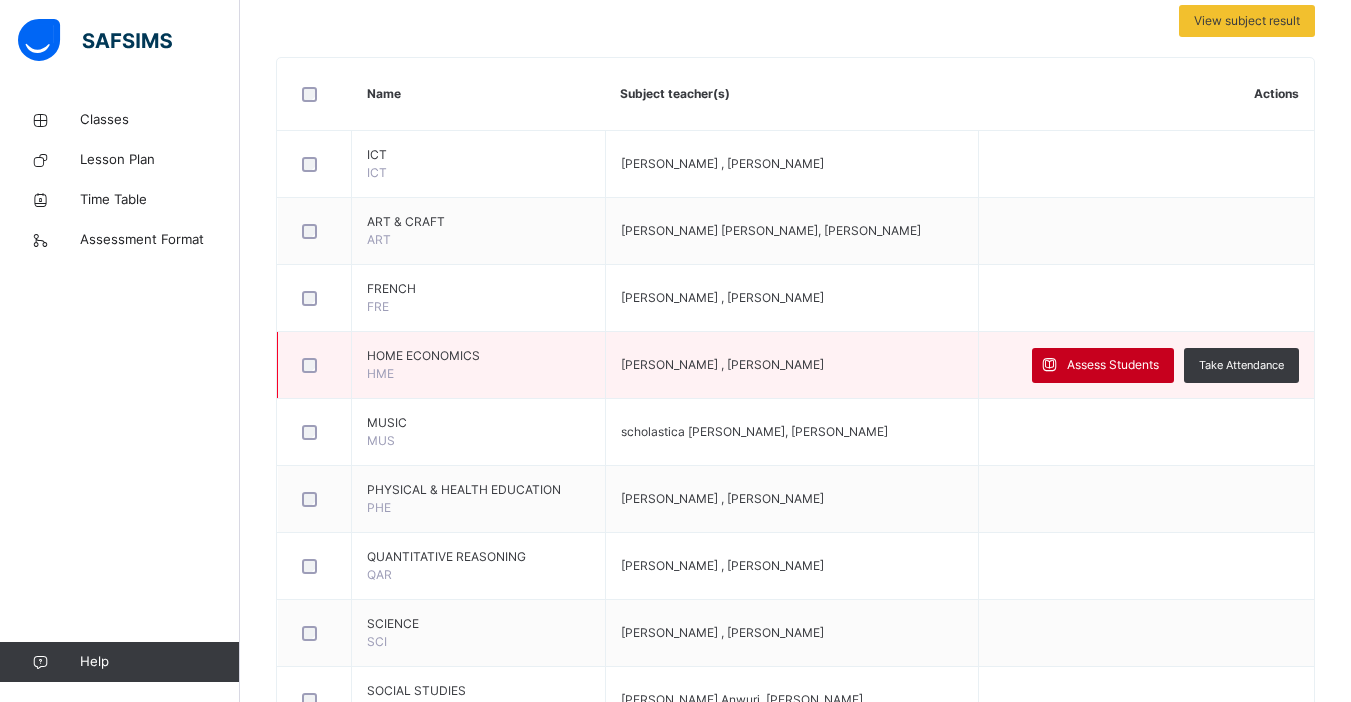 click on "Assess Students" at bounding box center (1113, 365) 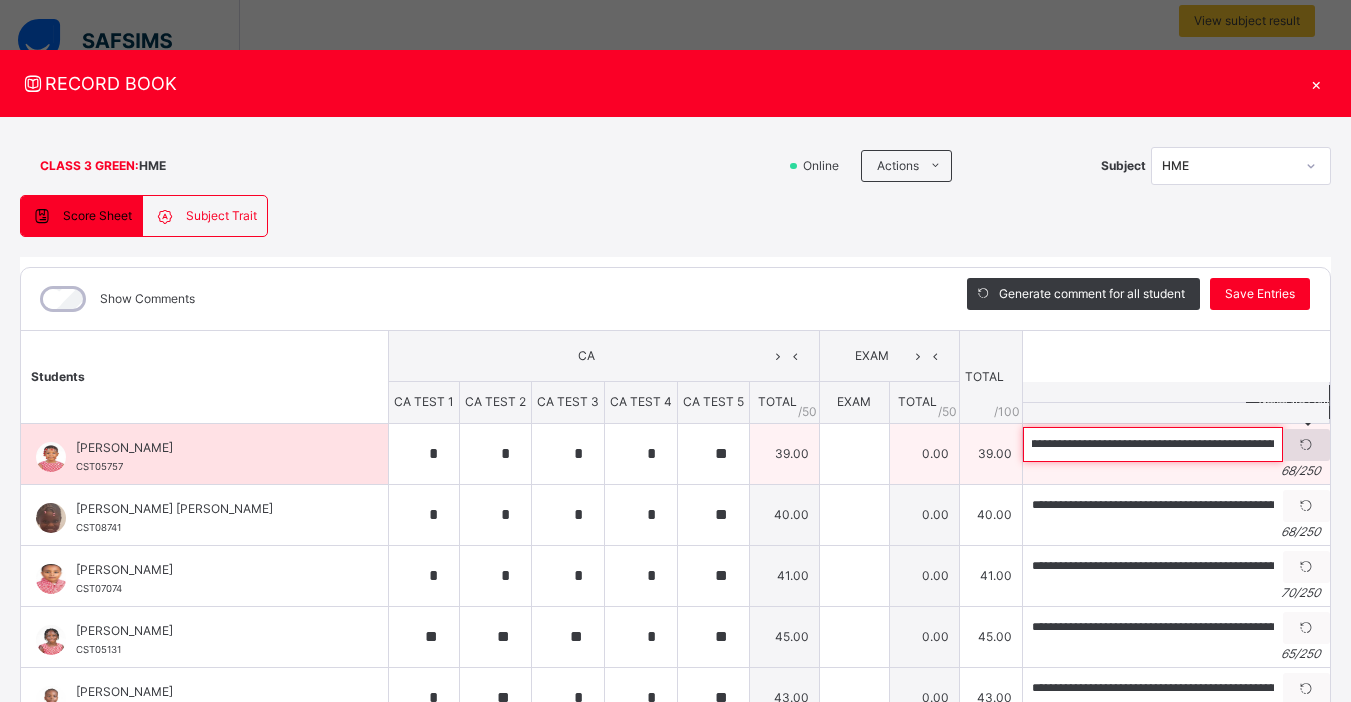 scroll, scrollTop: 0, scrollLeft: 170, axis: horizontal 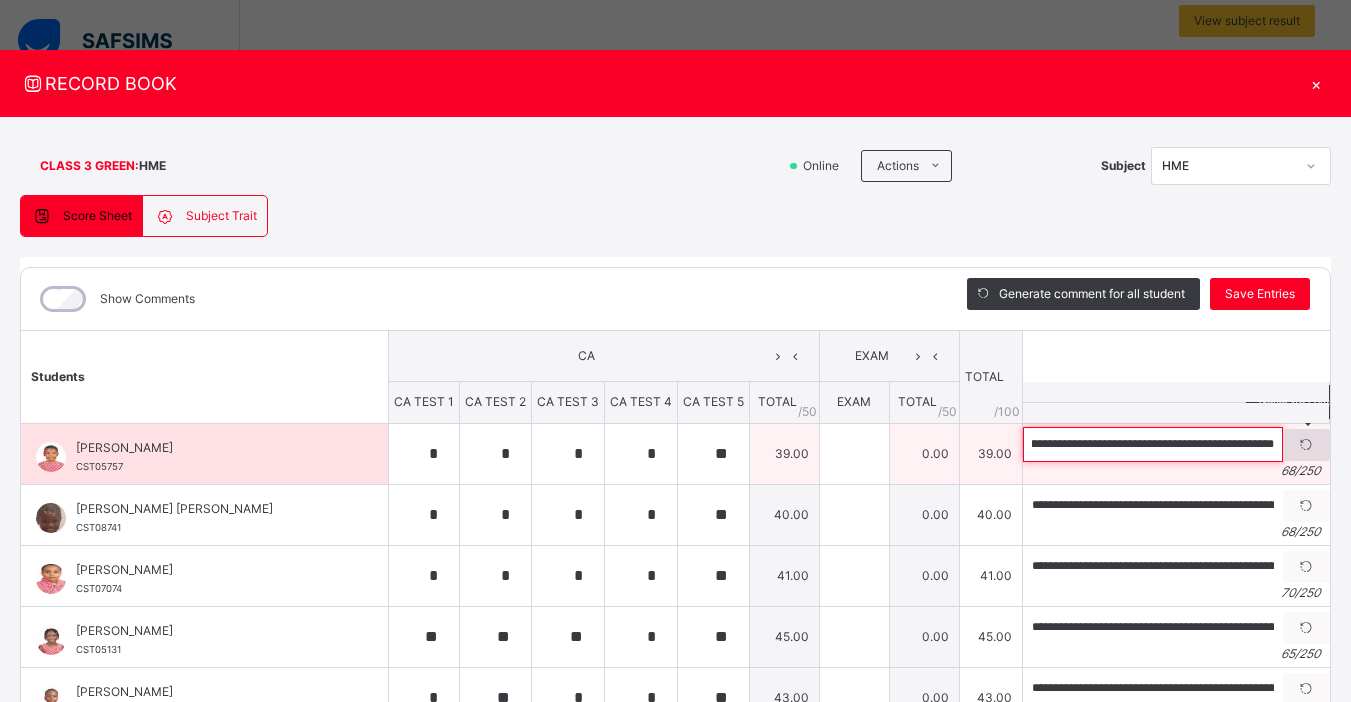 drag, startPoint x: 1064, startPoint y: 445, endPoint x: 1267, endPoint y: 453, distance: 203.15758 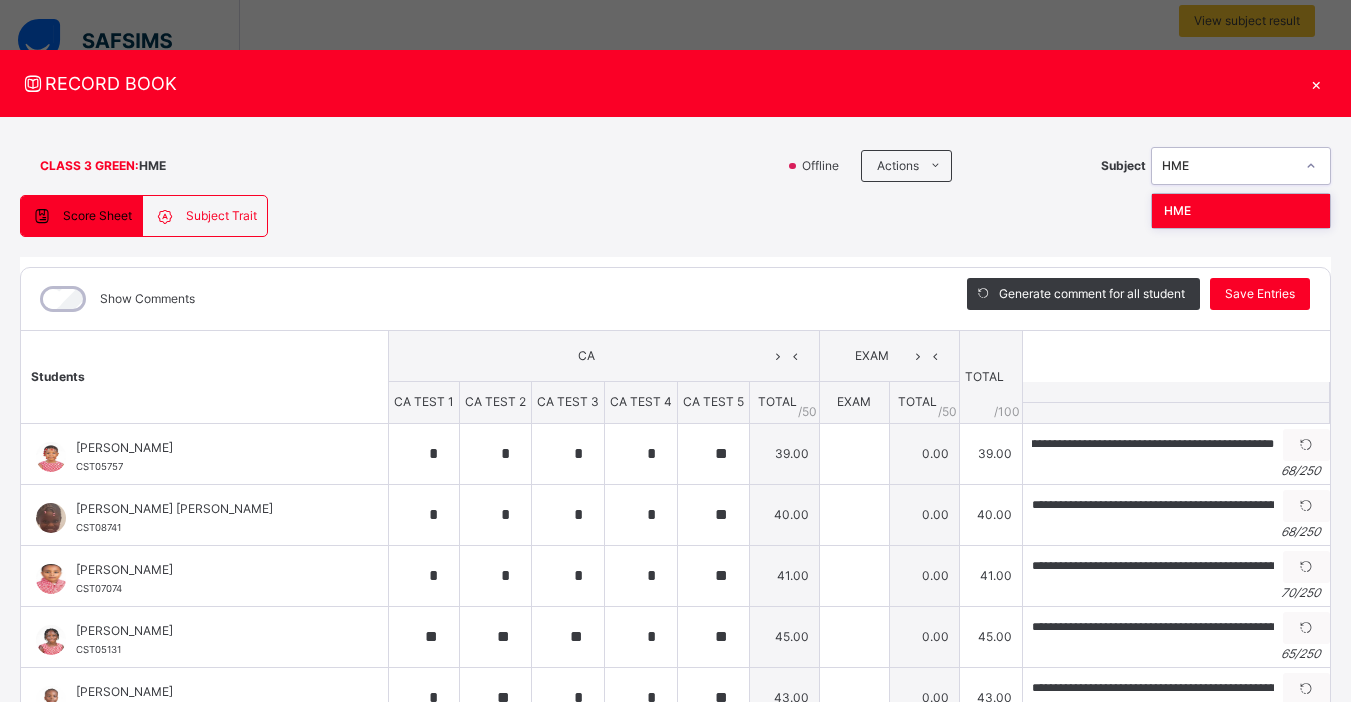 scroll, scrollTop: 0, scrollLeft: 0, axis: both 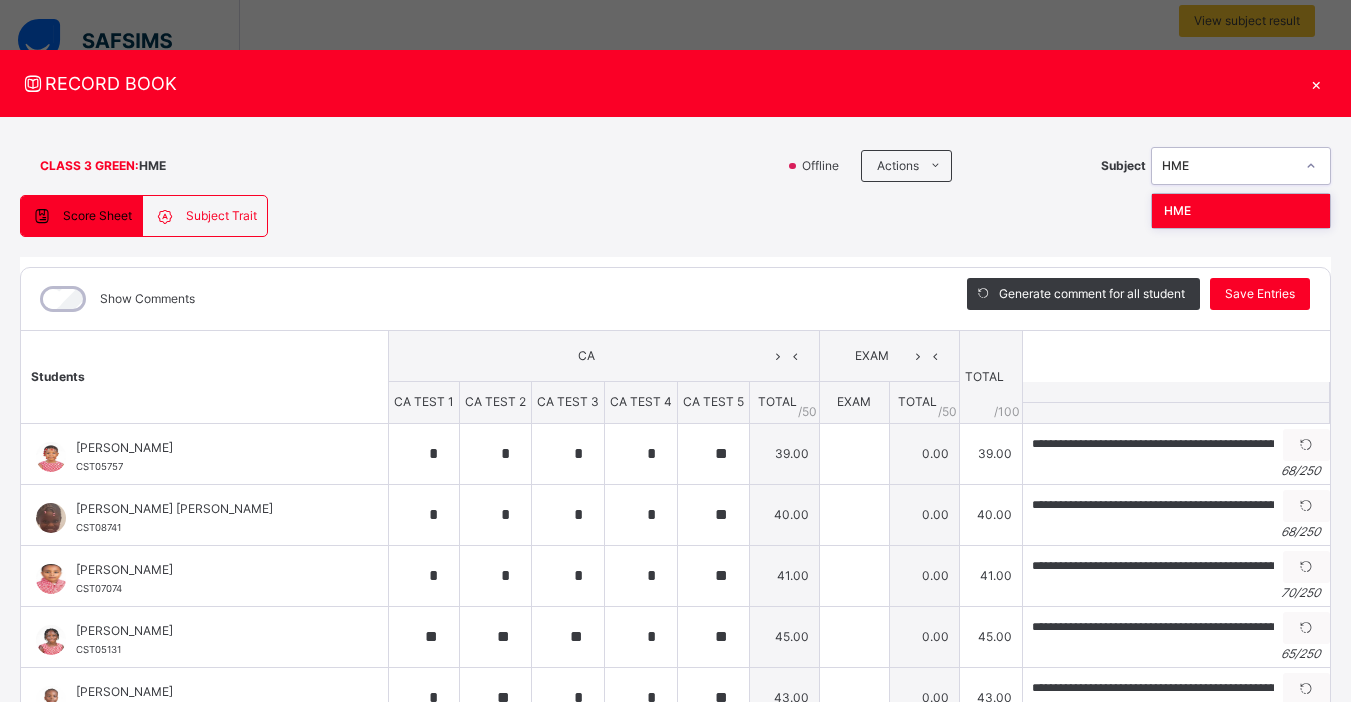 click on "HME" at bounding box center [1228, 166] 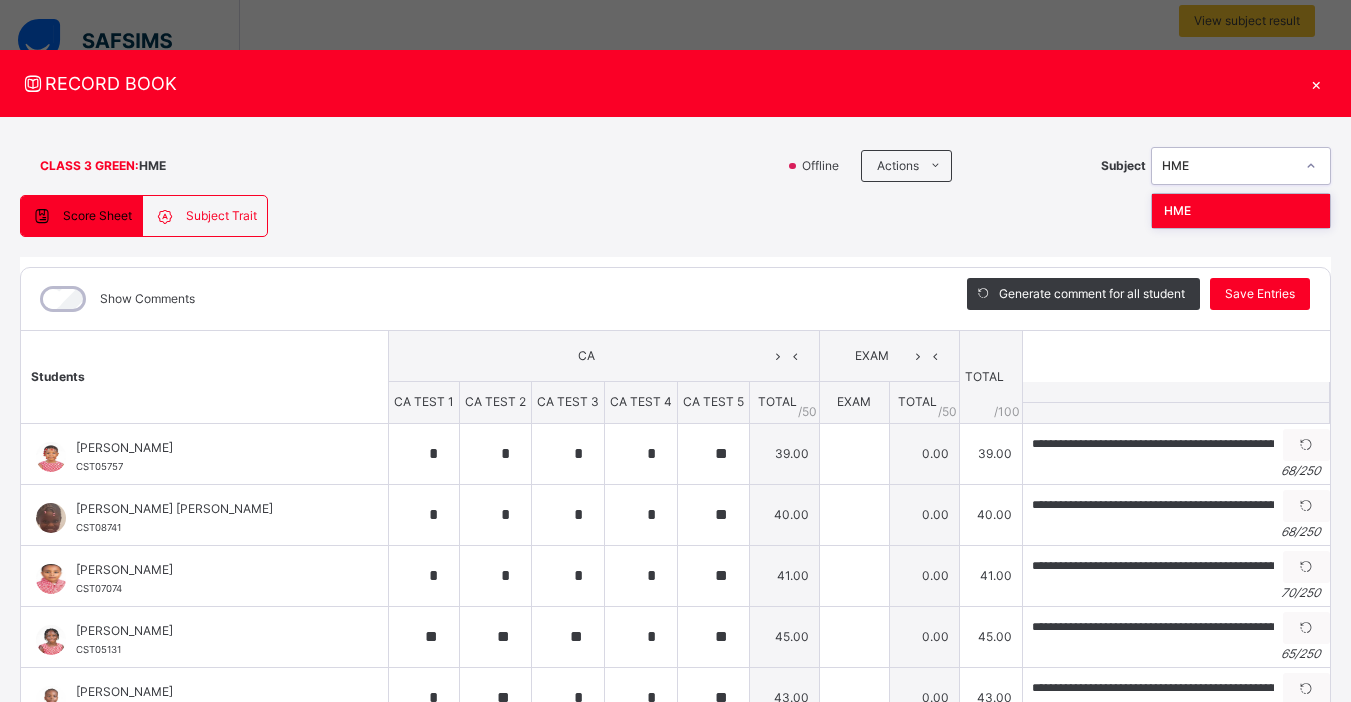 click on "×" at bounding box center (1316, 83) 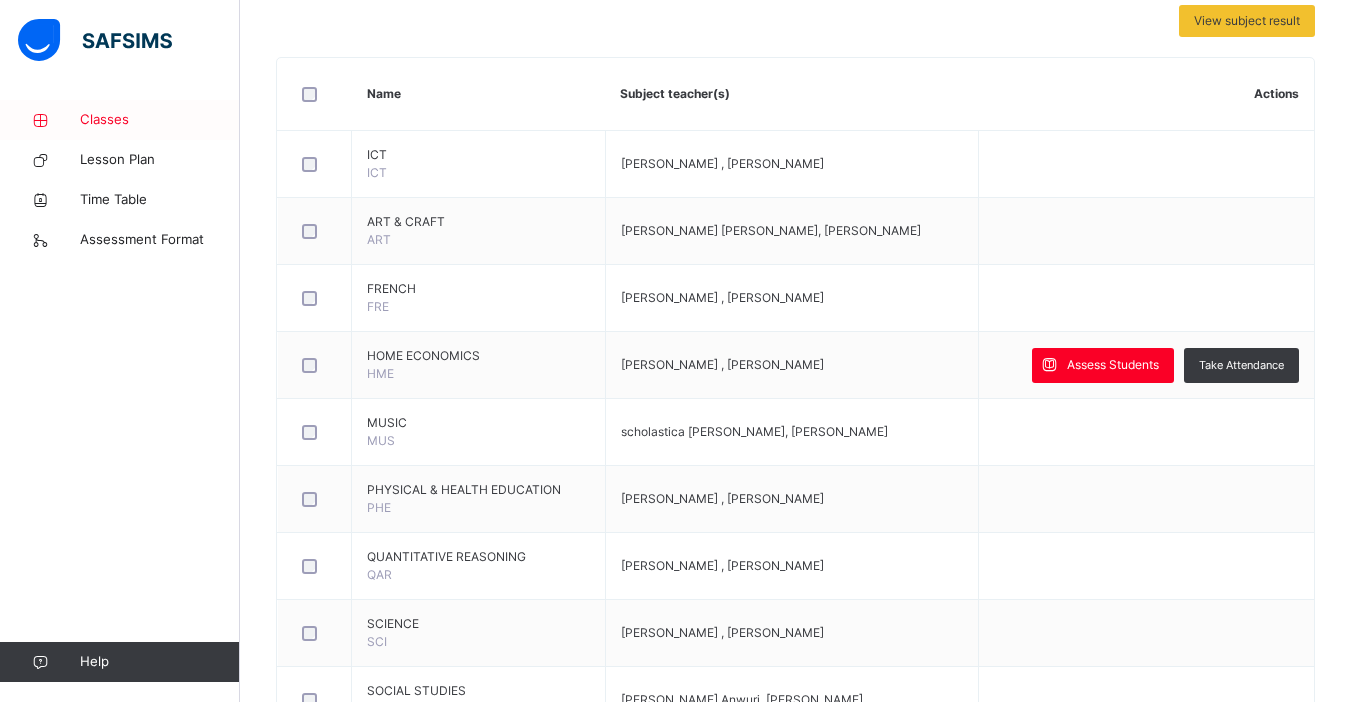 click on "Classes" at bounding box center [160, 120] 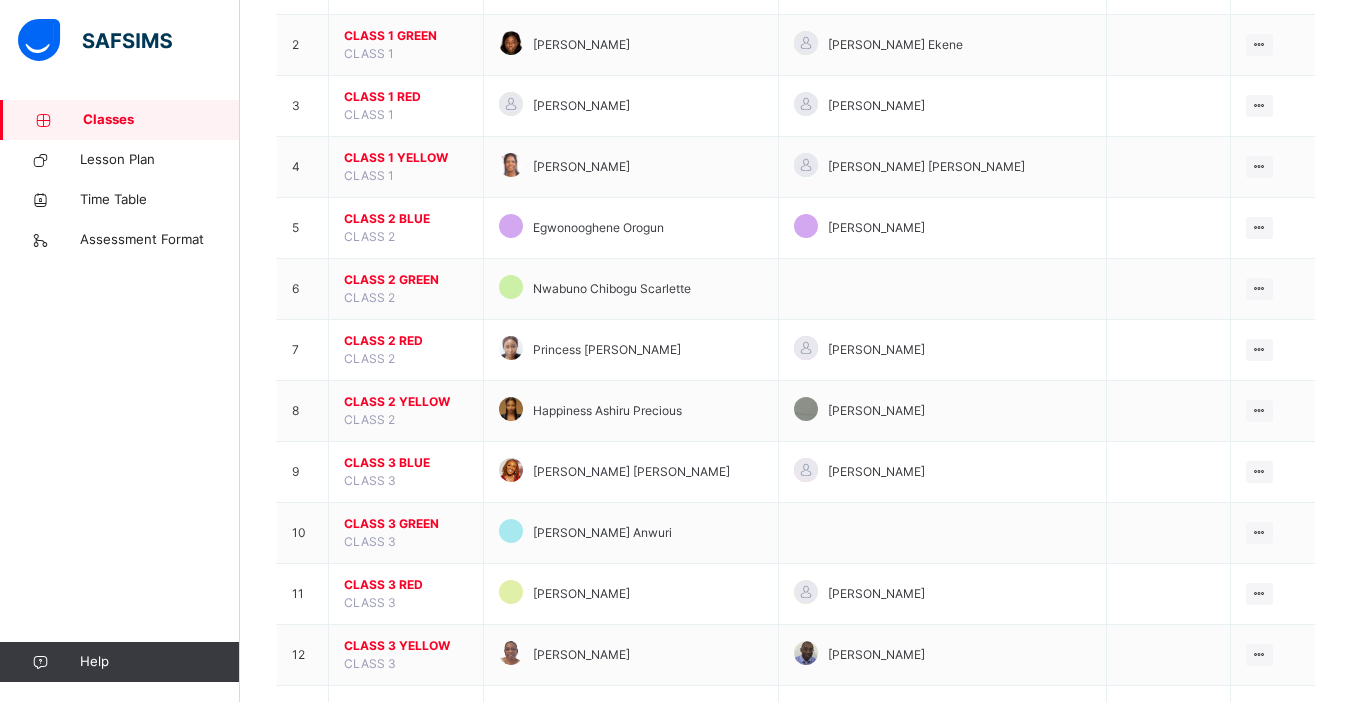 scroll, scrollTop: 431, scrollLeft: 0, axis: vertical 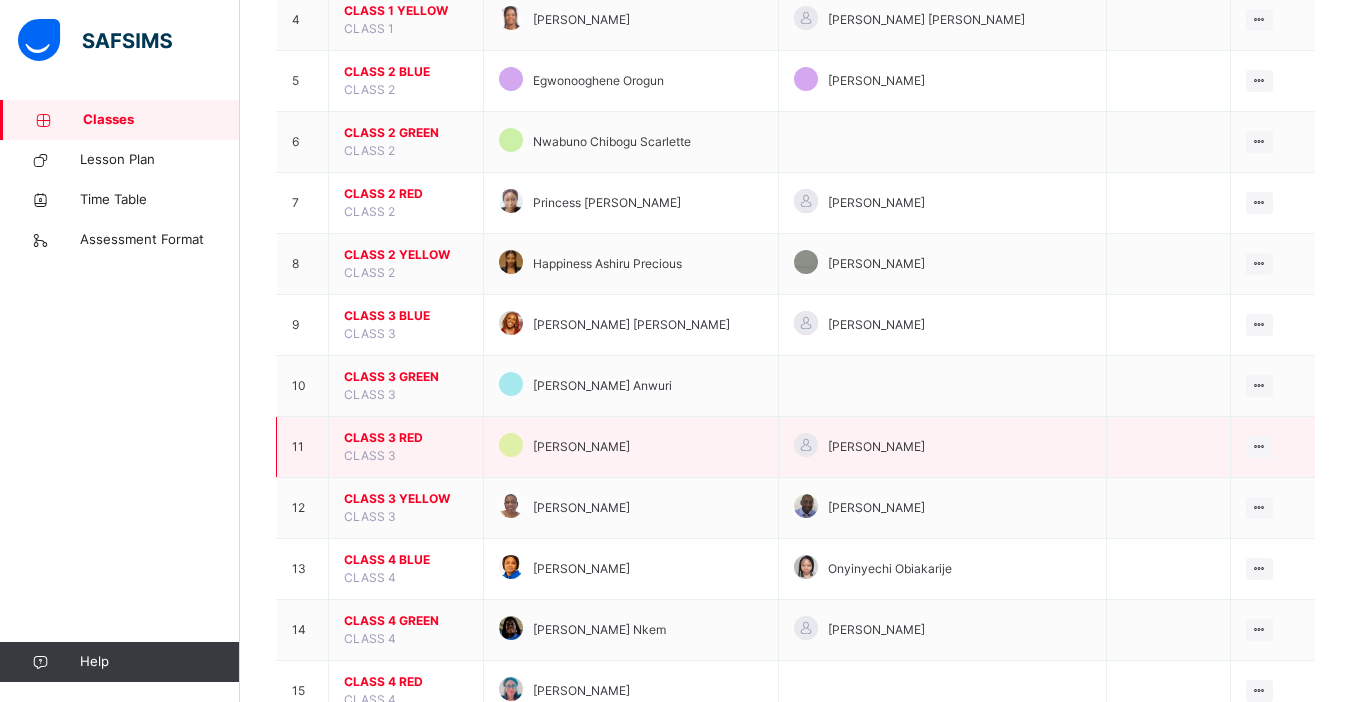 click on "CLASS 3   RED" at bounding box center [406, 438] 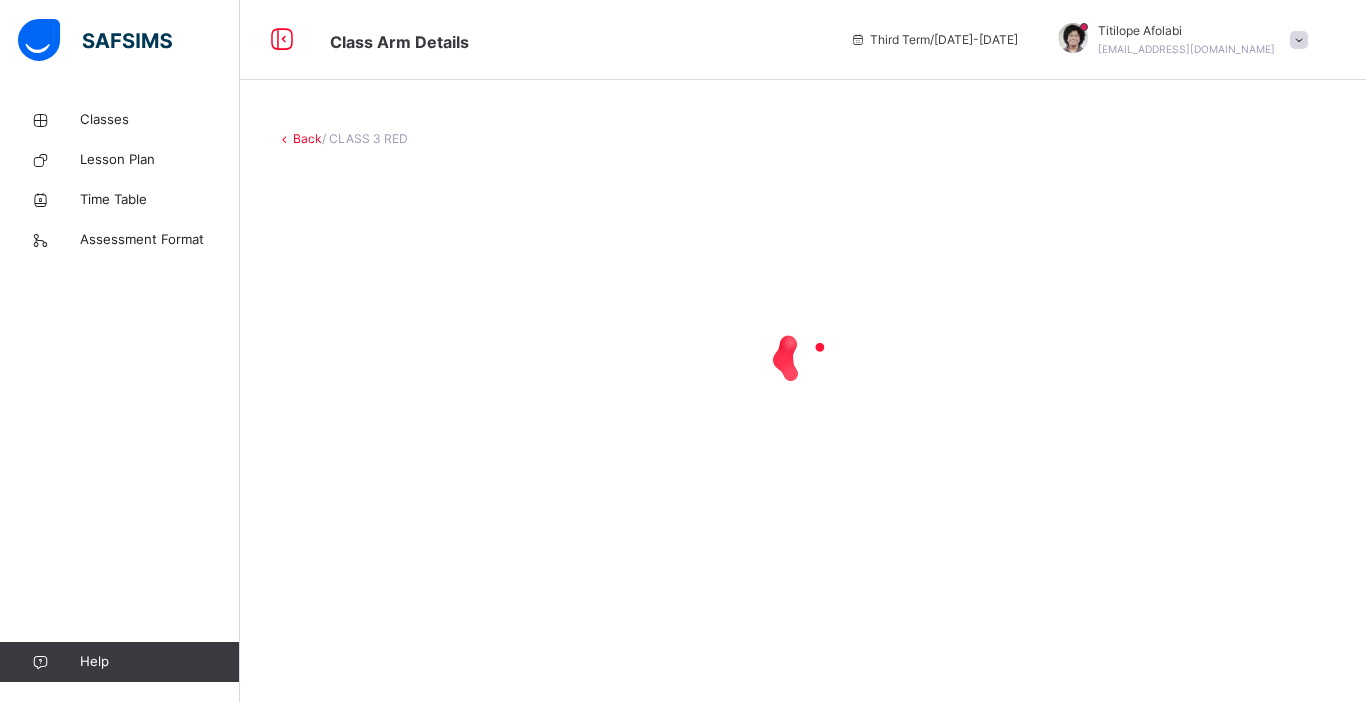 drag, startPoint x: 403, startPoint y: 436, endPoint x: 380, endPoint y: 428, distance: 24.351591 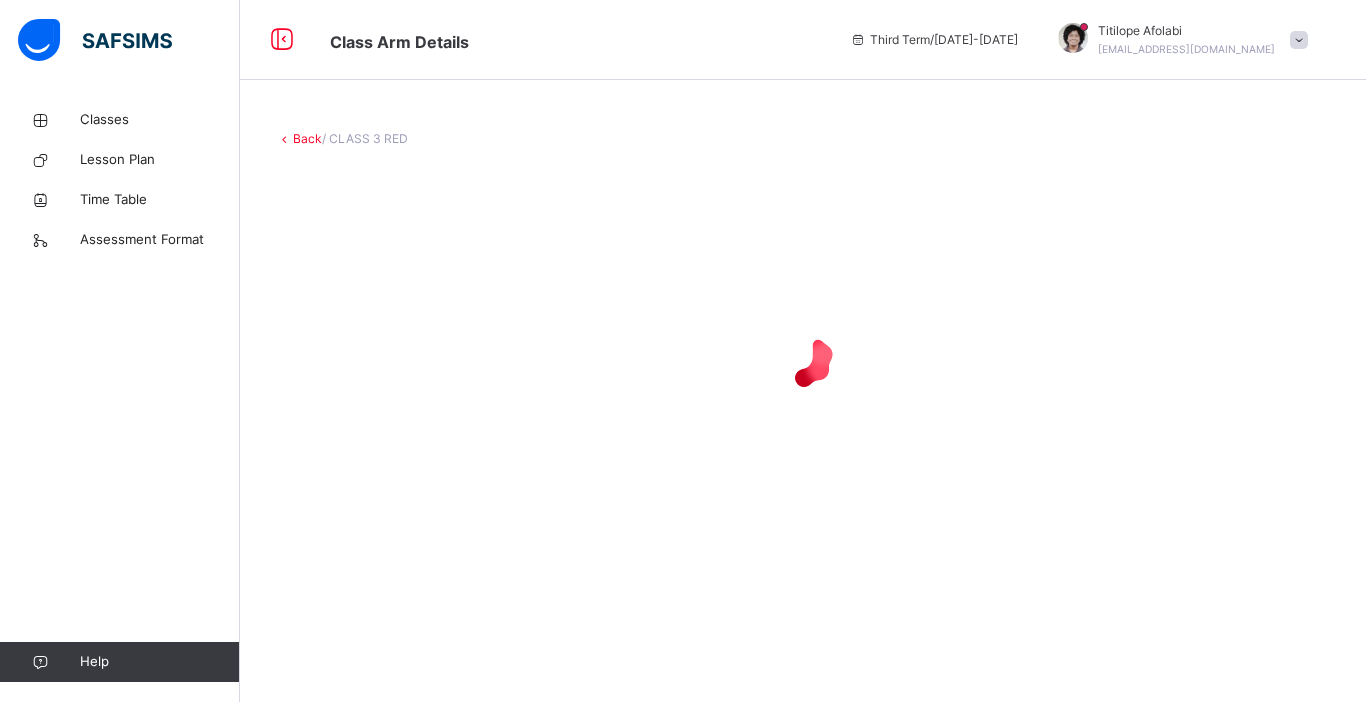 click at bounding box center (803, 358) 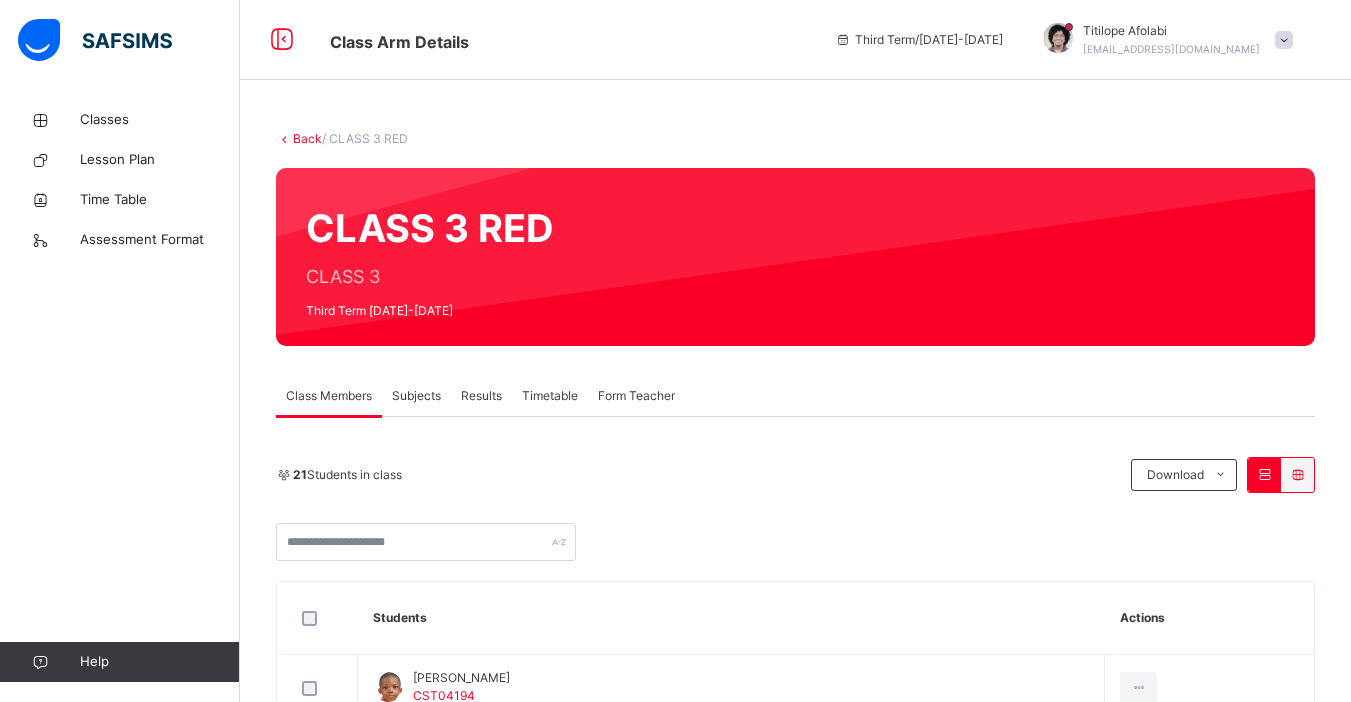 click on "Subjects" at bounding box center (416, 396) 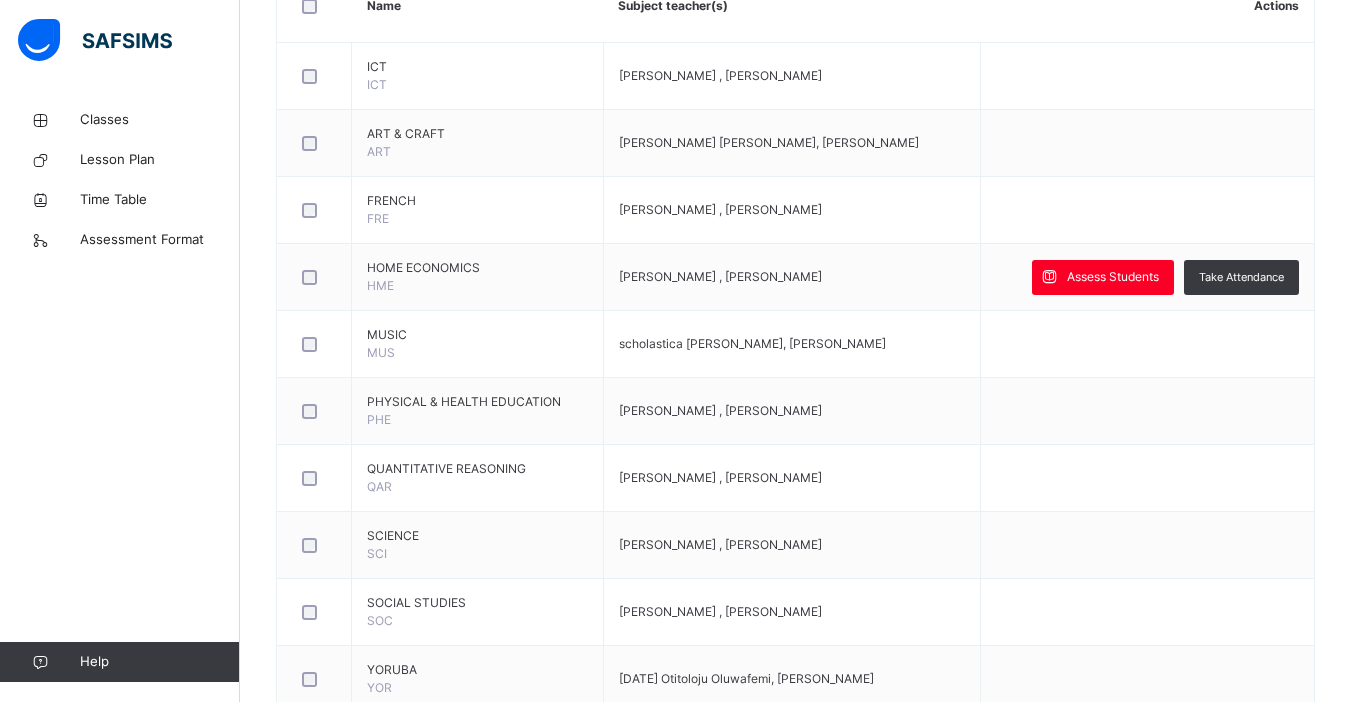 scroll, scrollTop: 586, scrollLeft: 0, axis: vertical 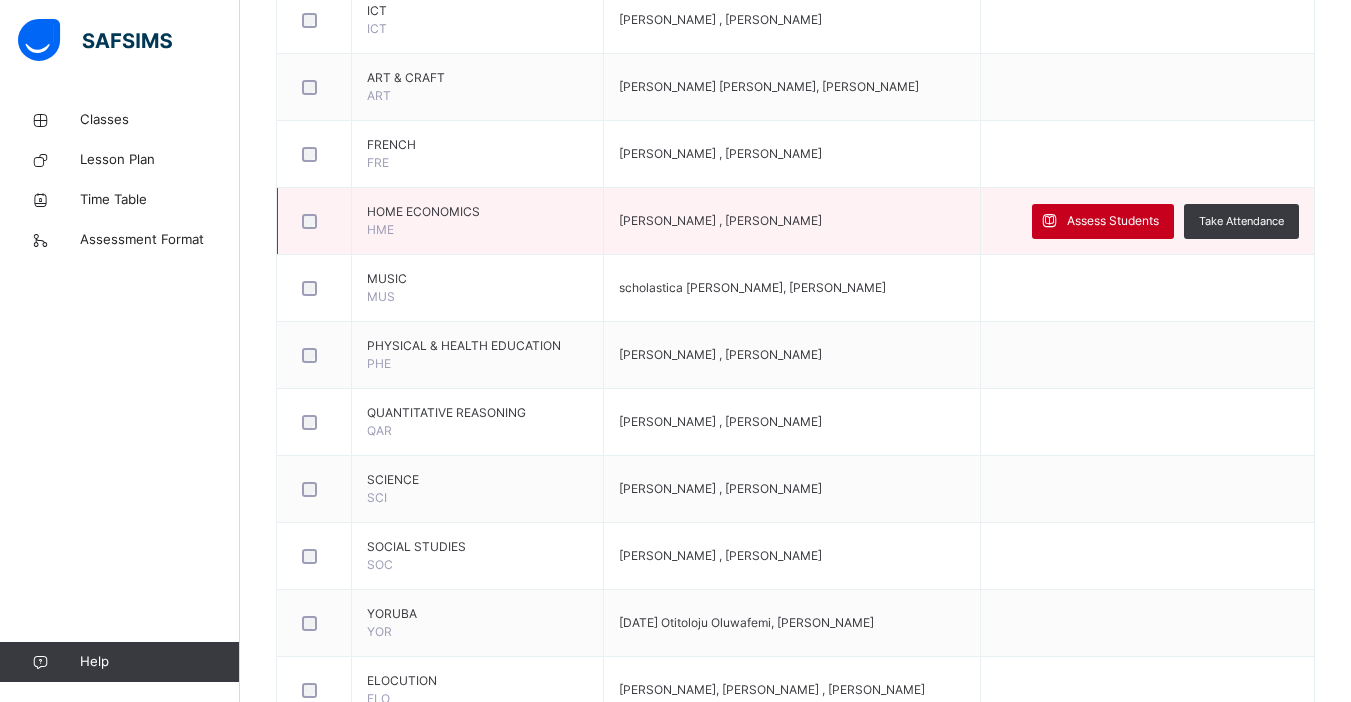 click on "Assess Students" at bounding box center [1103, 221] 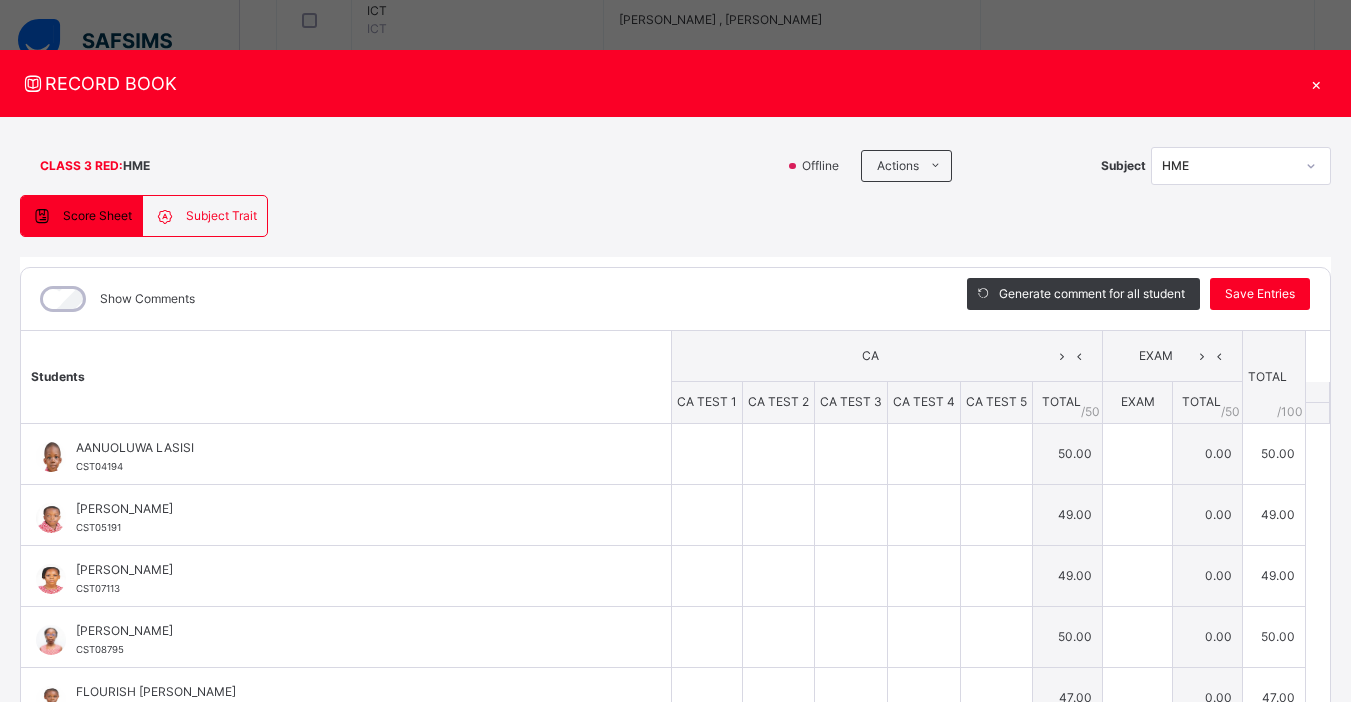 type on "**" 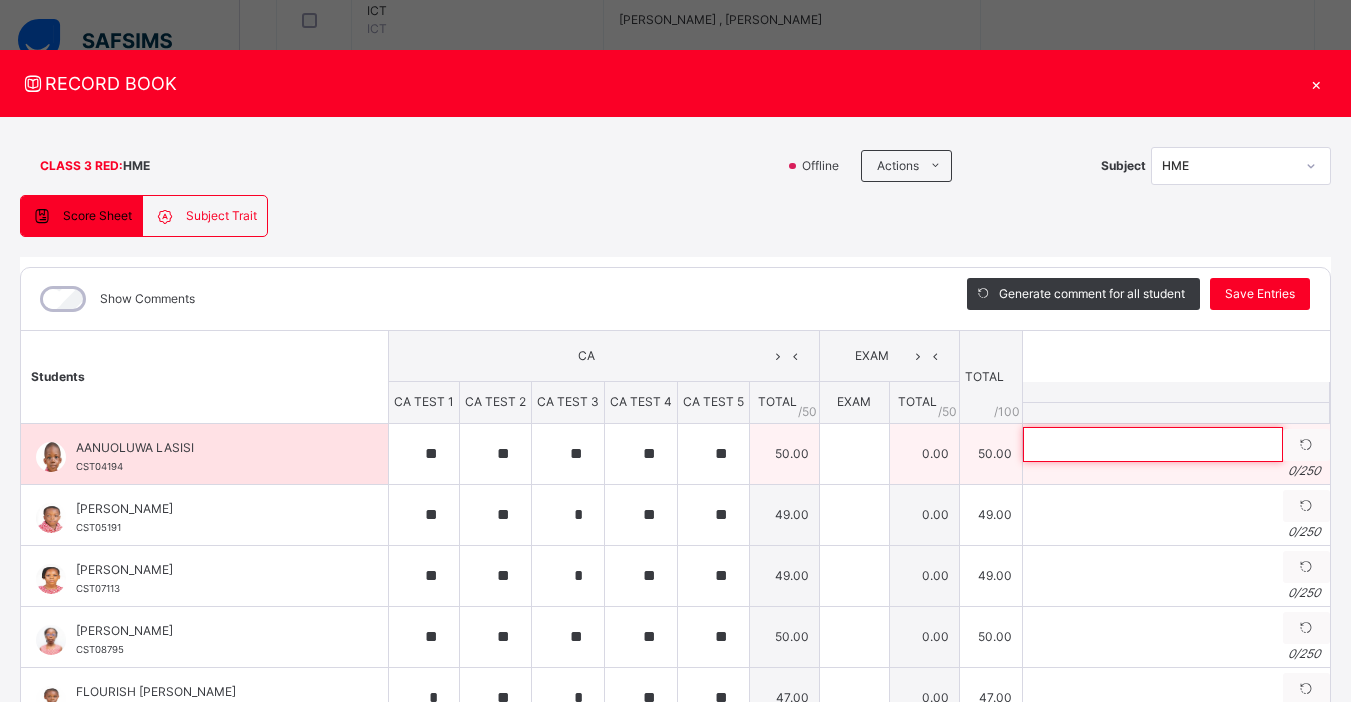click at bounding box center (1153, 444) 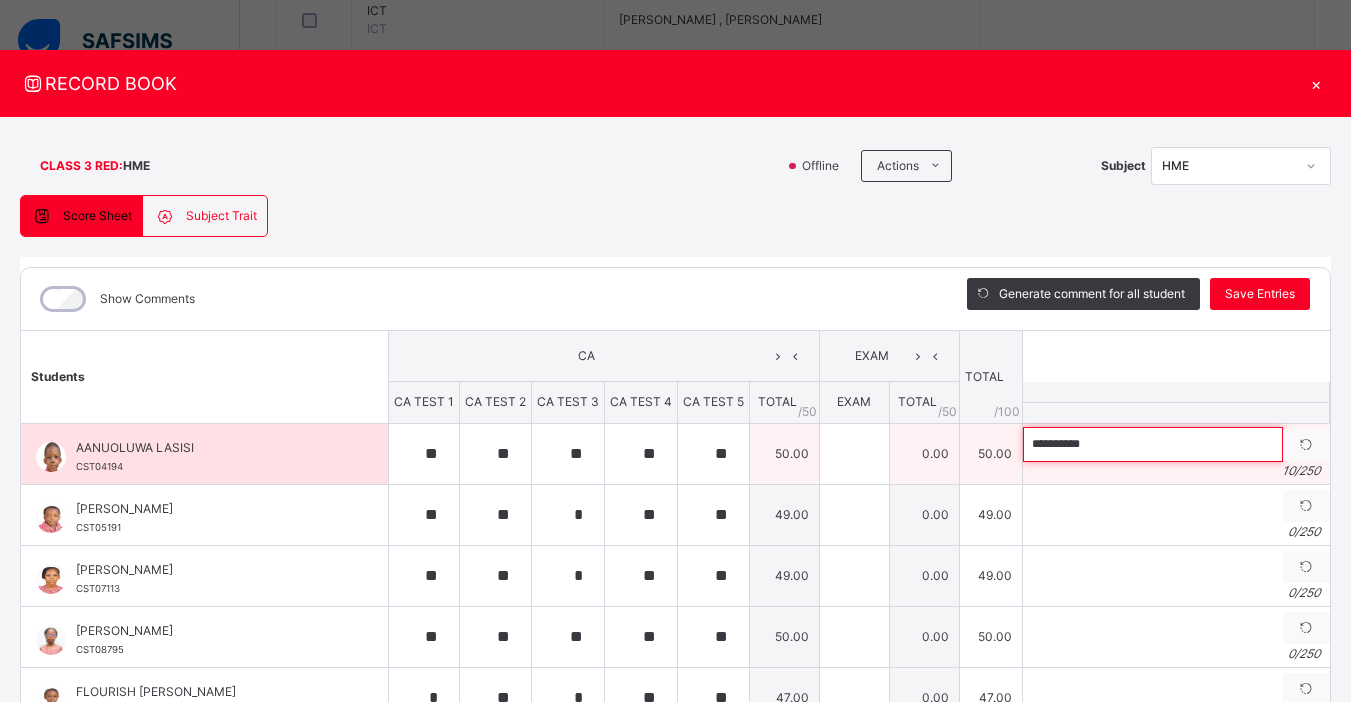 paste on "**********" 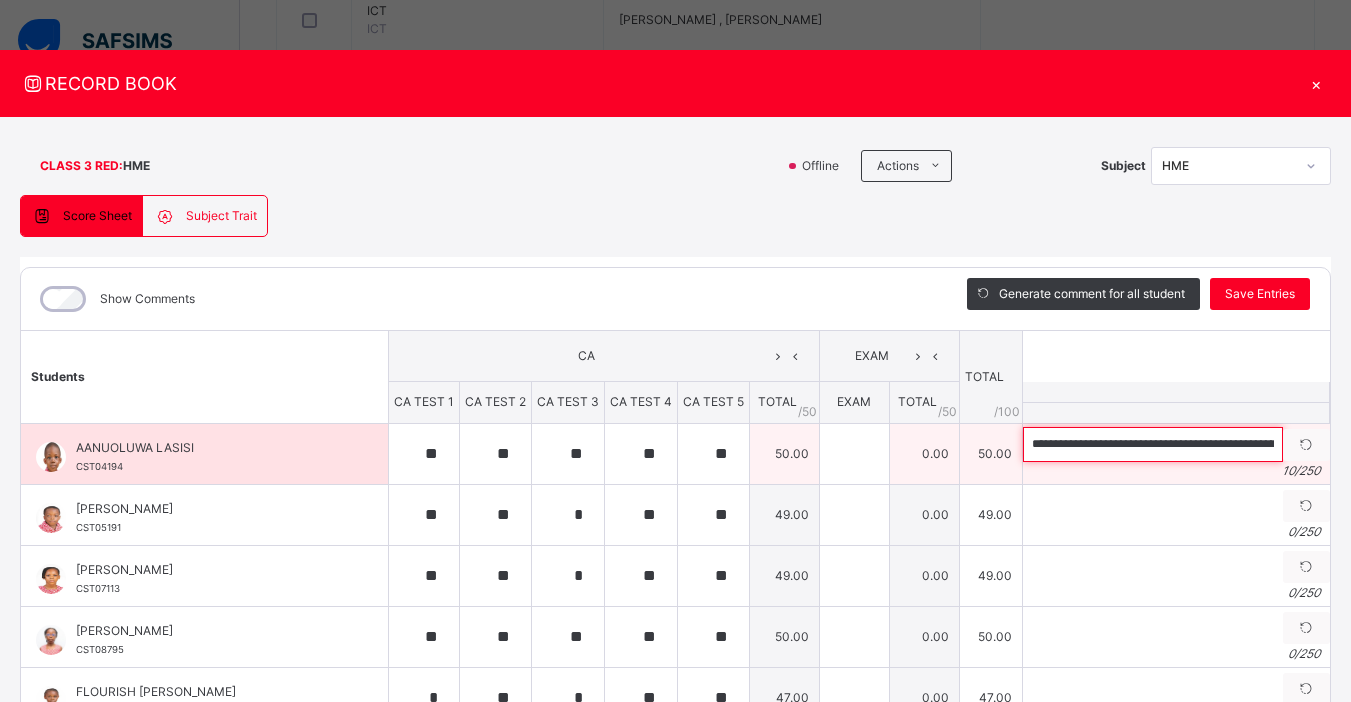 scroll, scrollTop: 0, scrollLeft: 176, axis: horizontal 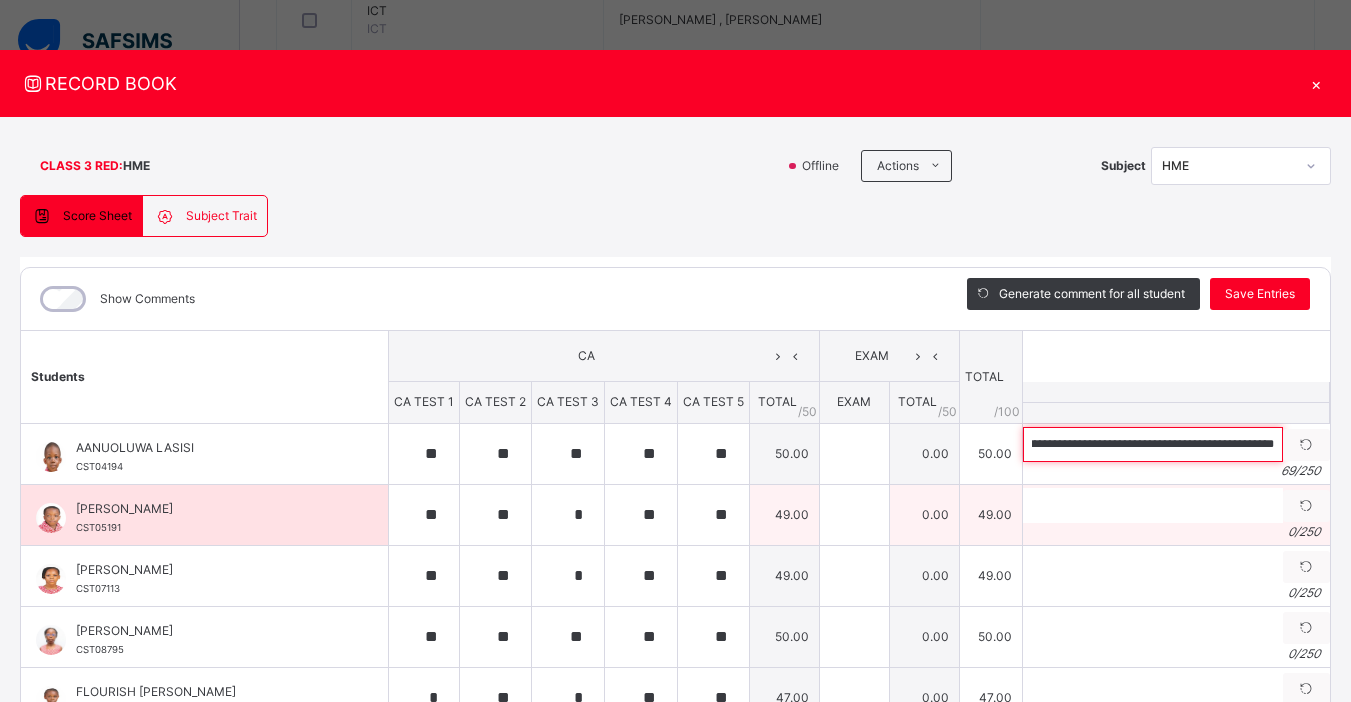 type on "**********" 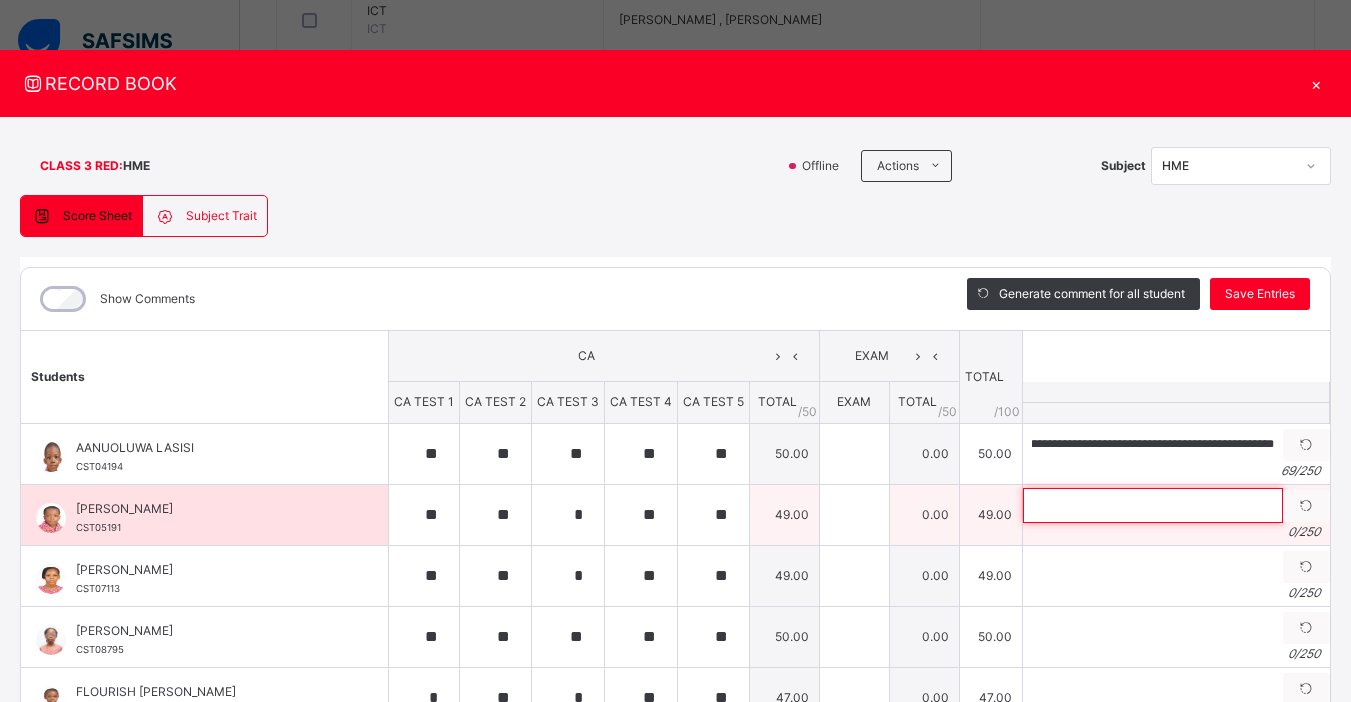 scroll, scrollTop: 0, scrollLeft: 0, axis: both 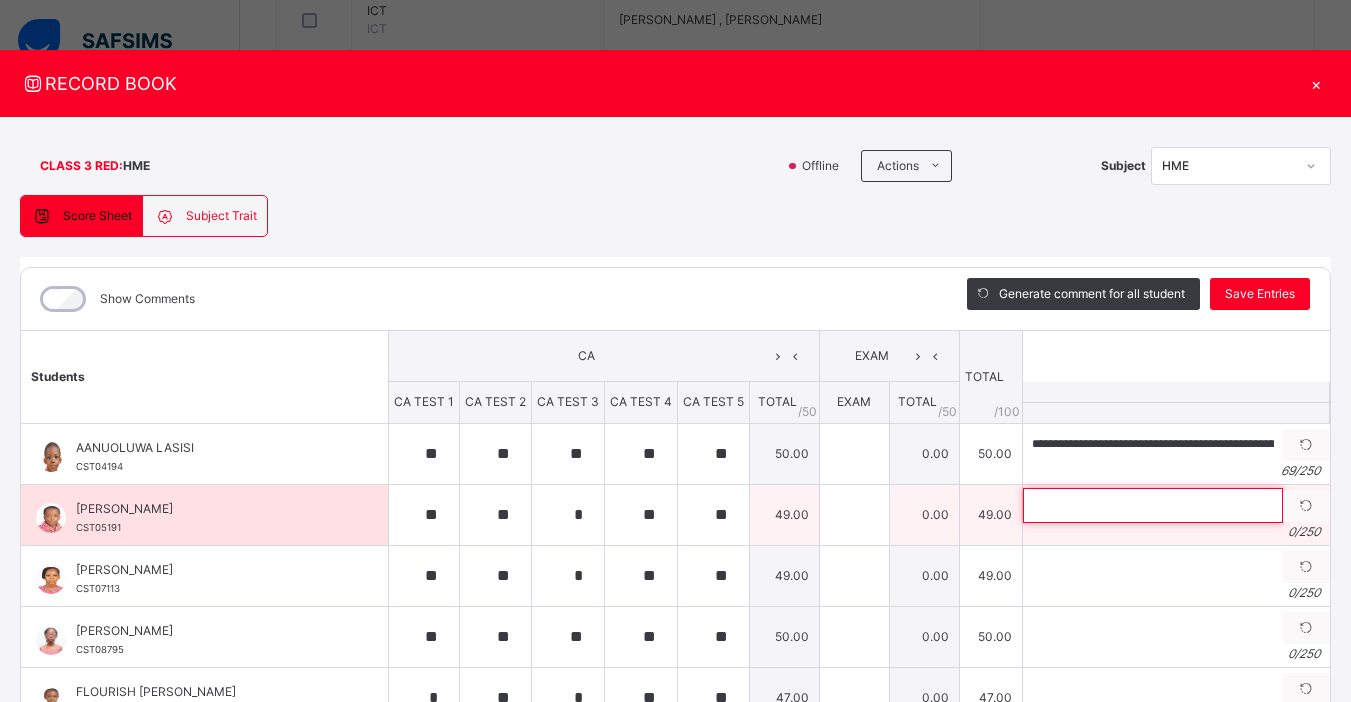 click at bounding box center [1153, 505] 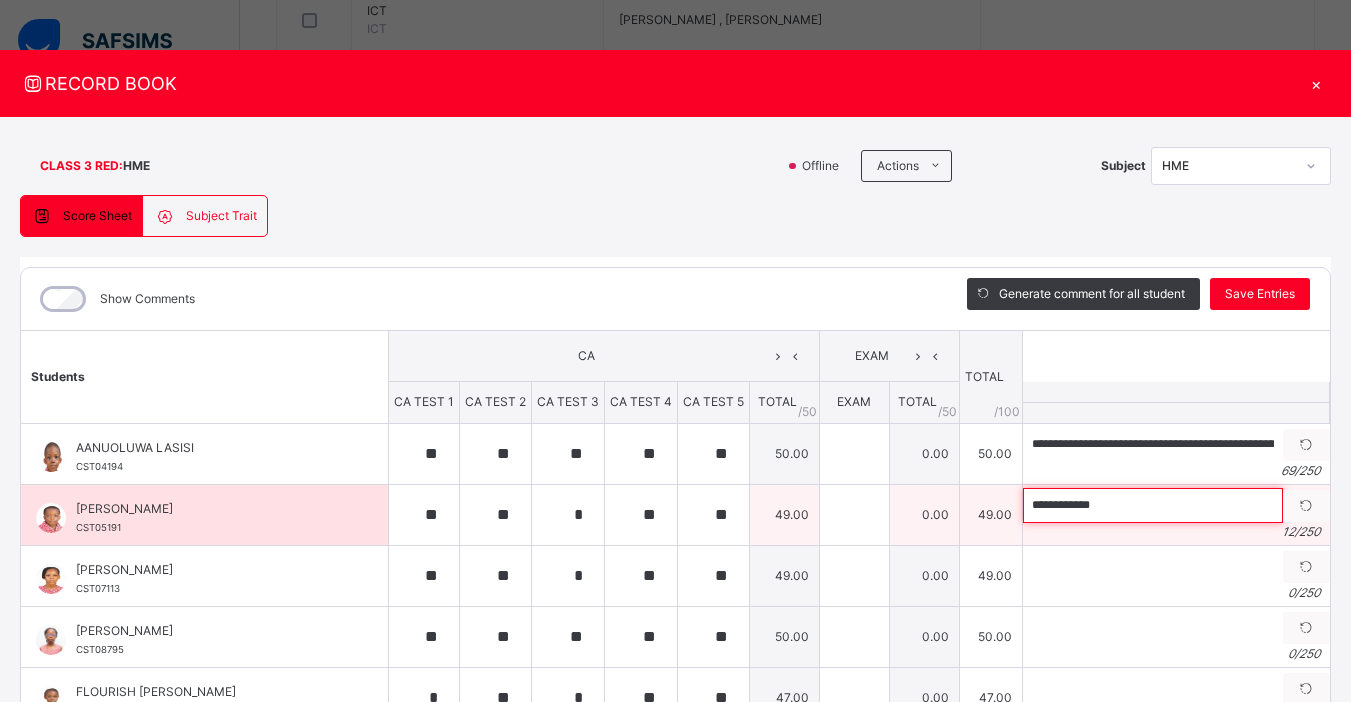 paste on "**********" 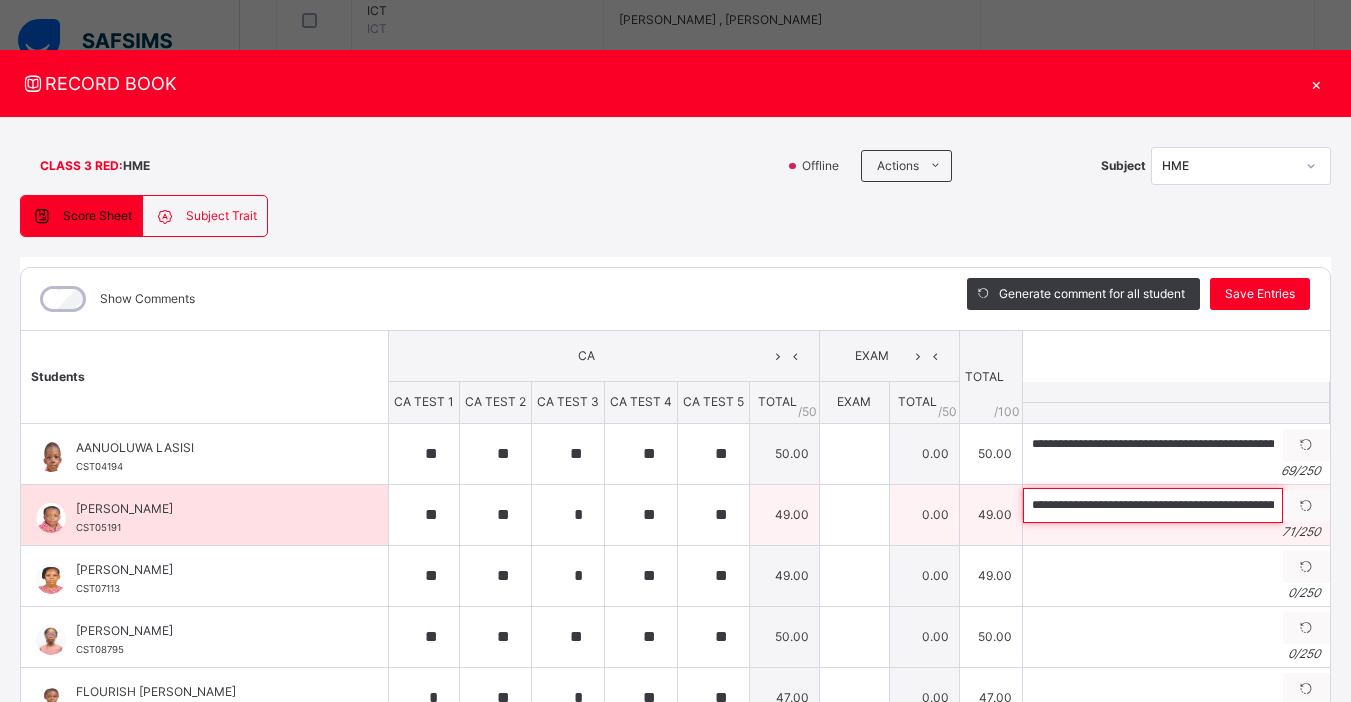 scroll, scrollTop: 0, scrollLeft: 189, axis: horizontal 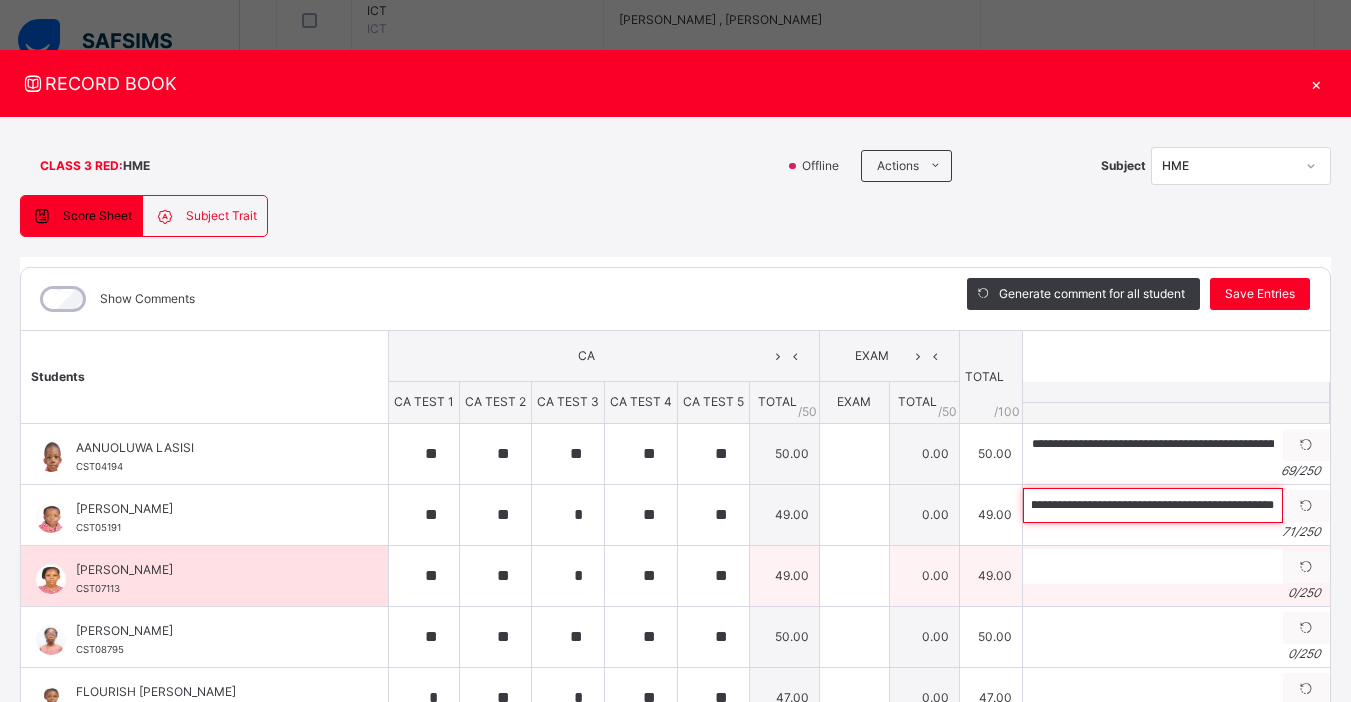 type on "**********" 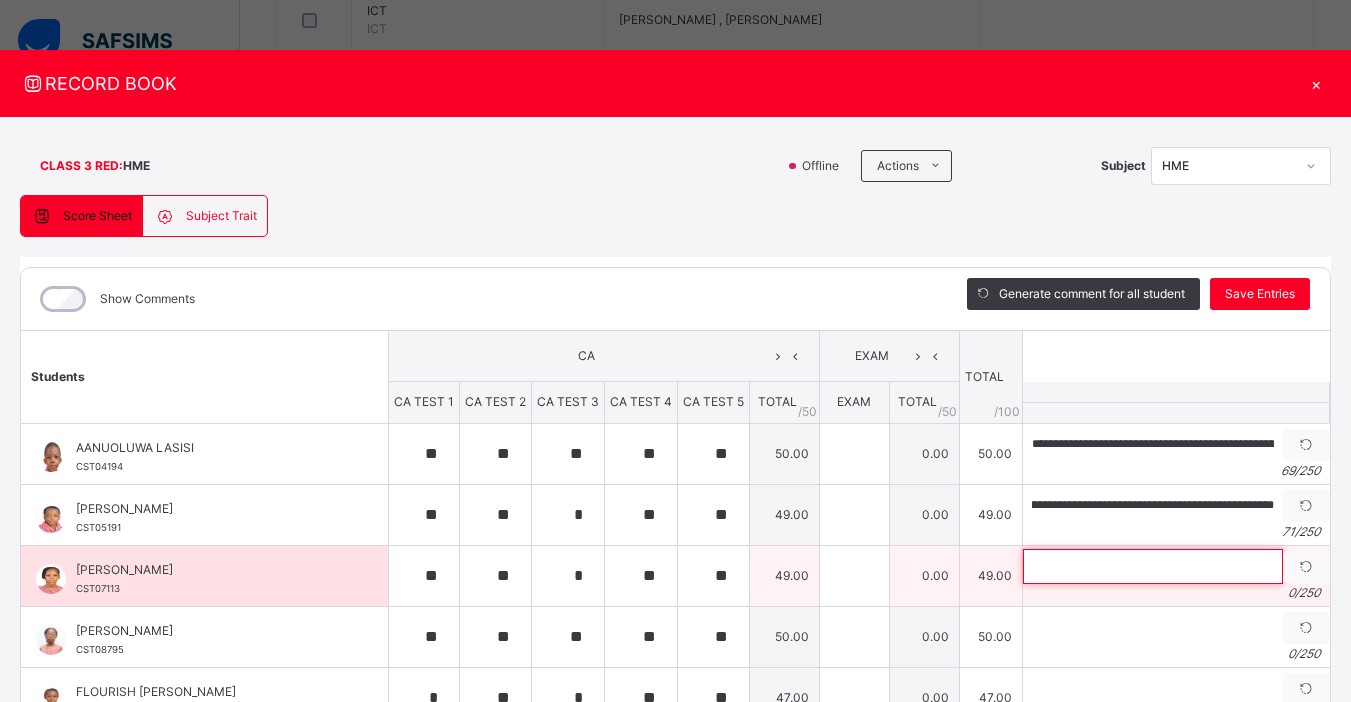 scroll, scrollTop: 0, scrollLeft: 0, axis: both 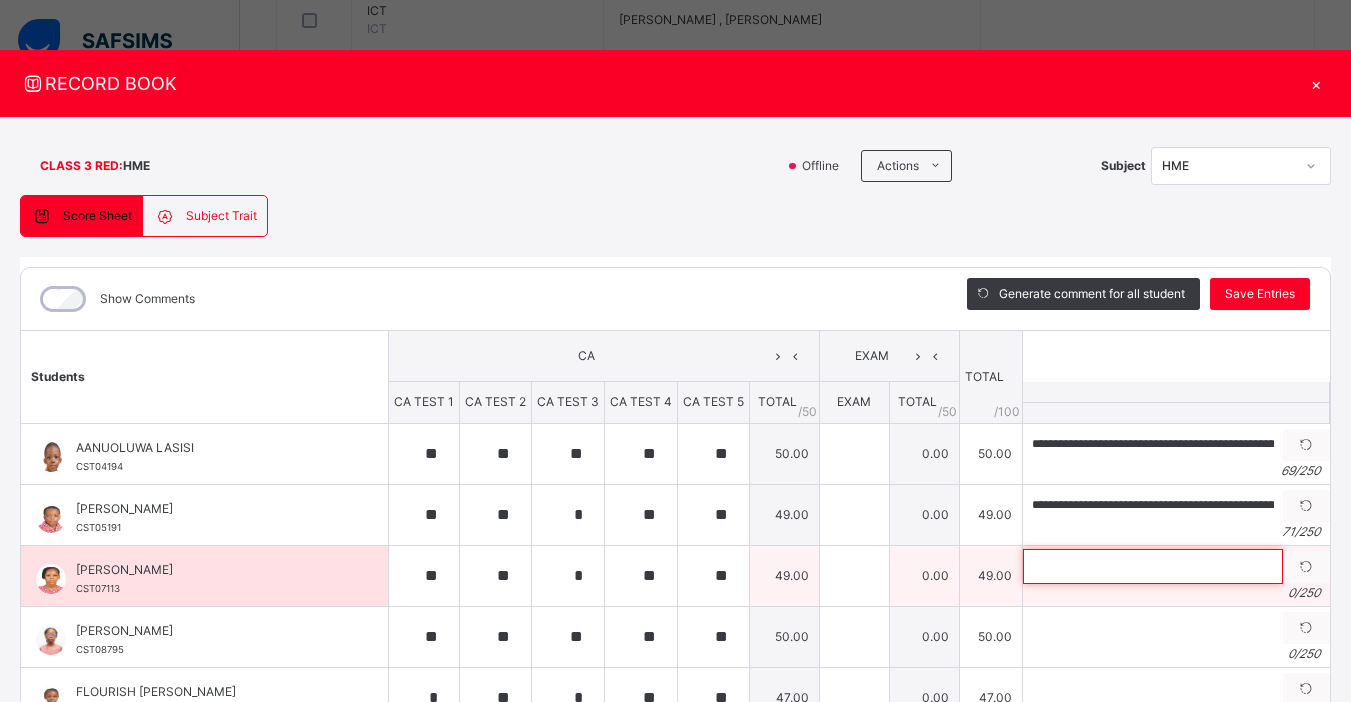 click at bounding box center [1153, 566] 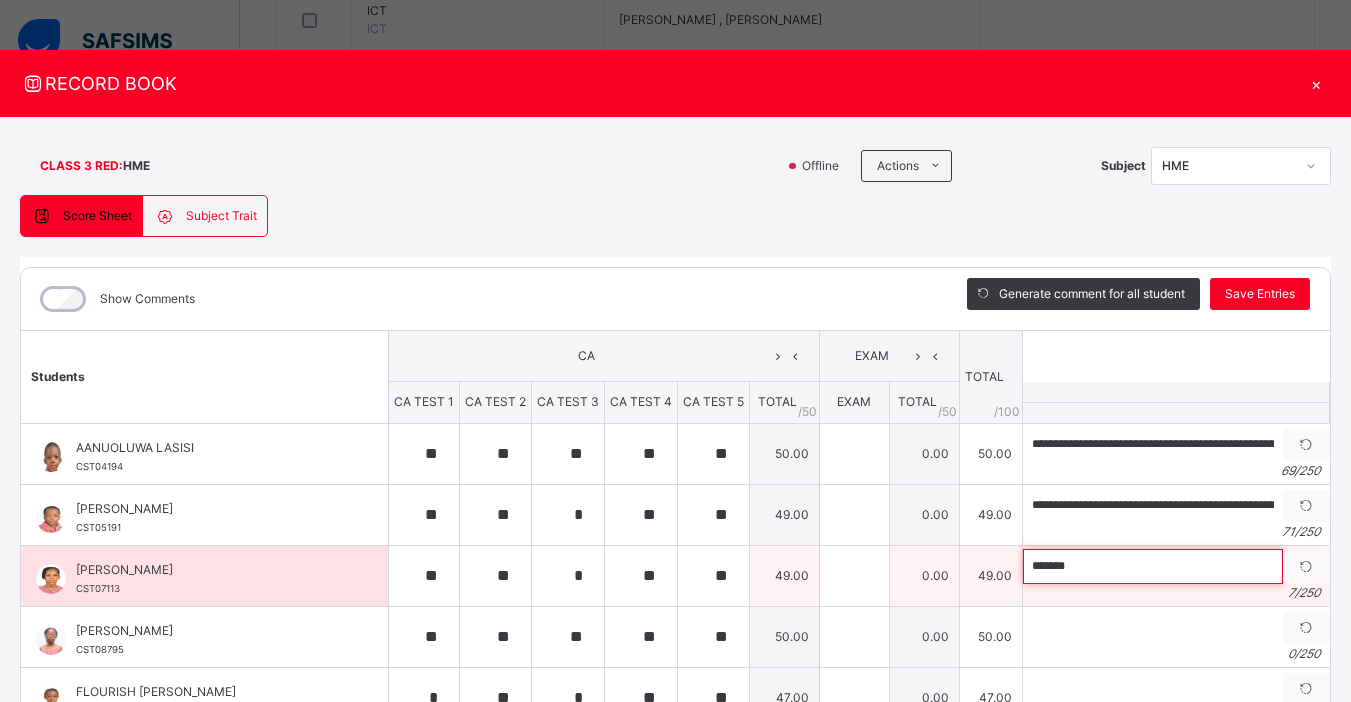 paste on "**********" 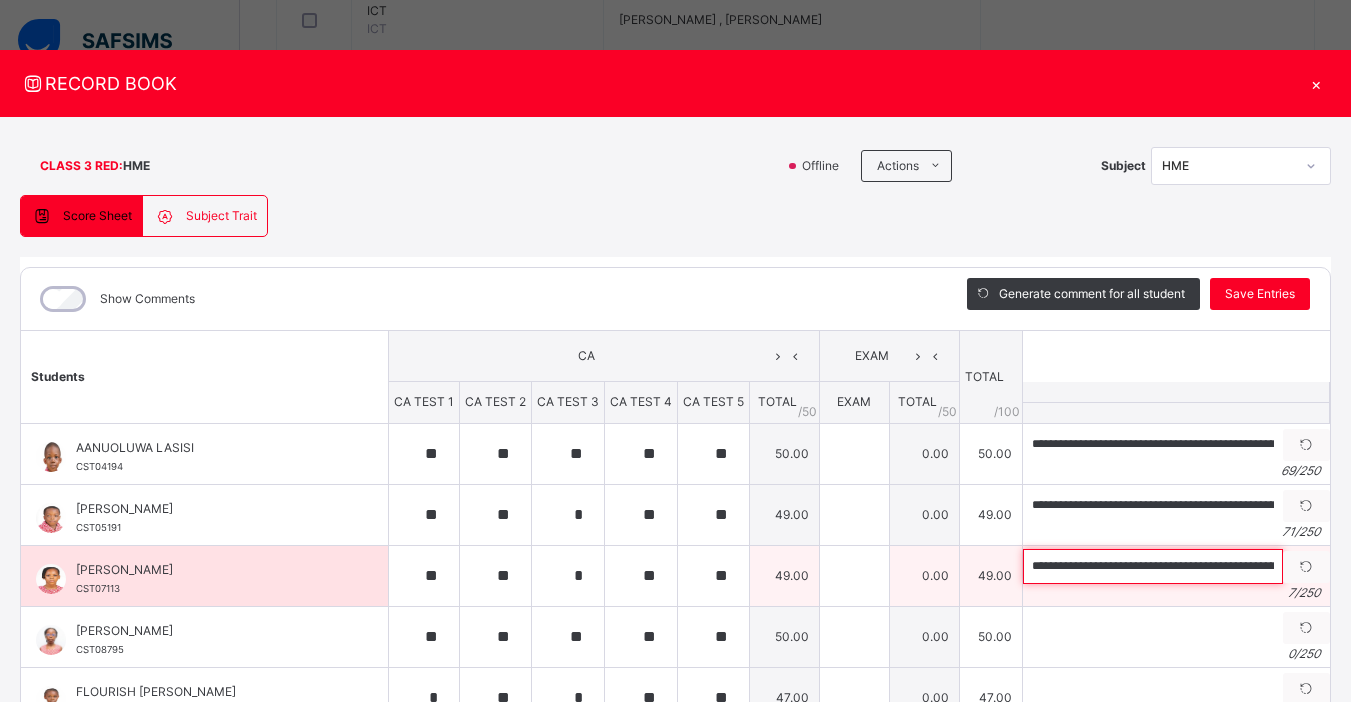 scroll, scrollTop: 0, scrollLeft: 157, axis: horizontal 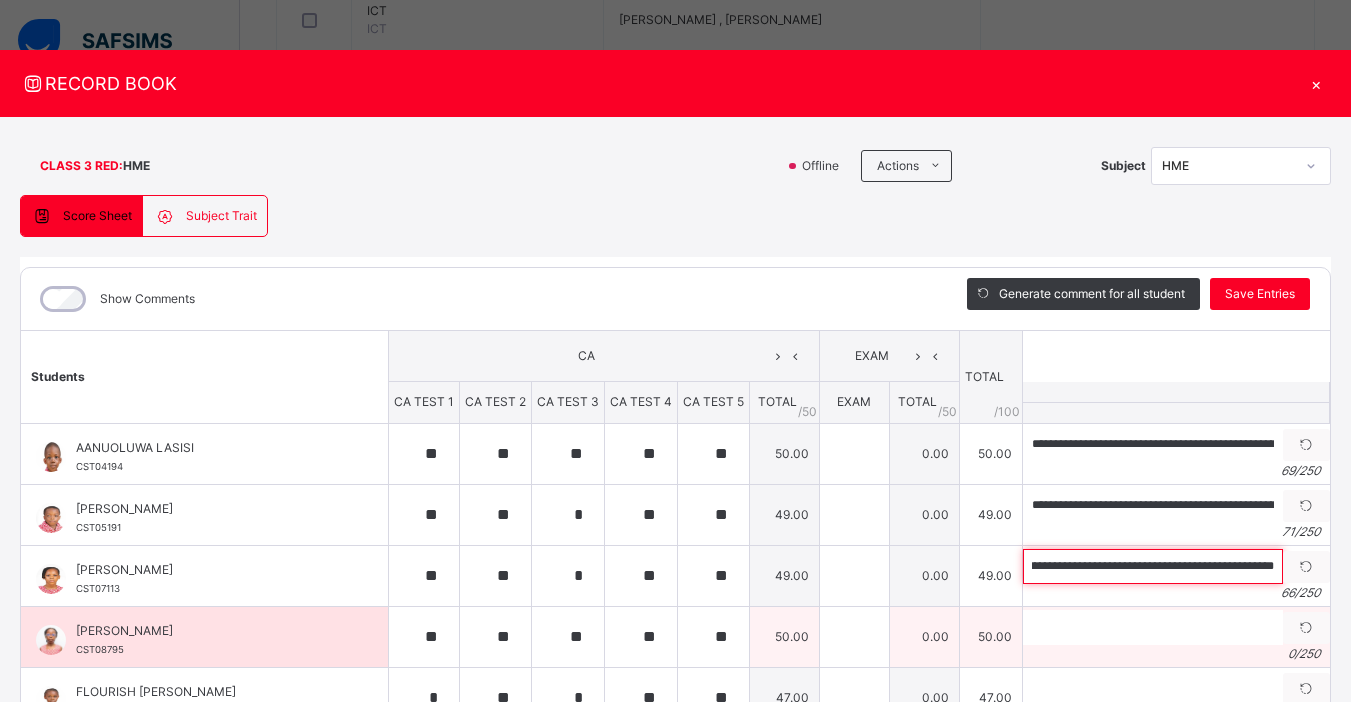 type on "**********" 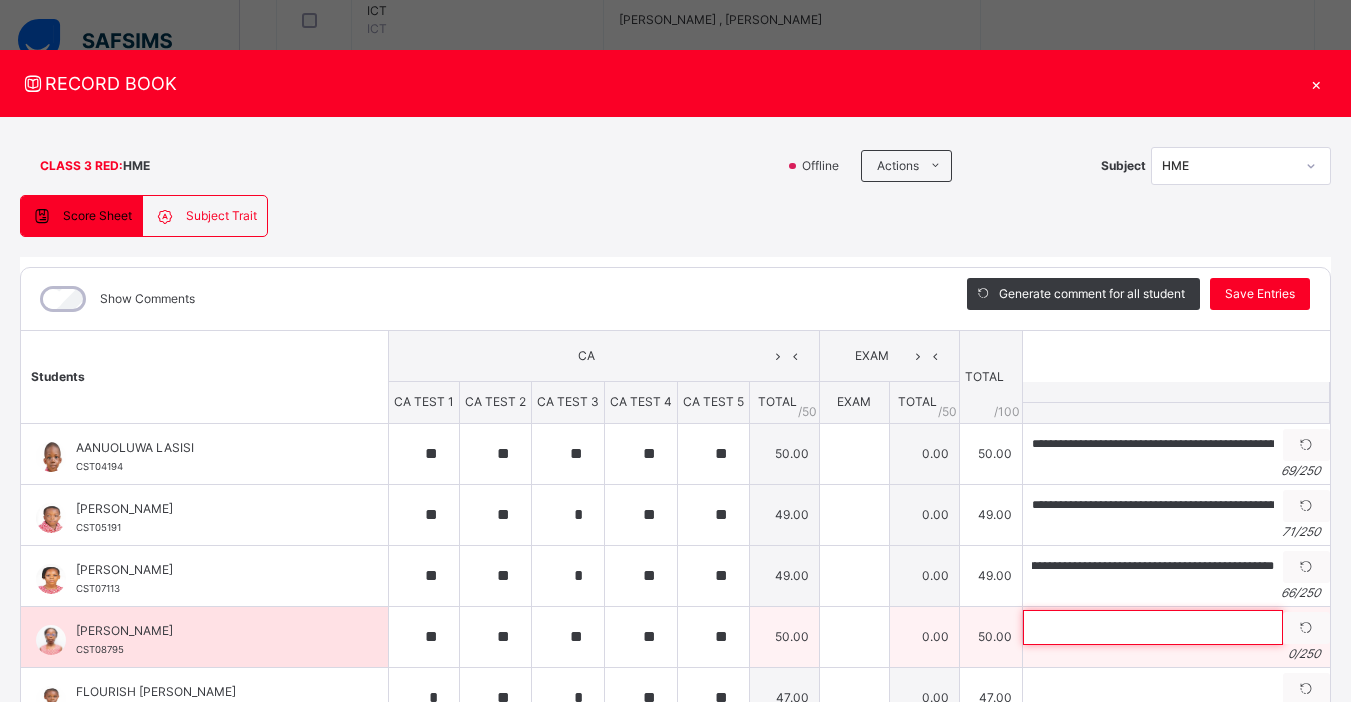 scroll, scrollTop: 0, scrollLeft: 0, axis: both 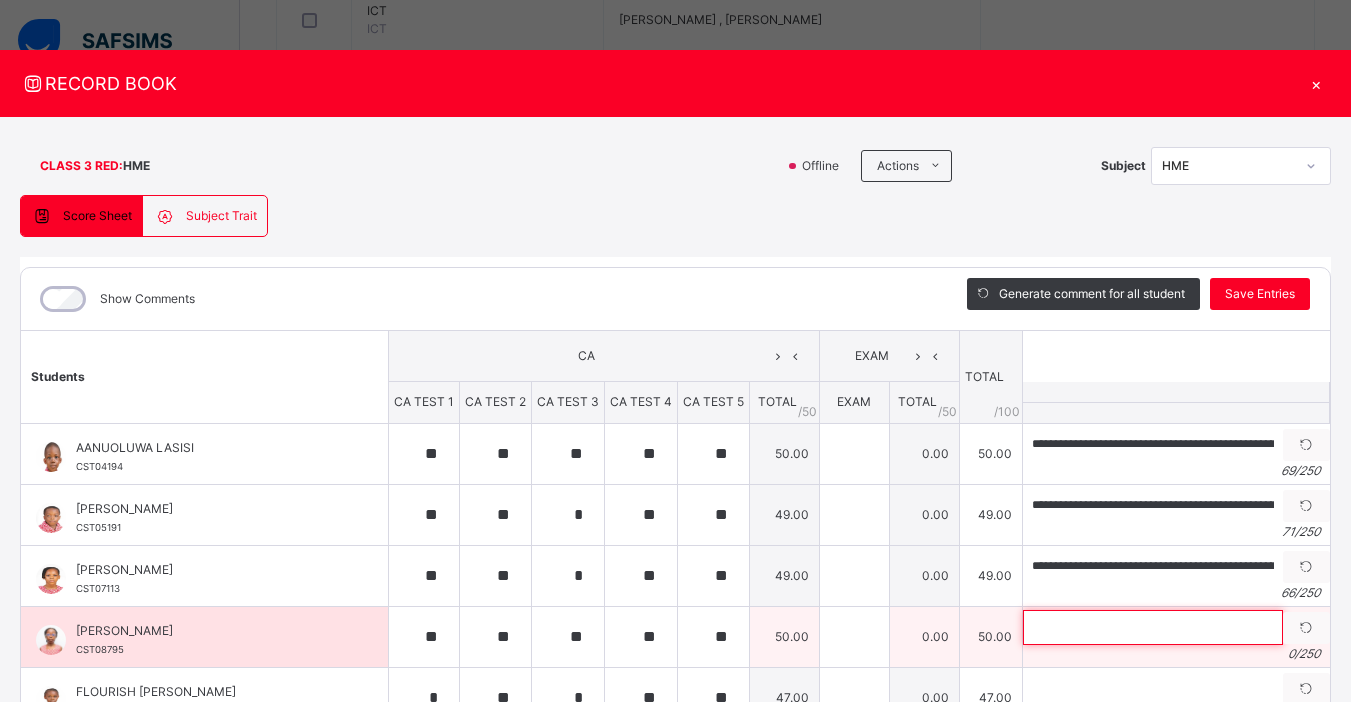 click at bounding box center [1153, 627] 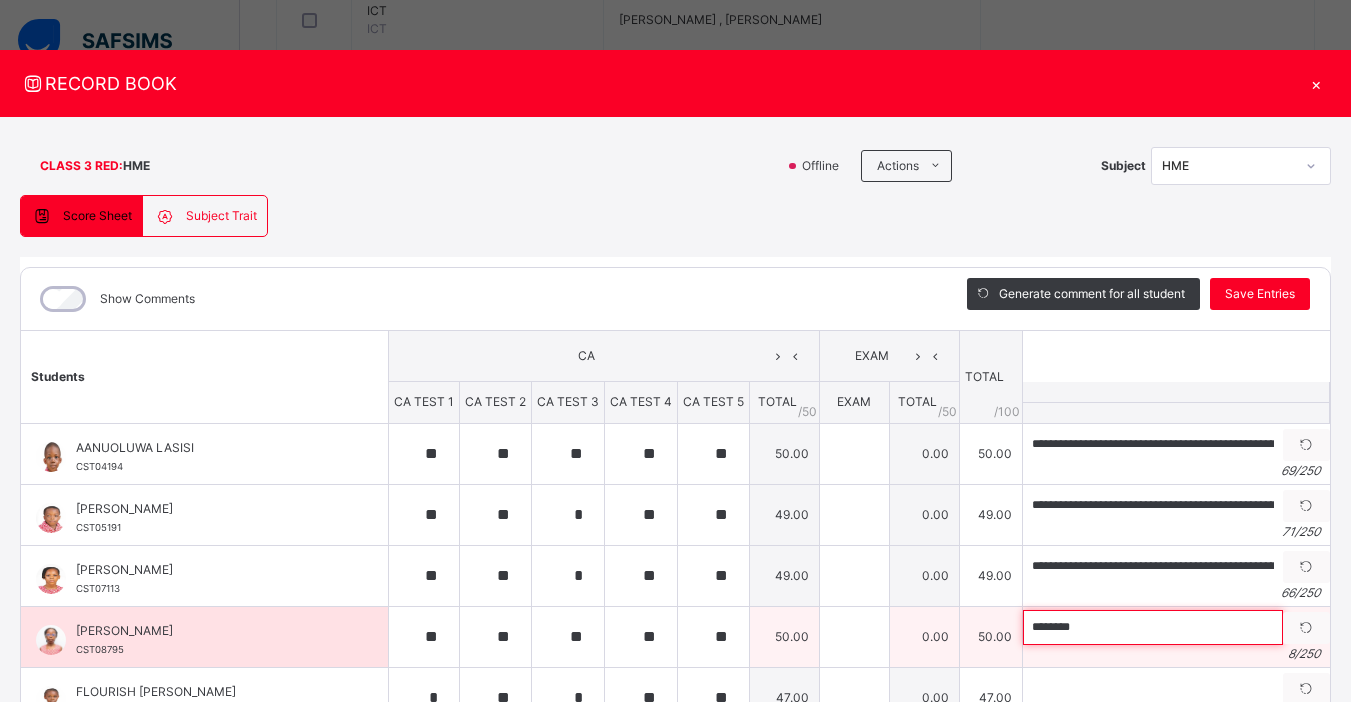 paste on "**********" 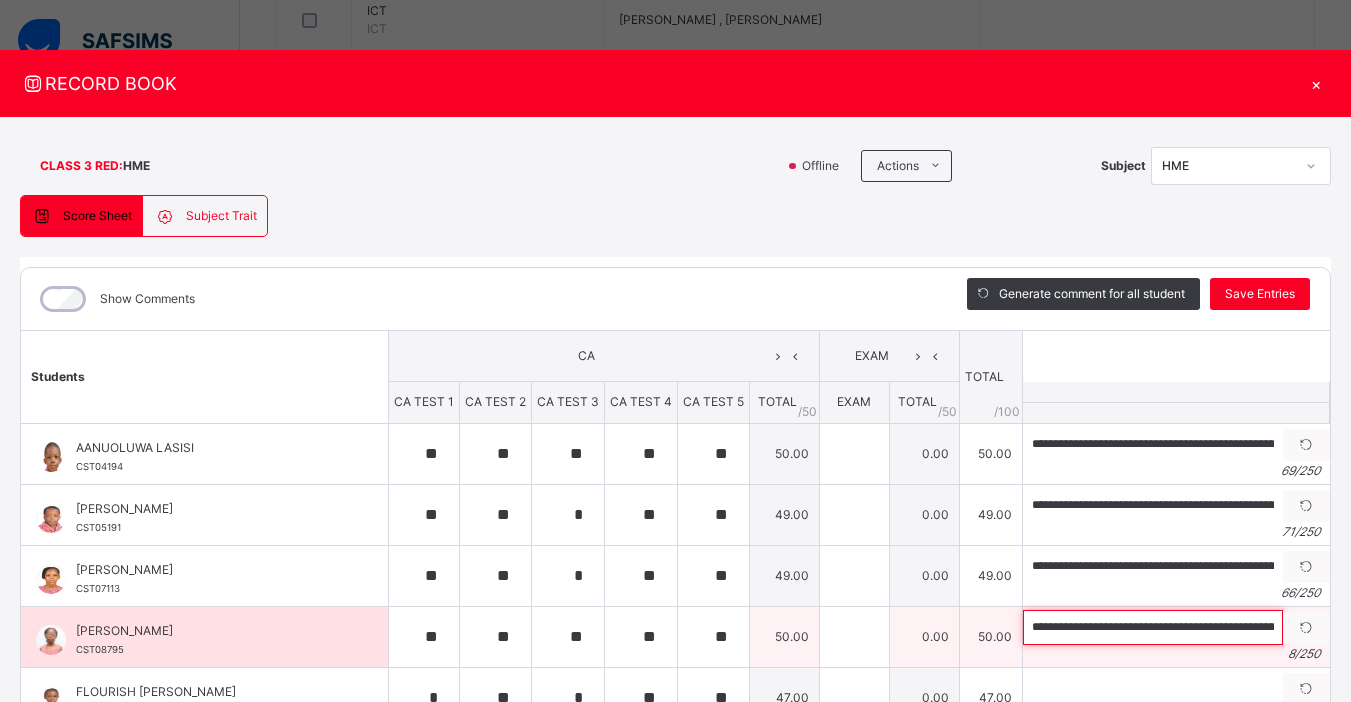 scroll, scrollTop: 0, scrollLeft: 163, axis: horizontal 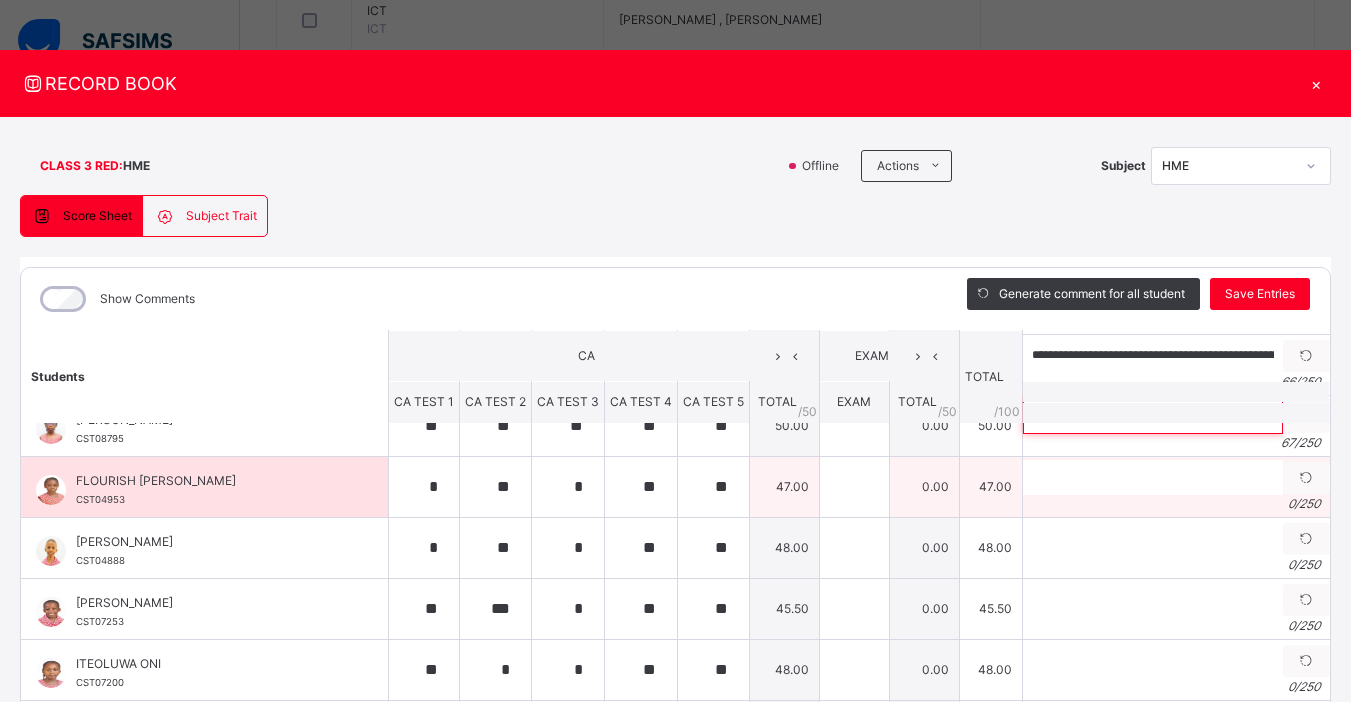 type on "**********" 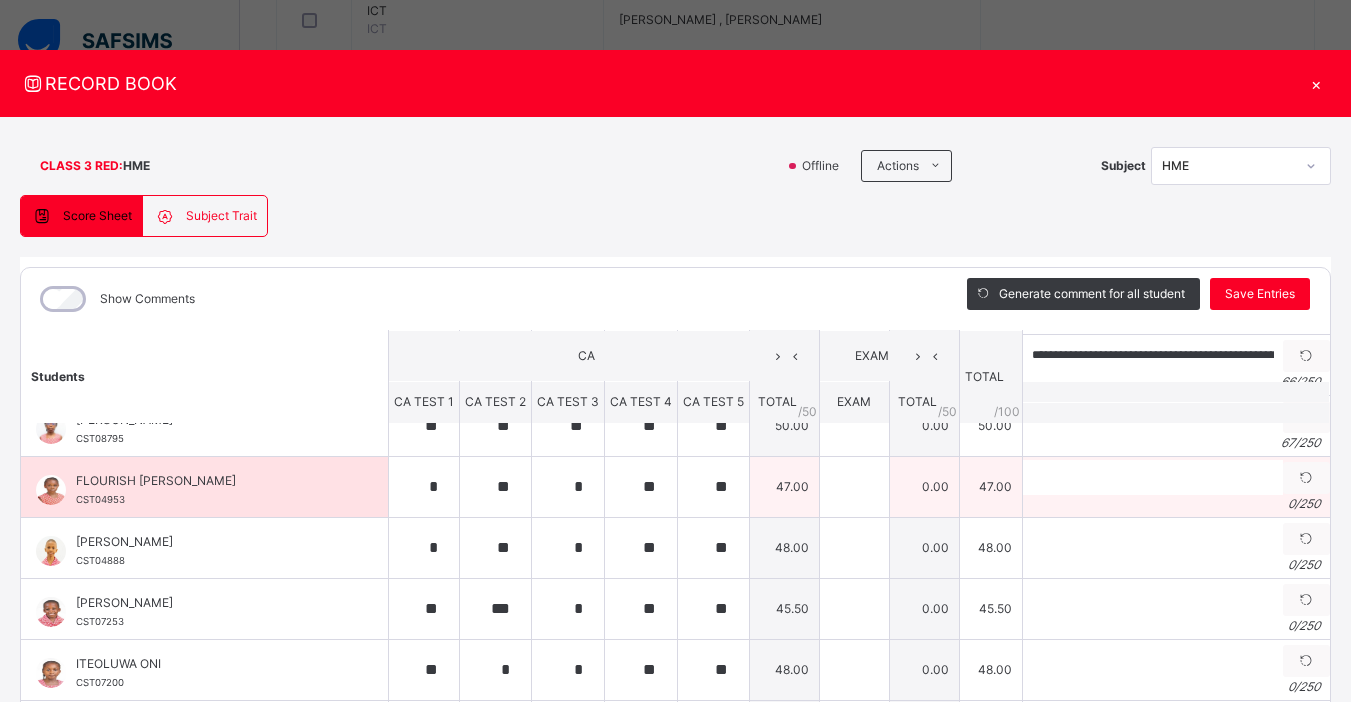 scroll, scrollTop: 0, scrollLeft: 0, axis: both 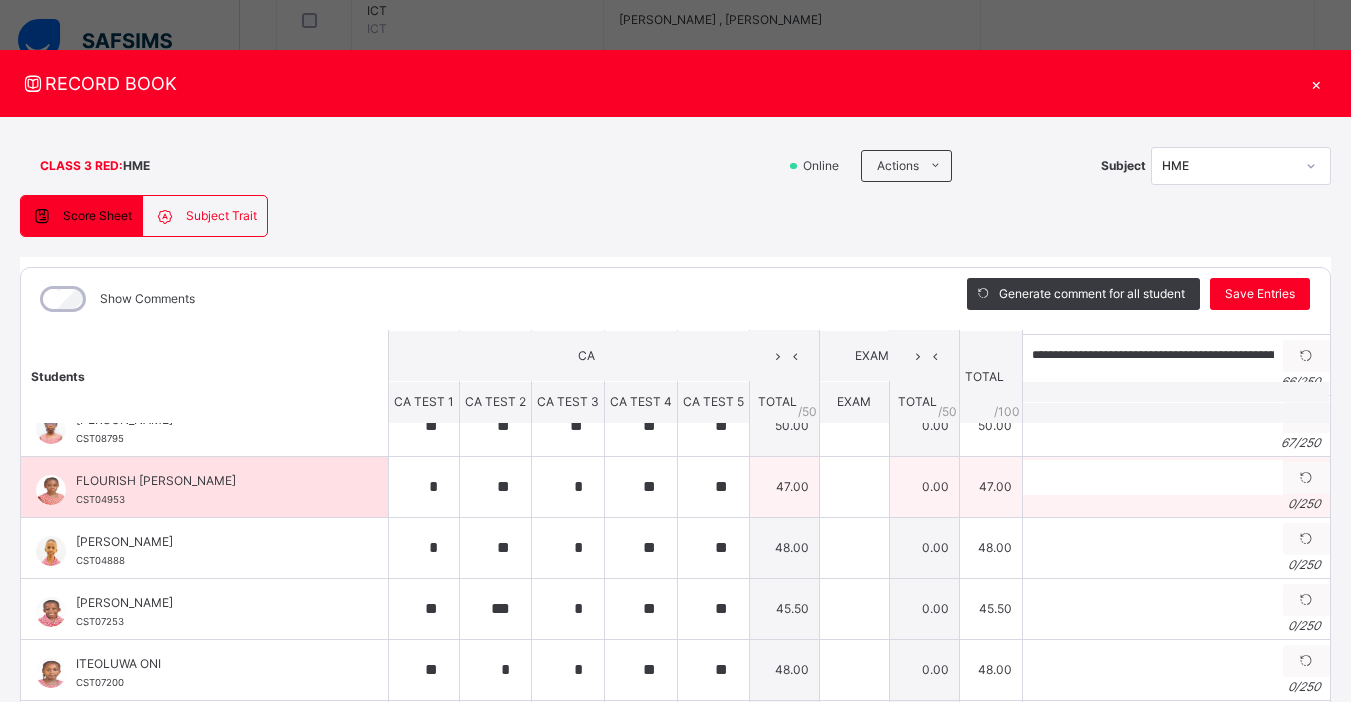 click on "0 / 250" at bounding box center [1176, 504] 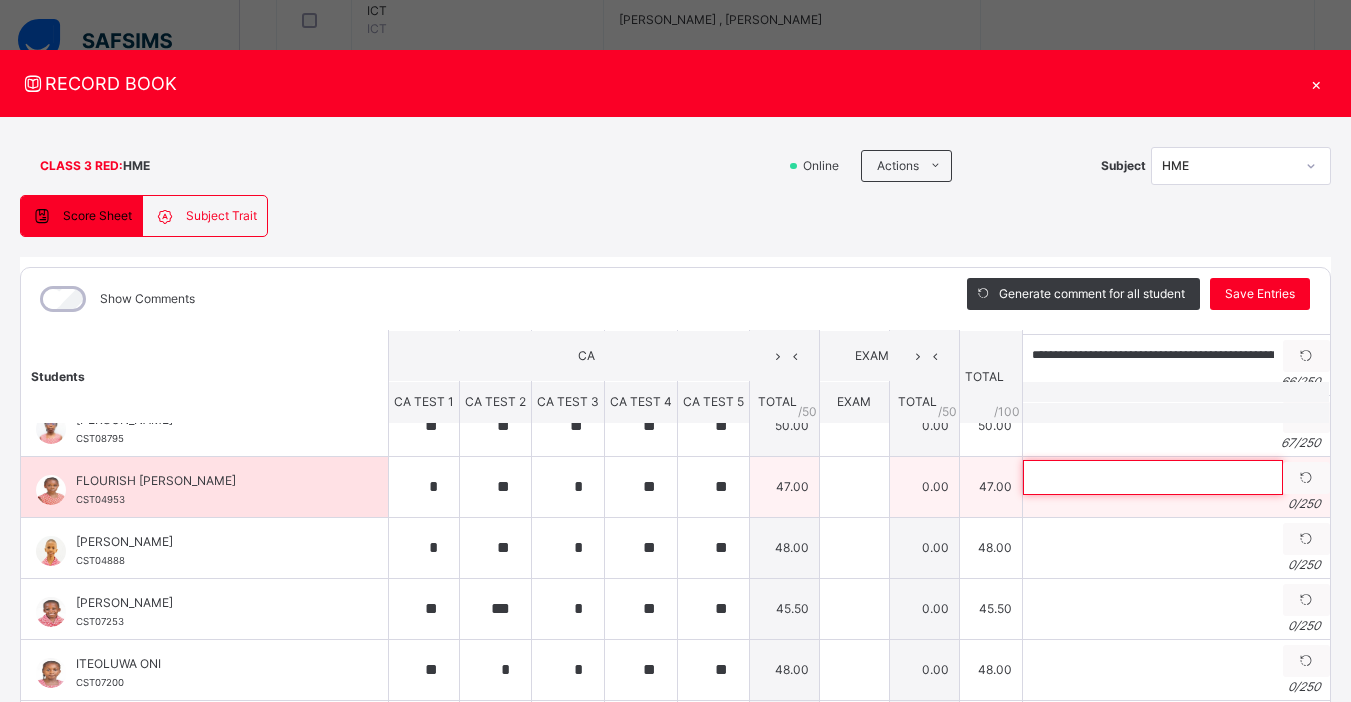 click at bounding box center [1153, 477] 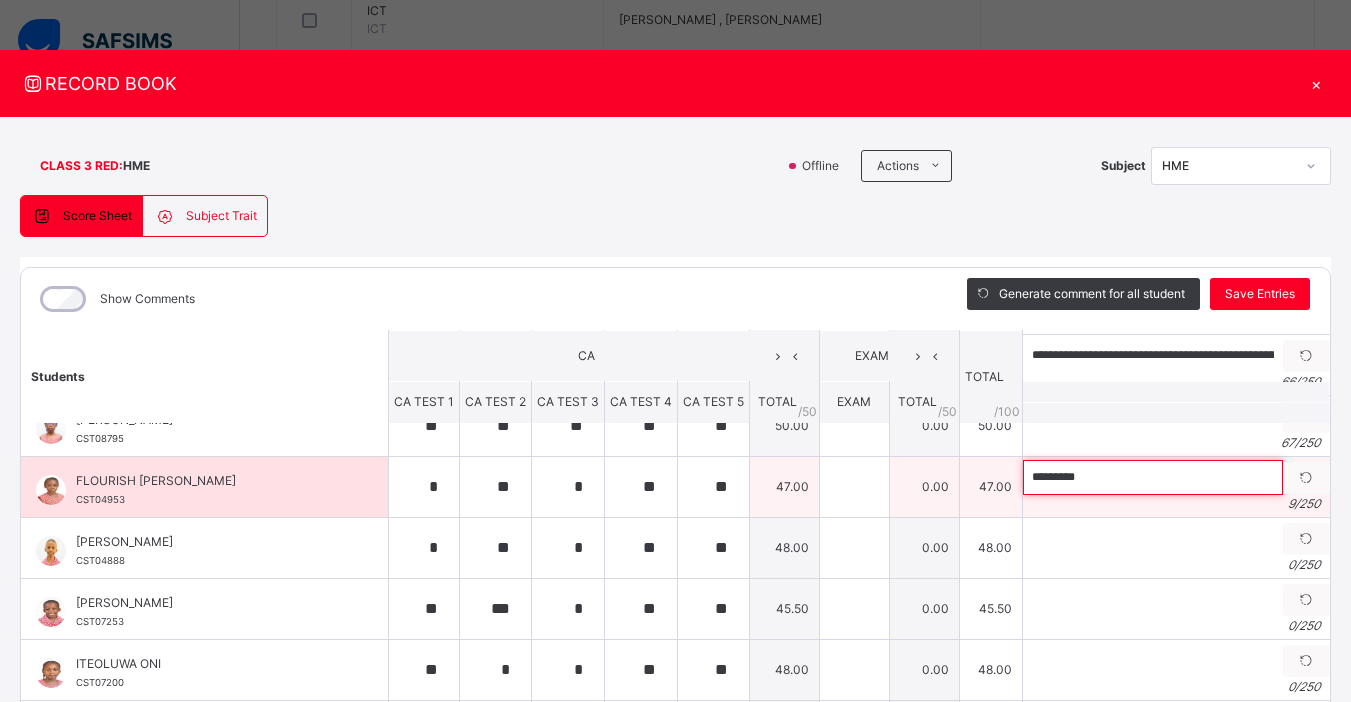paste on "**********" 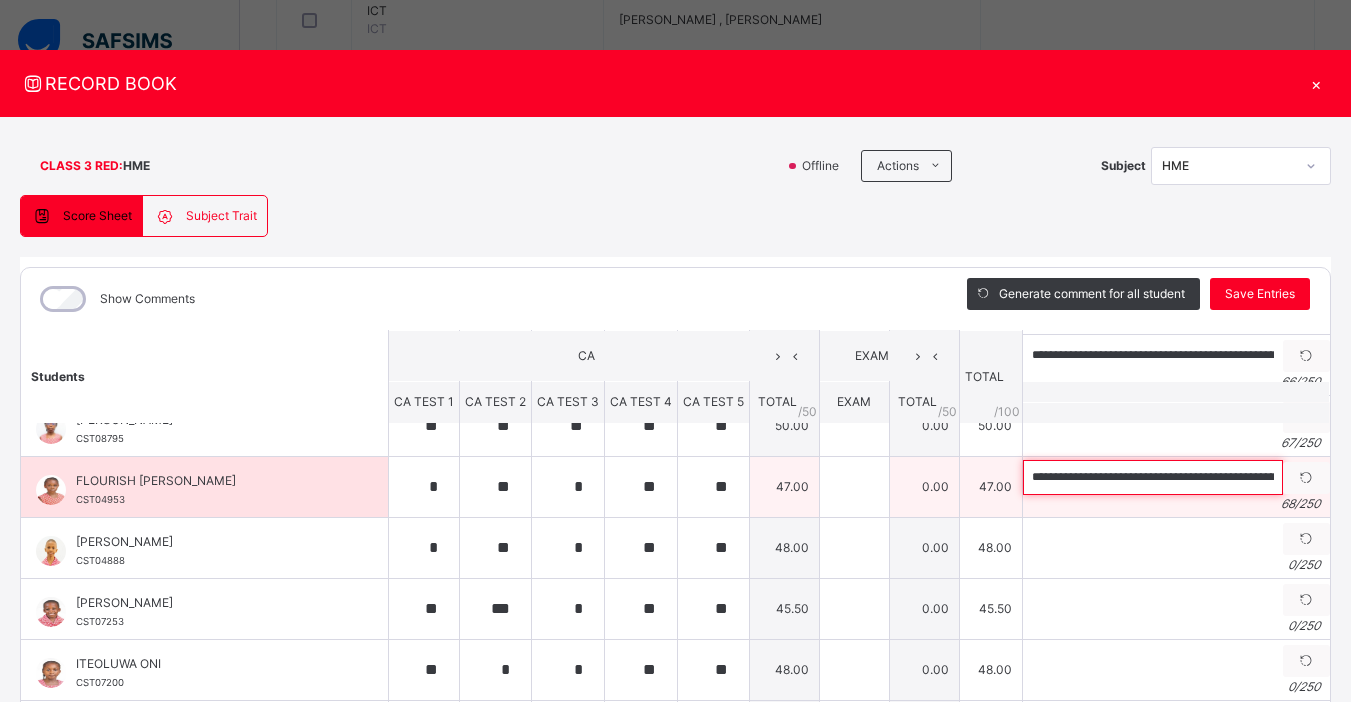 scroll, scrollTop: 0, scrollLeft: 159, axis: horizontal 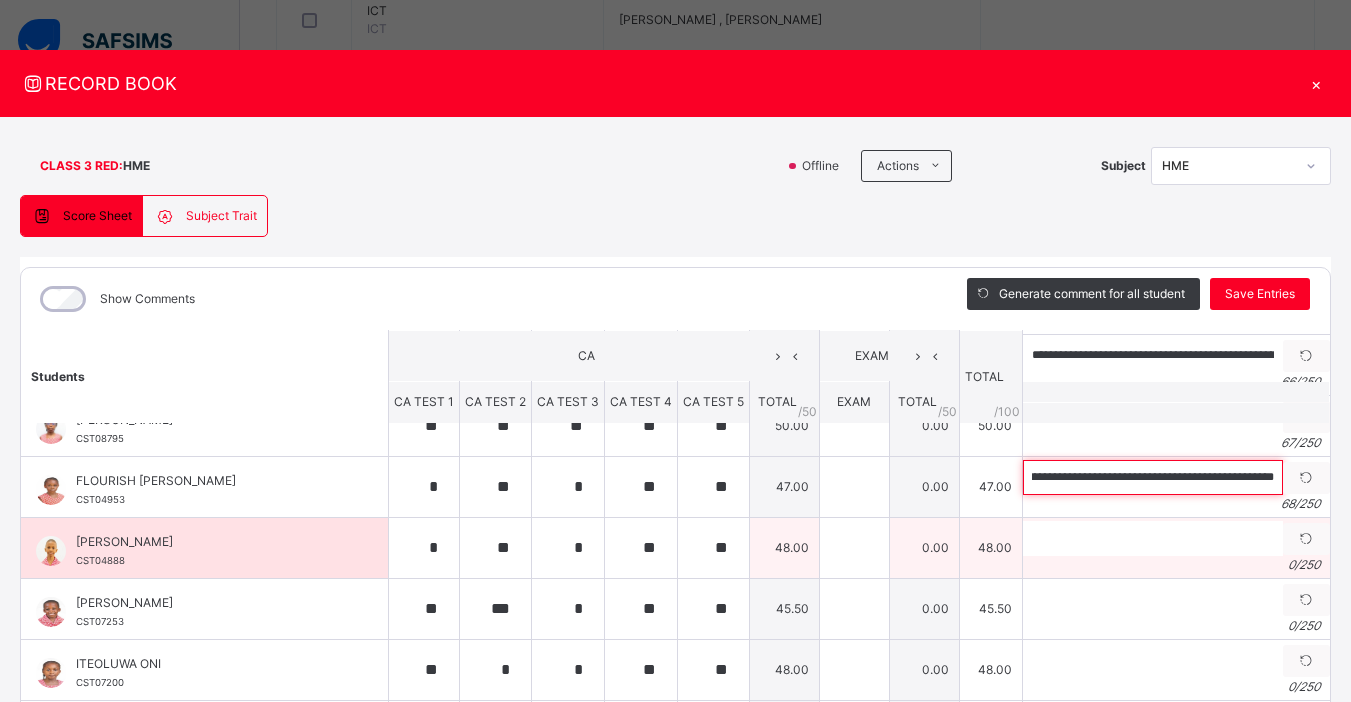 type on "**********" 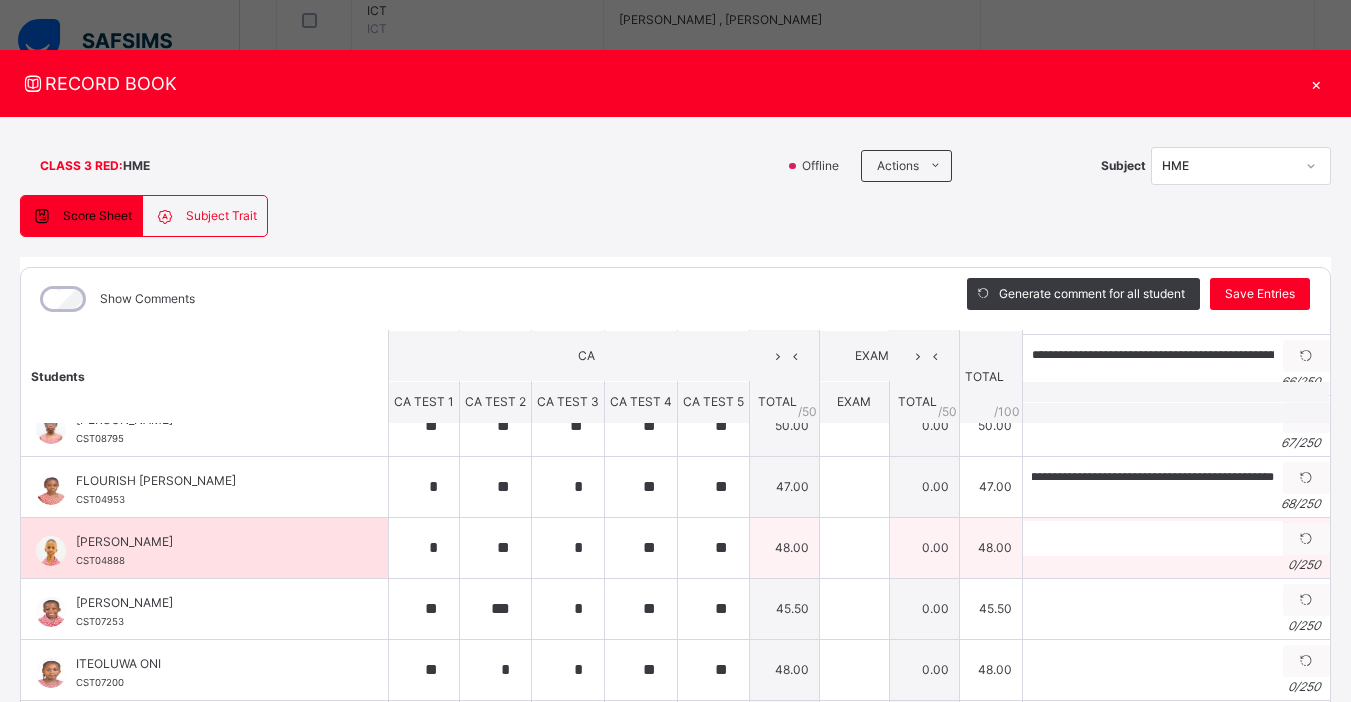 scroll, scrollTop: 0, scrollLeft: 0, axis: both 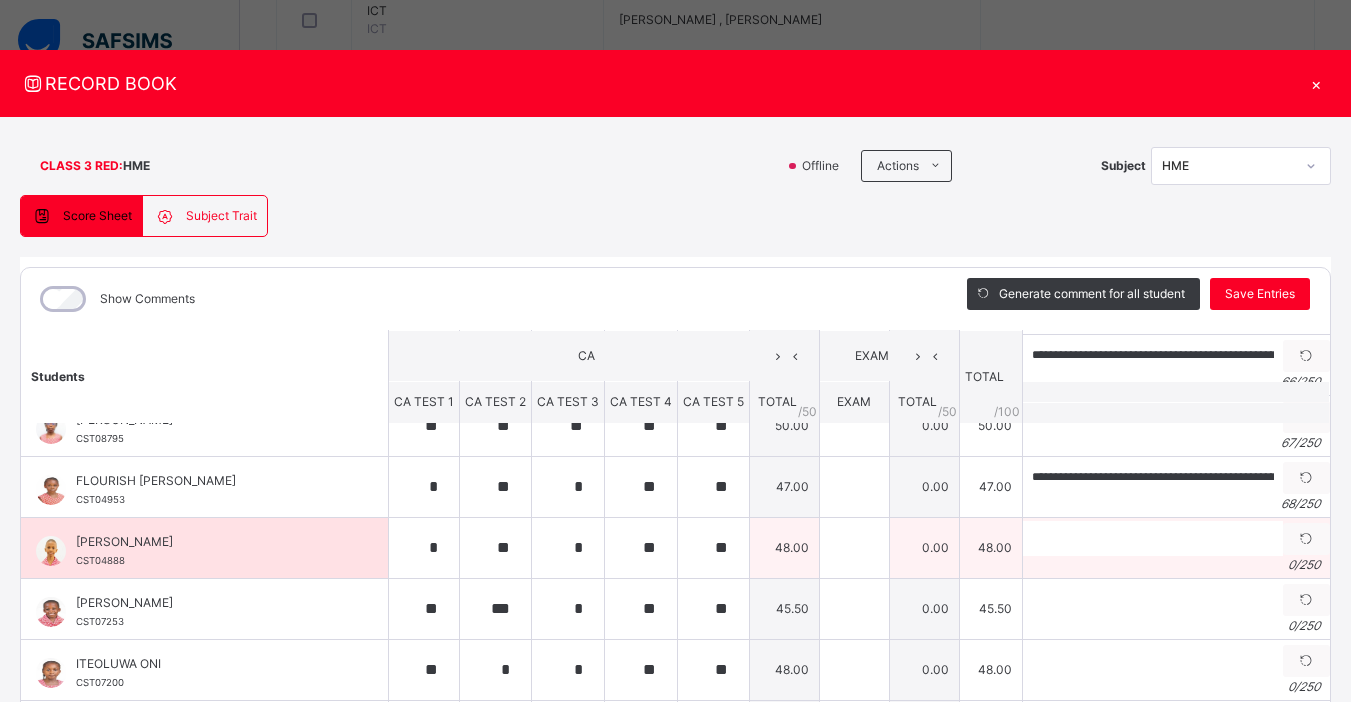 click on "0 / 250" at bounding box center (1176, 565) 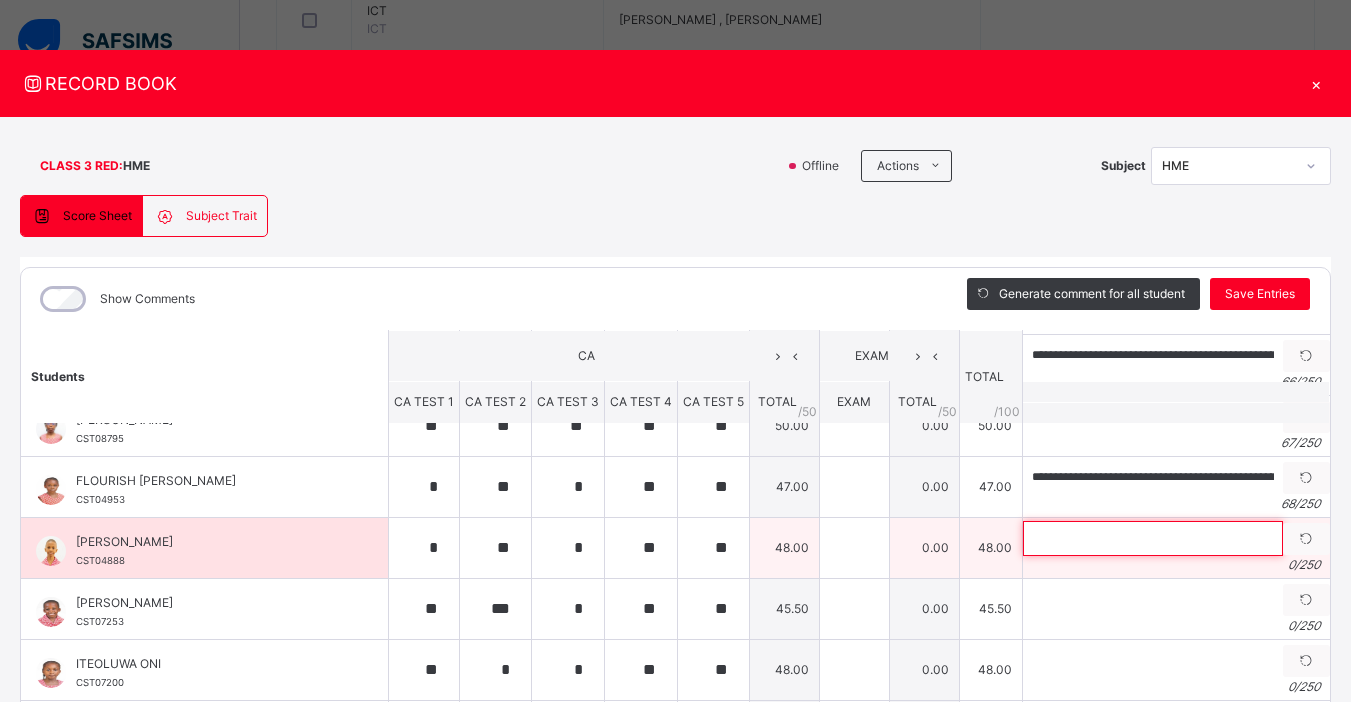 click at bounding box center (1153, 538) 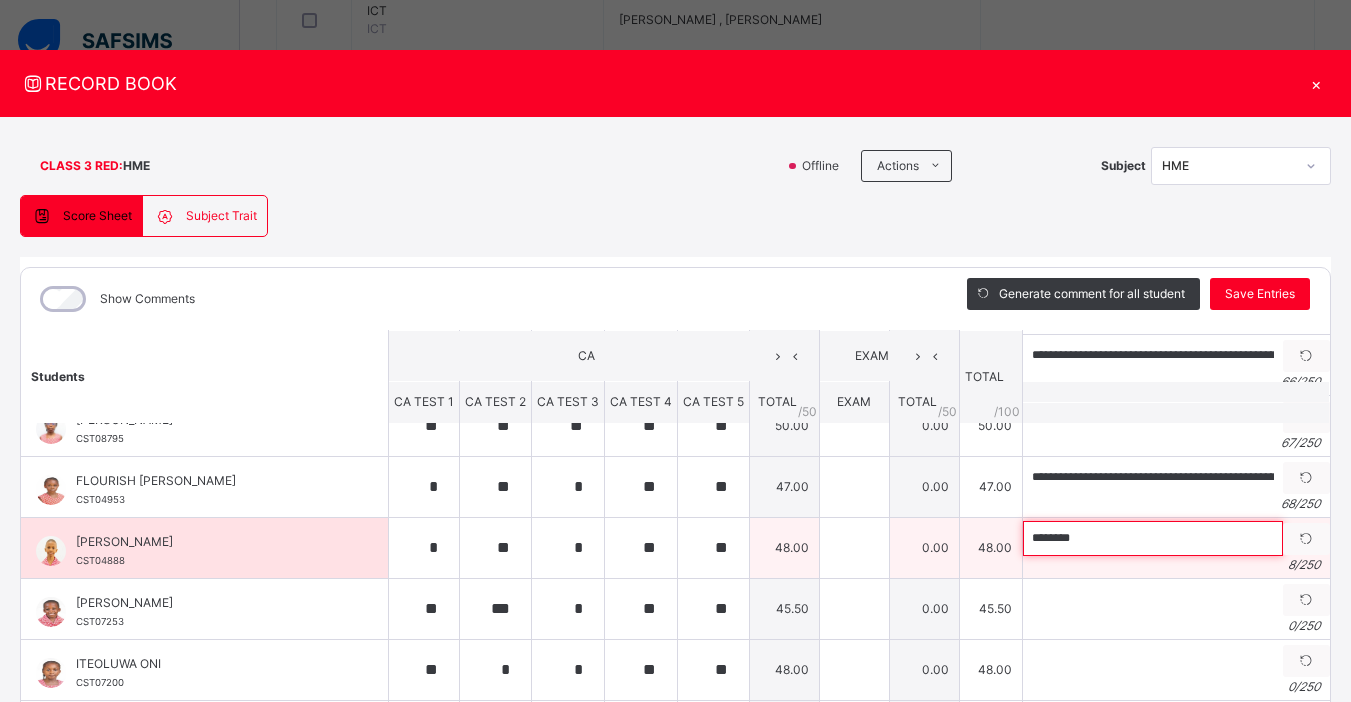 paste on "**********" 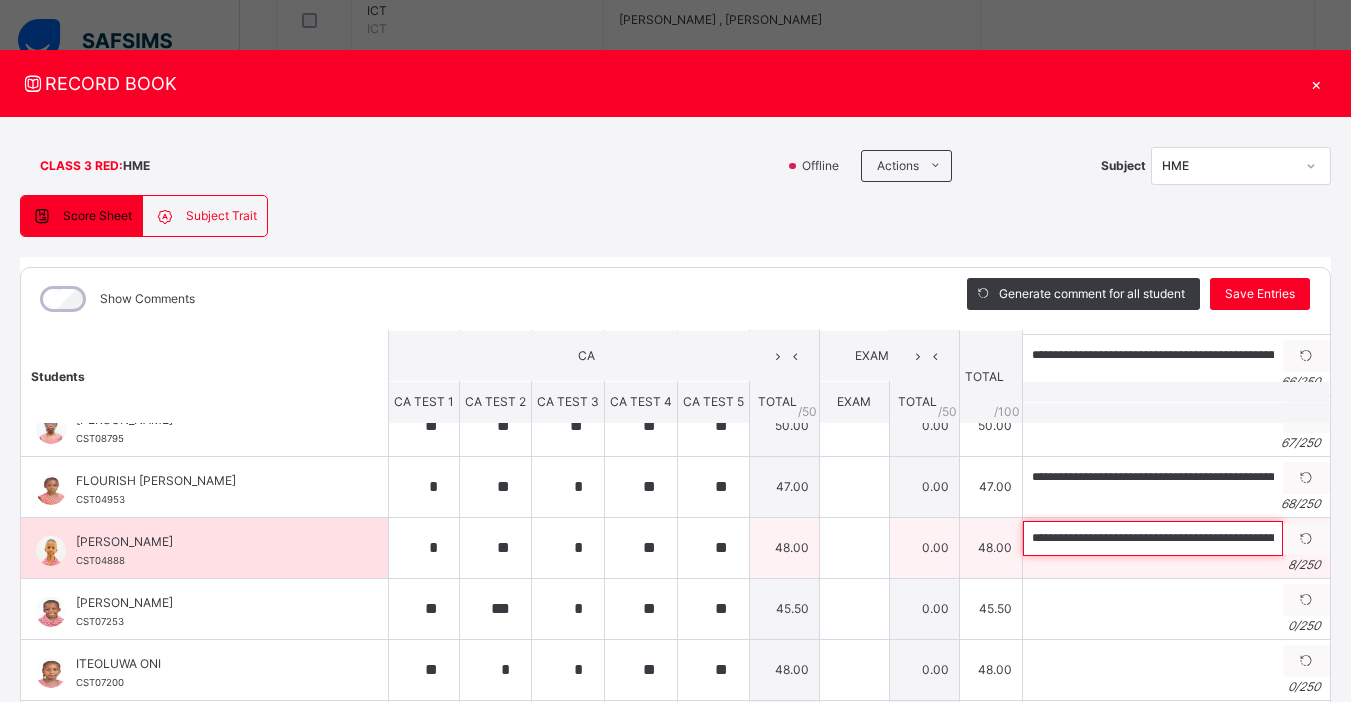 scroll, scrollTop: 0, scrollLeft: 155, axis: horizontal 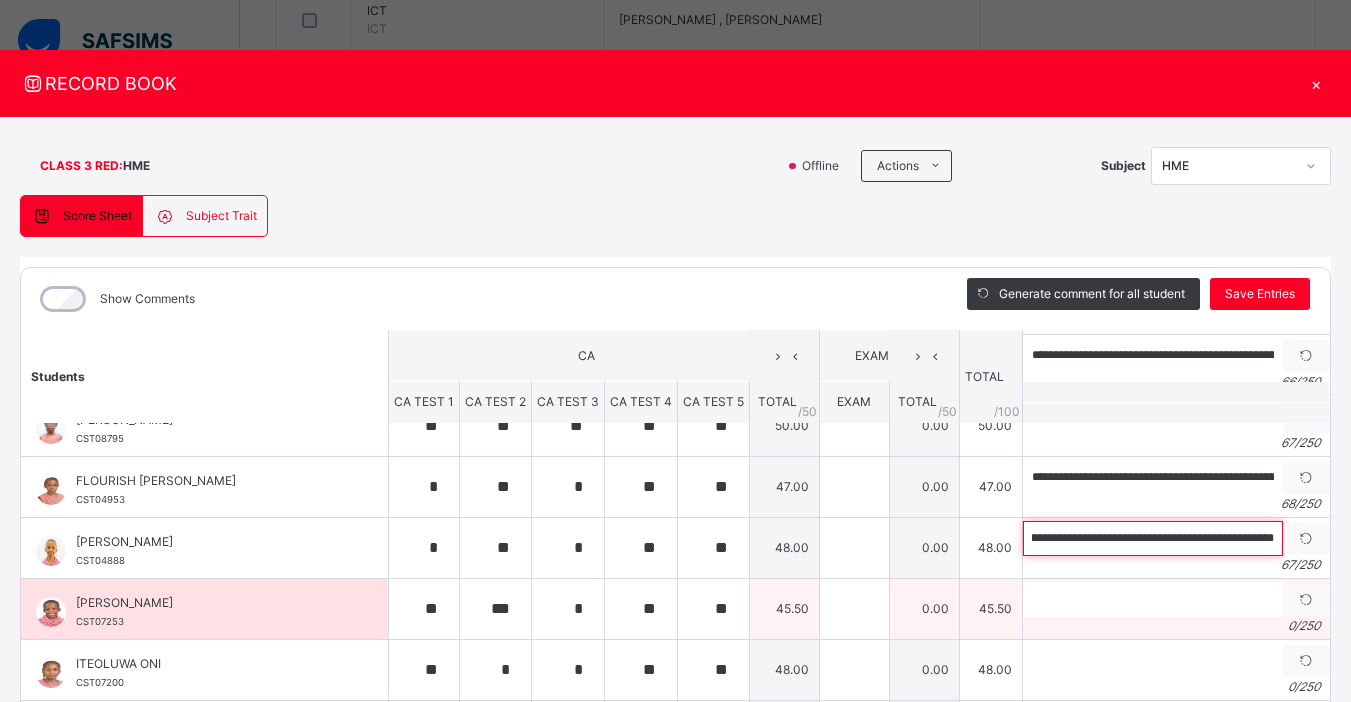 type on "**********" 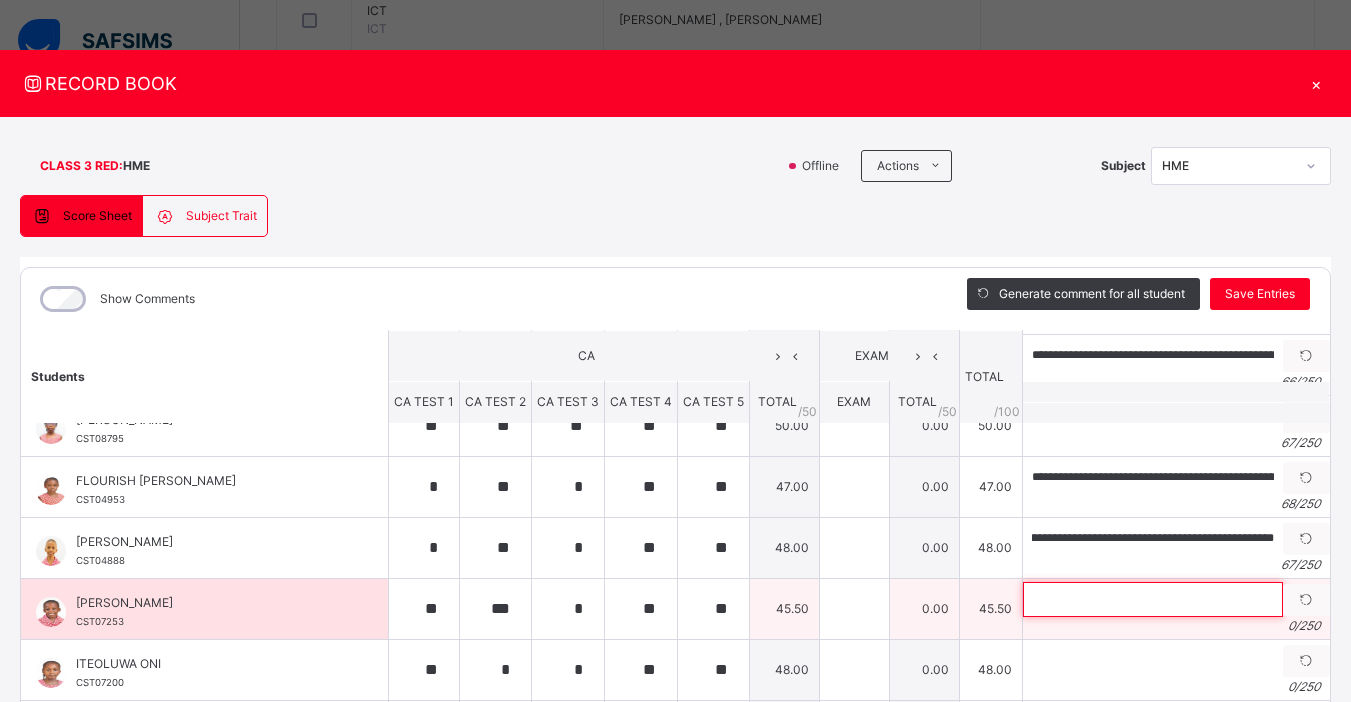 scroll, scrollTop: 0, scrollLeft: 0, axis: both 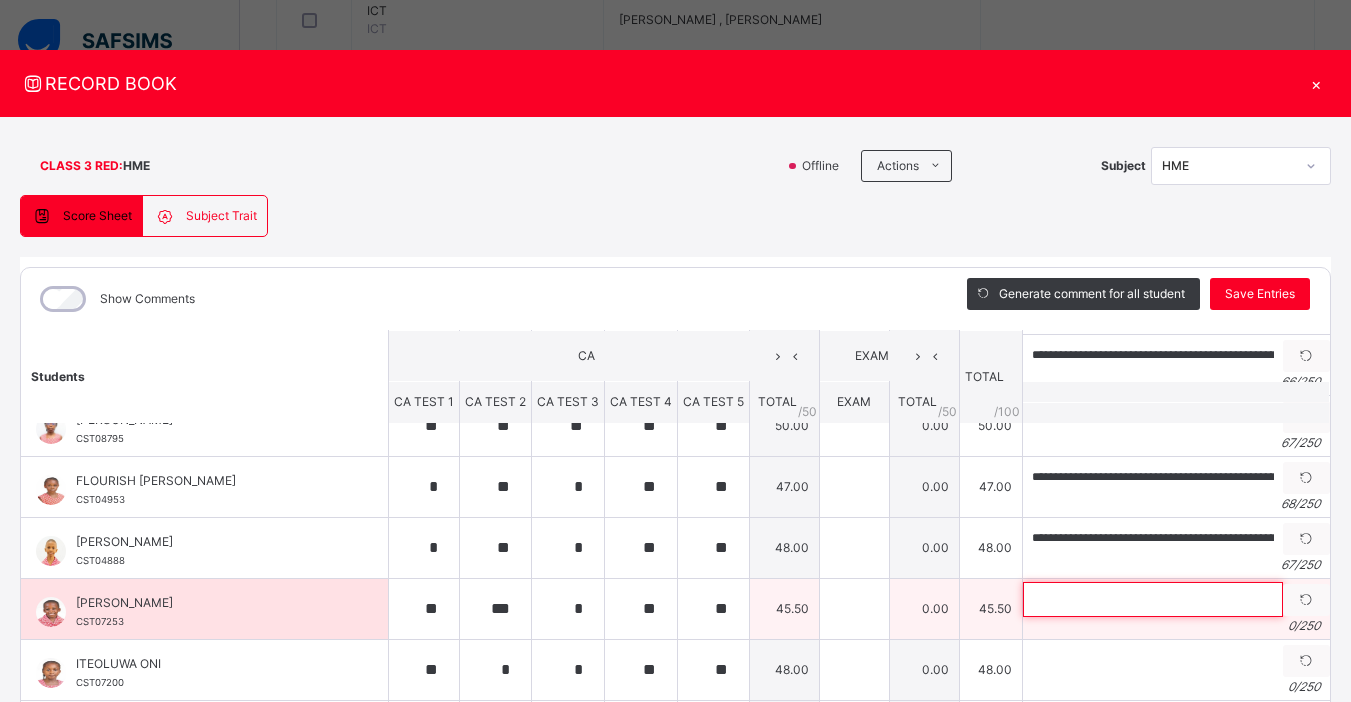 click at bounding box center [1153, 599] 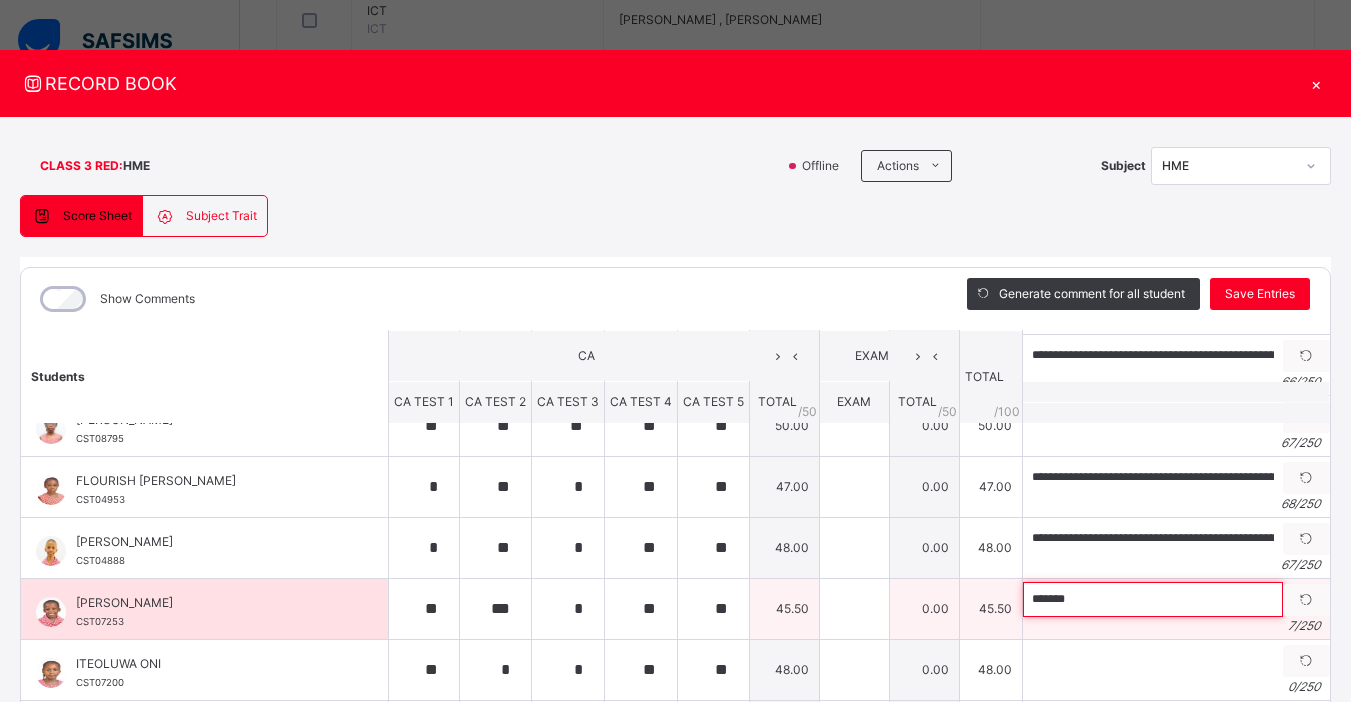 paste on "**********" 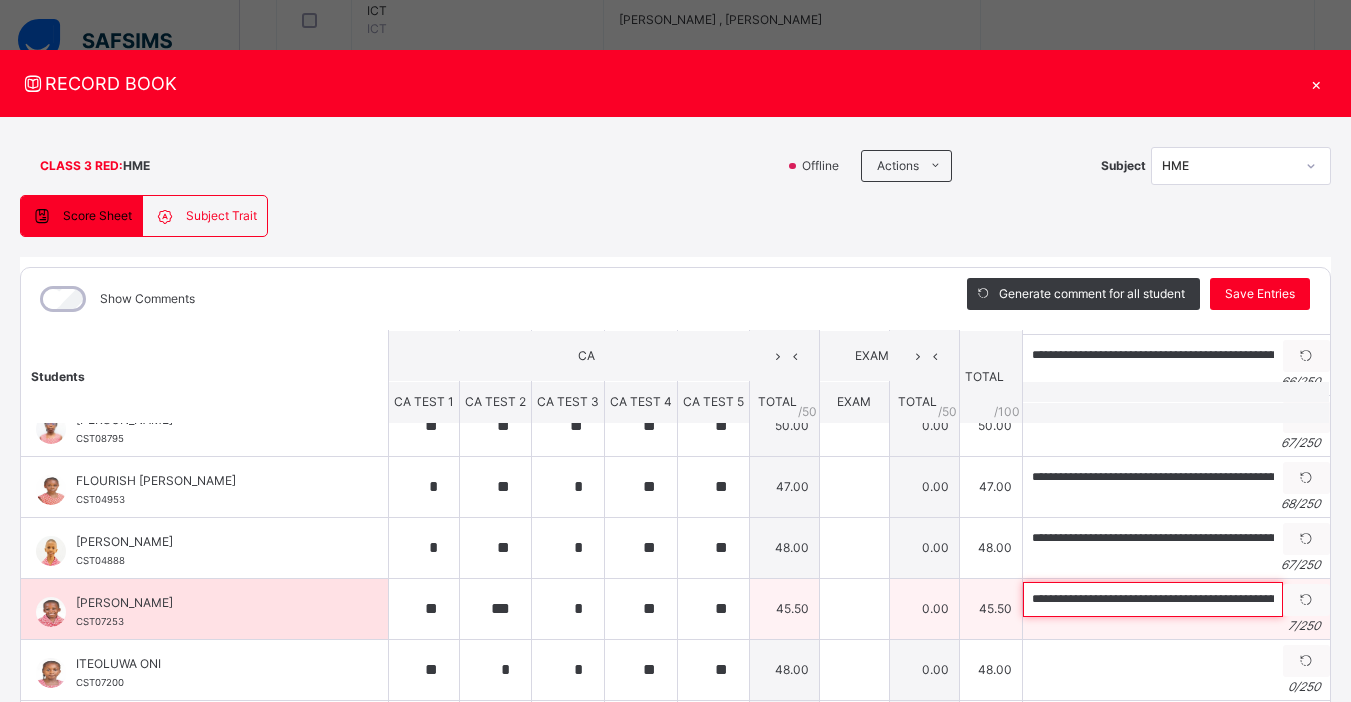 scroll, scrollTop: 0, scrollLeft: 151, axis: horizontal 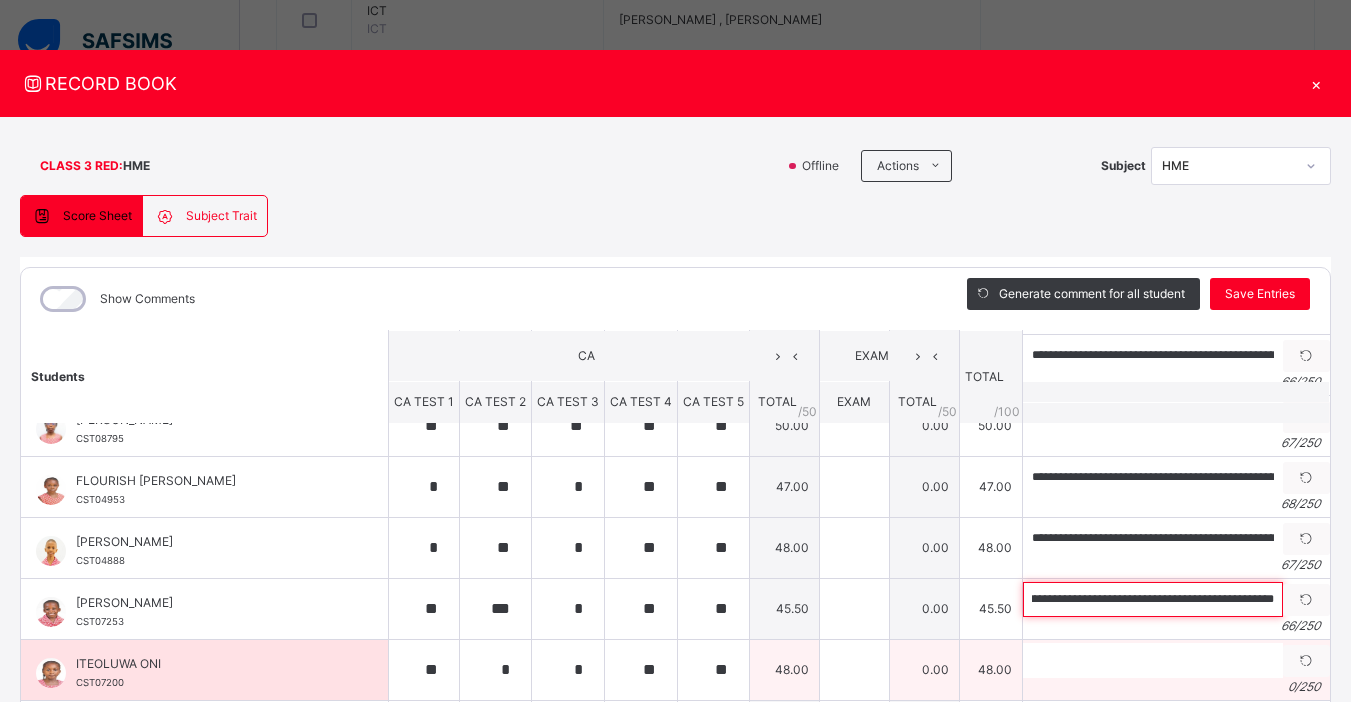 type on "**********" 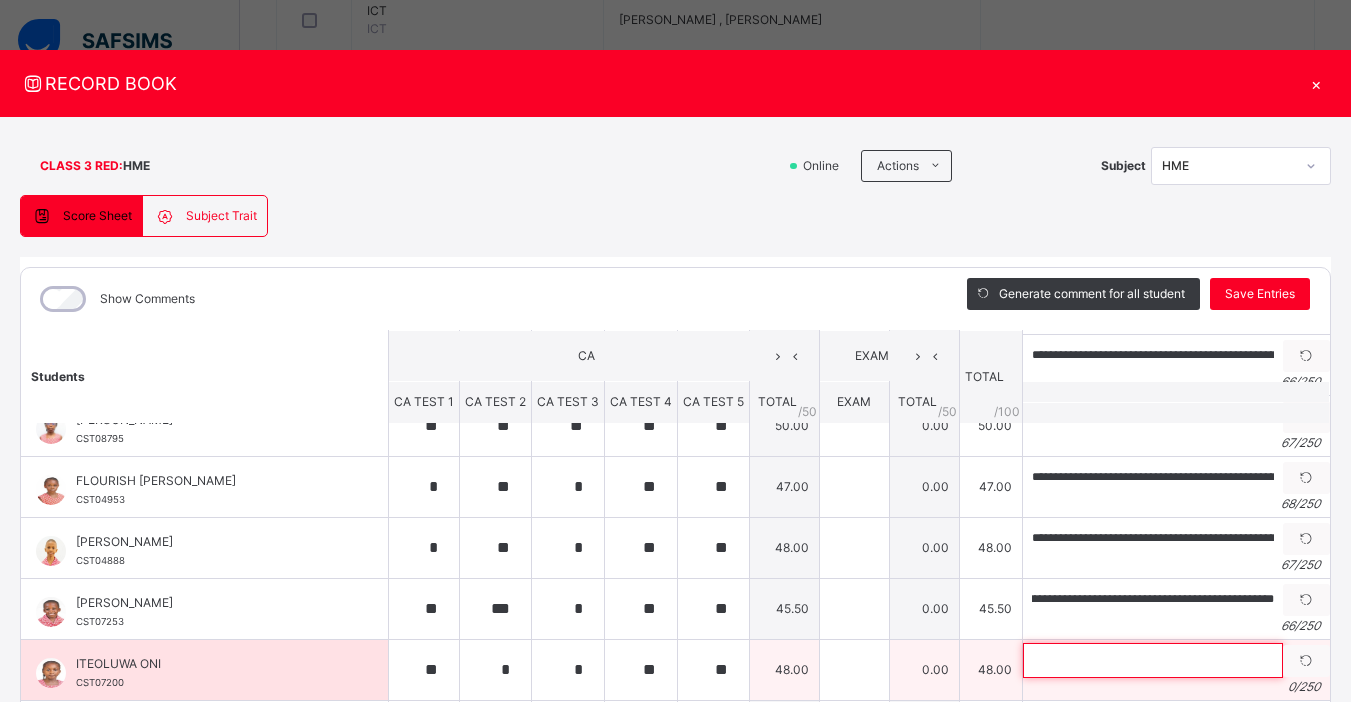 scroll, scrollTop: 0, scrollLeft: 0, axis: both 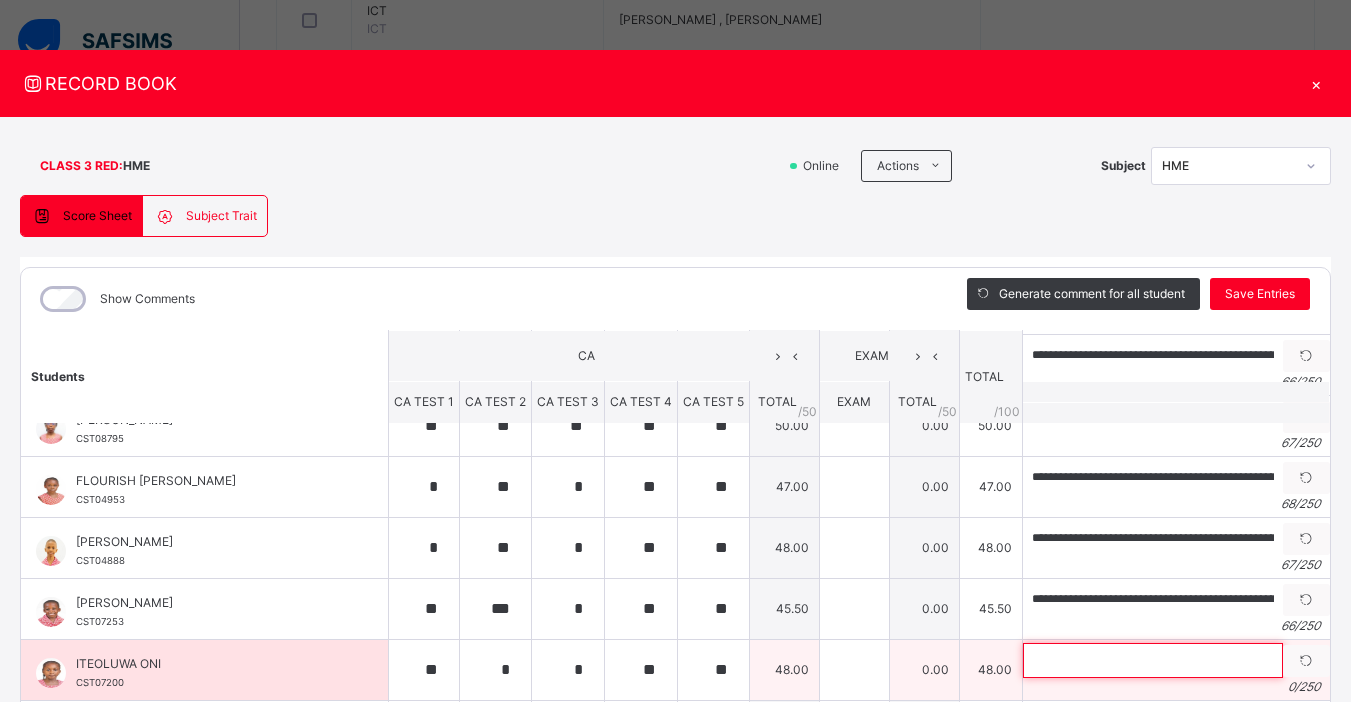 click at bounding box center [1153, 660] 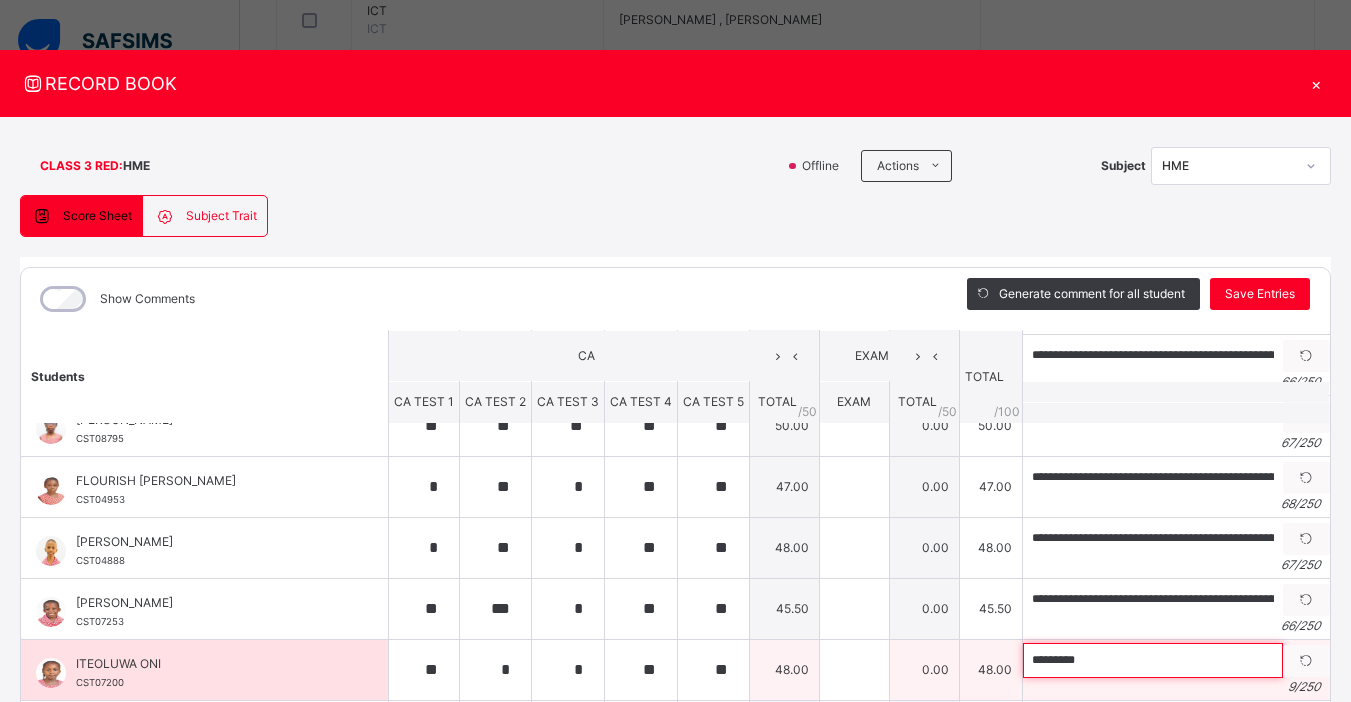 paste on "**********" 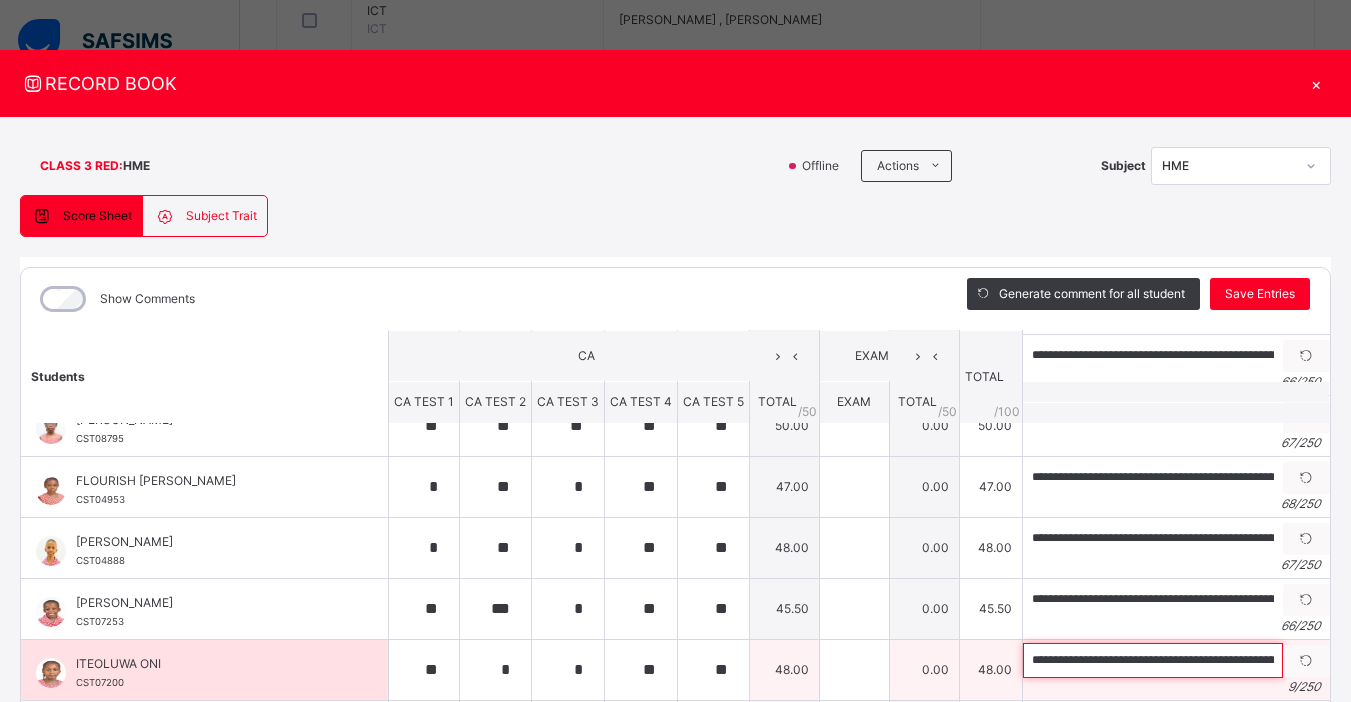 scroll, scrollTop: 0, scrollLeft: 162, axis: horizontal 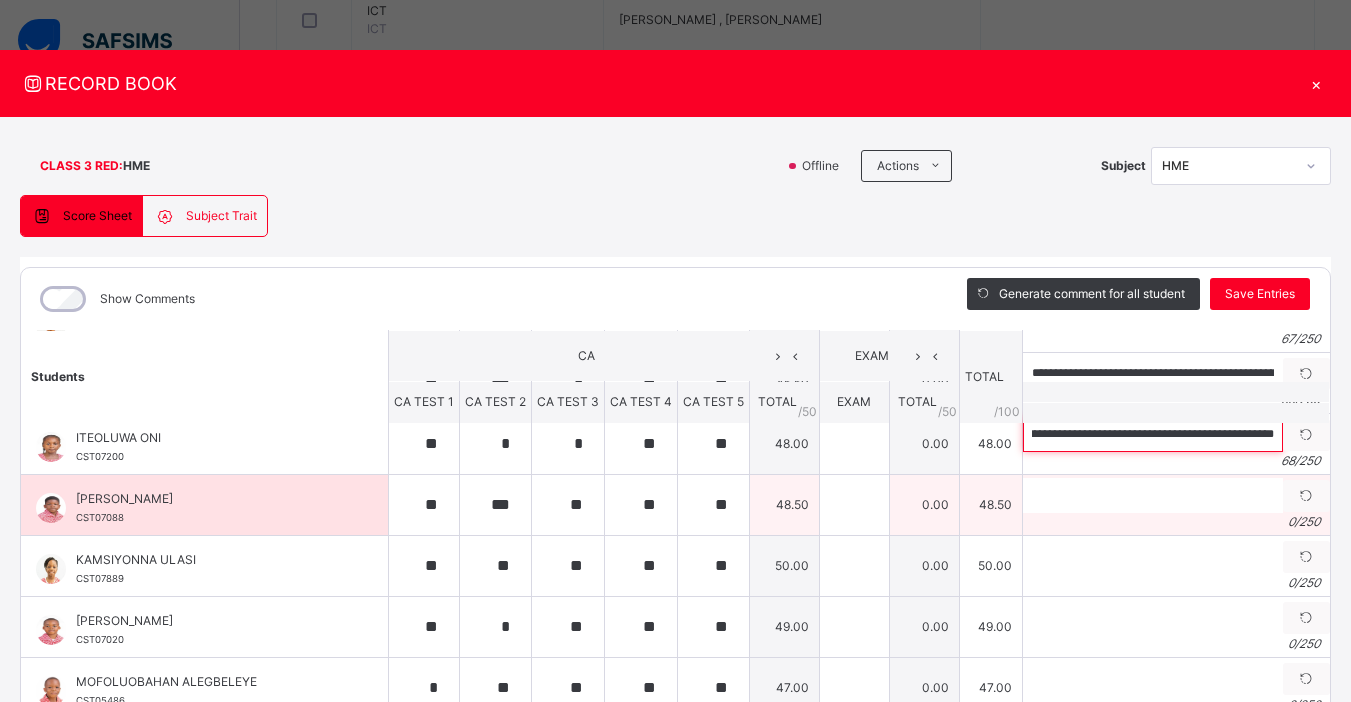 type on "**********" 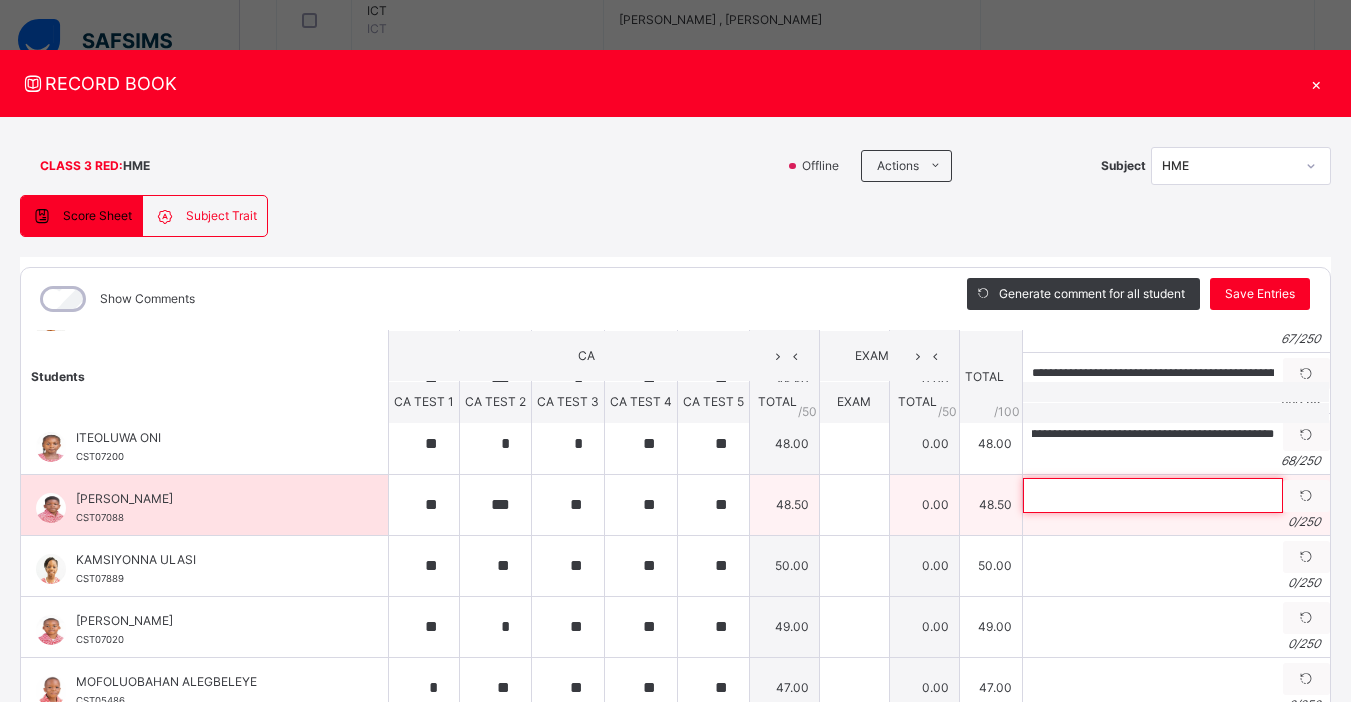 scroll, scrollTop: 0, scrollLeft: 0, axis: both 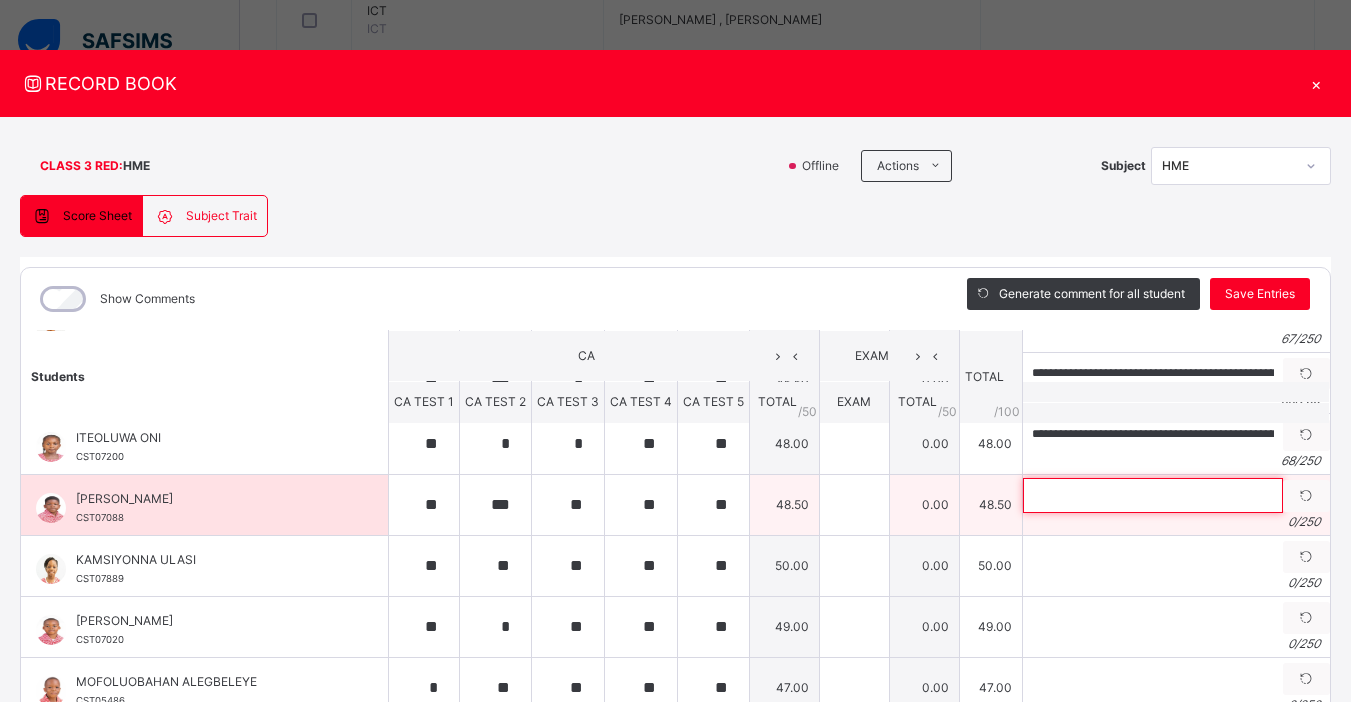 click at bounding box center [1153, 495] 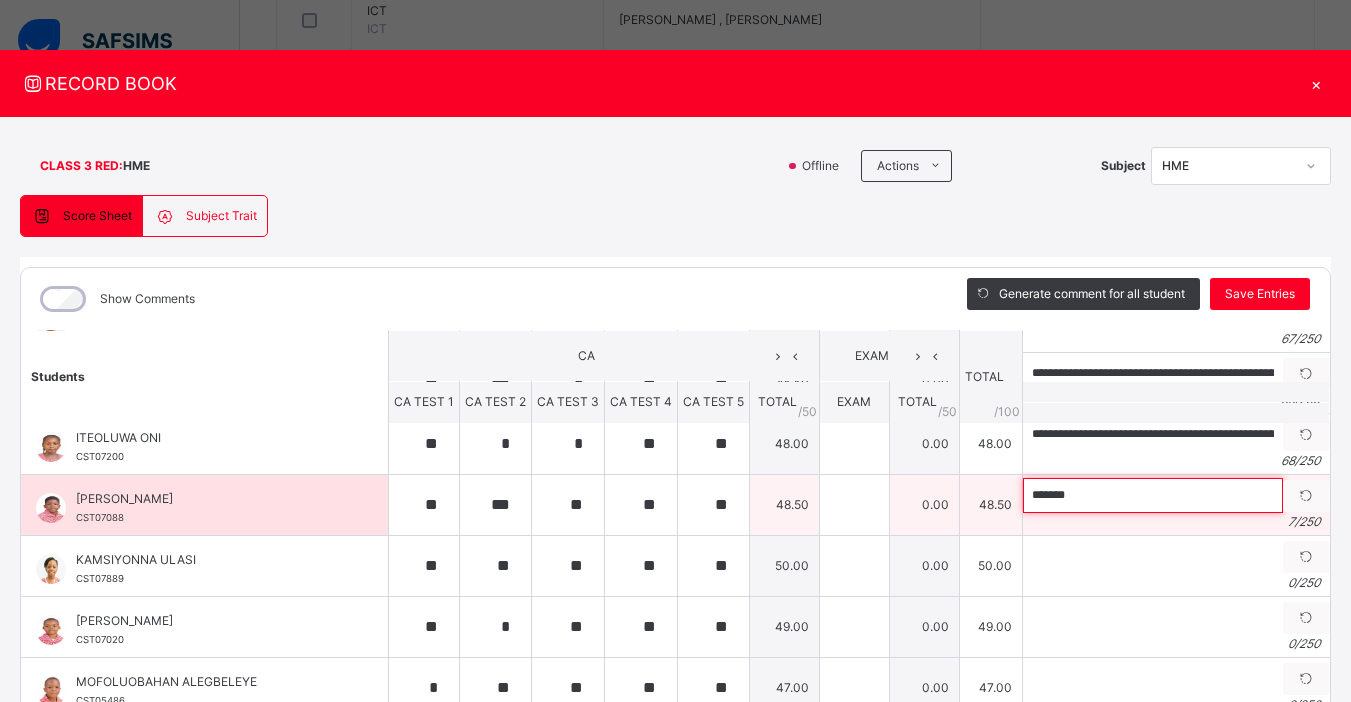 paste on "**********" 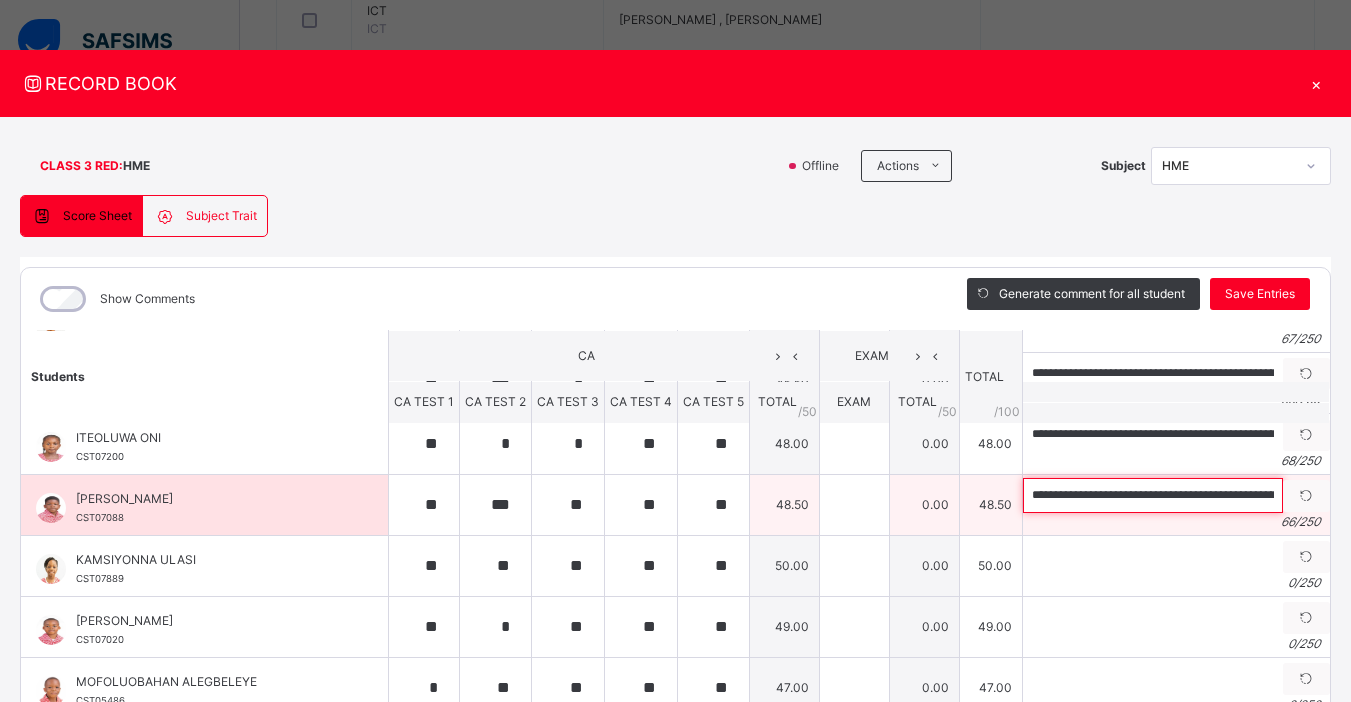 scroll, scrollTop: 0, scrollLeft: 157, axis: horizontal 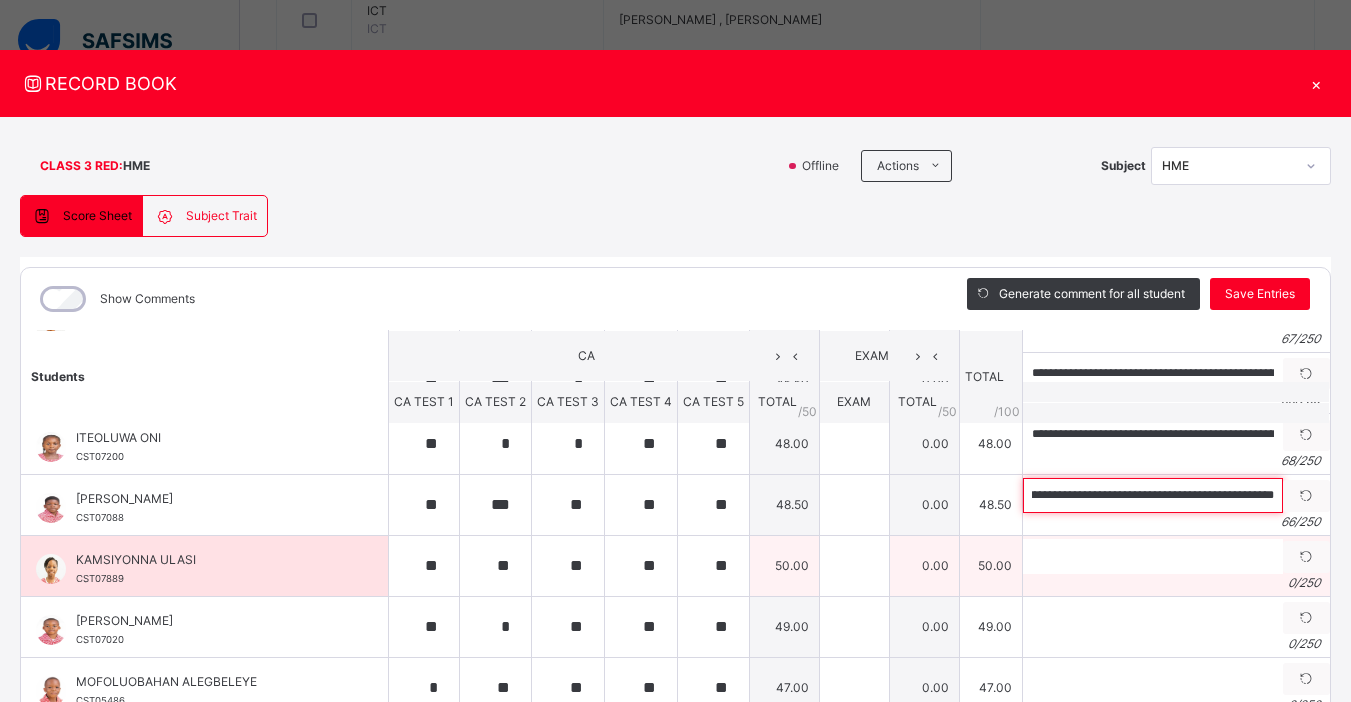 type on "**********" 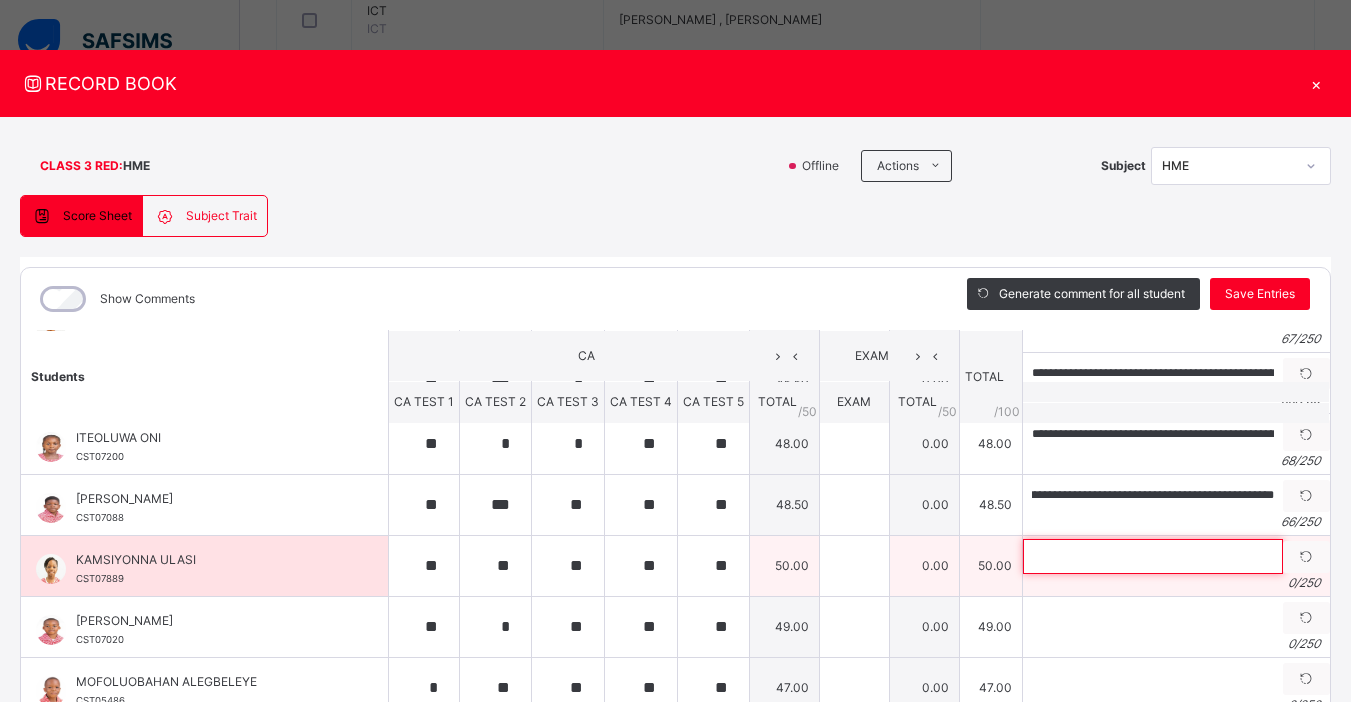 scroll, scrollTop: 0, scrollLeft: 0, axis: both 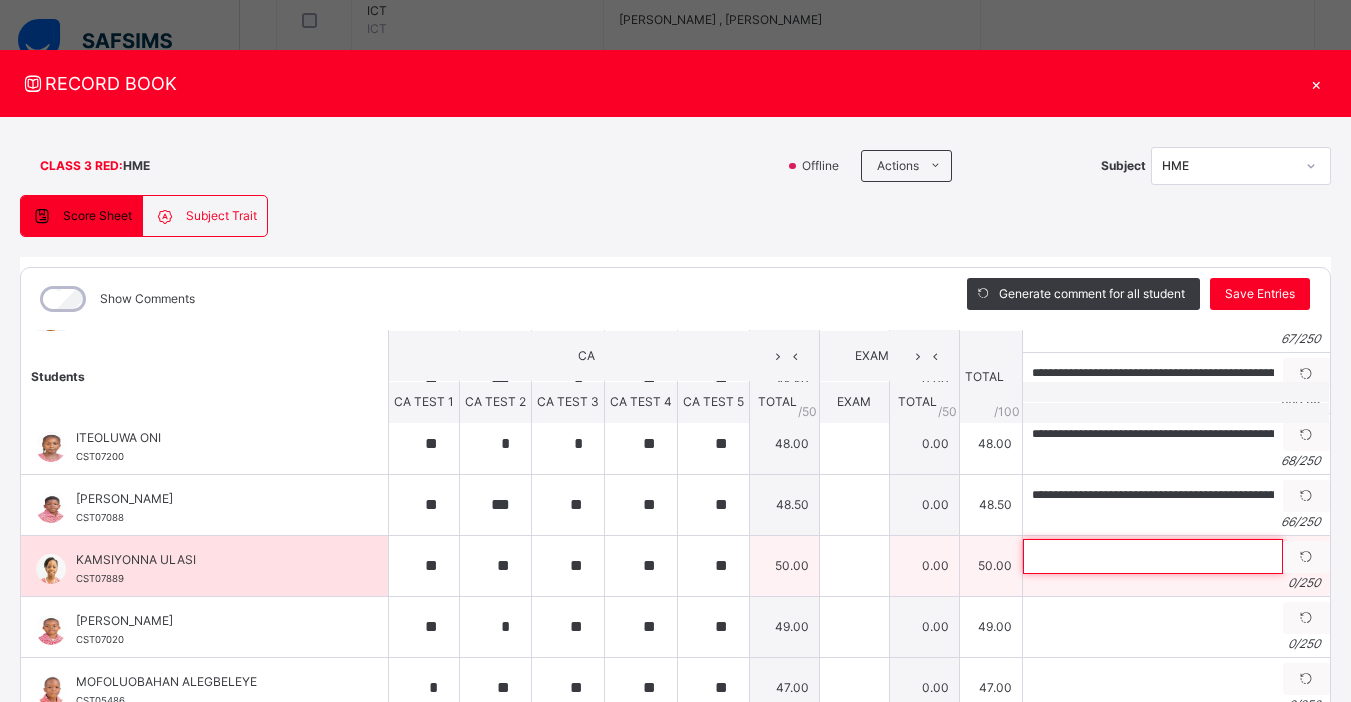 click at bounding box center (1153, 556) 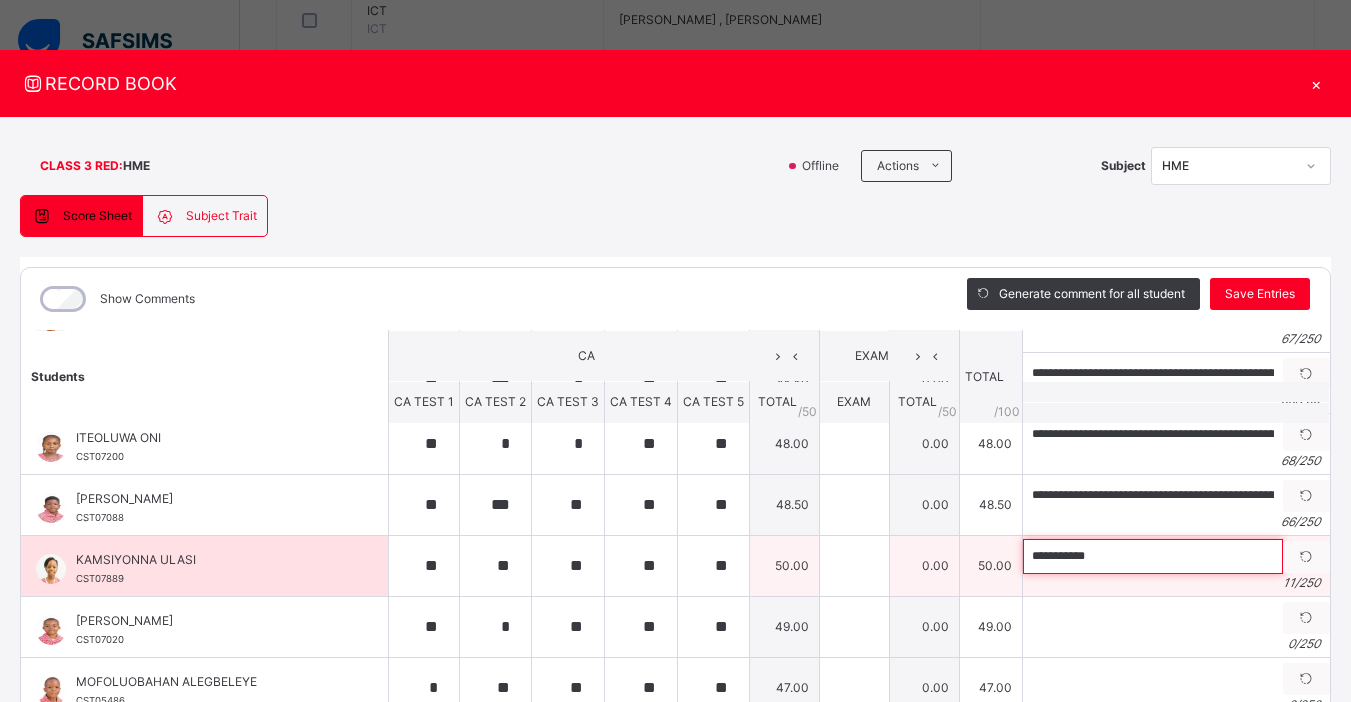 paste on "**********" 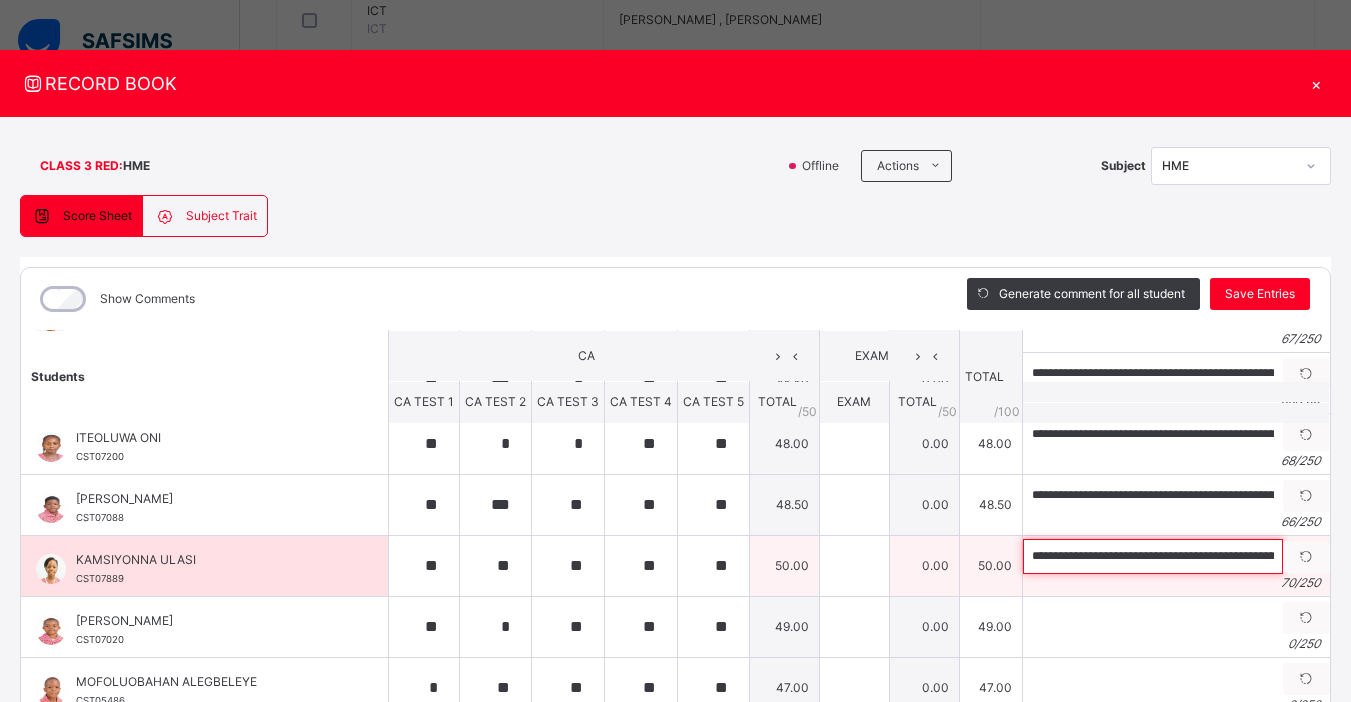 scroll, scrollTop: 0, scrollLeft: 183, axis: horizontal 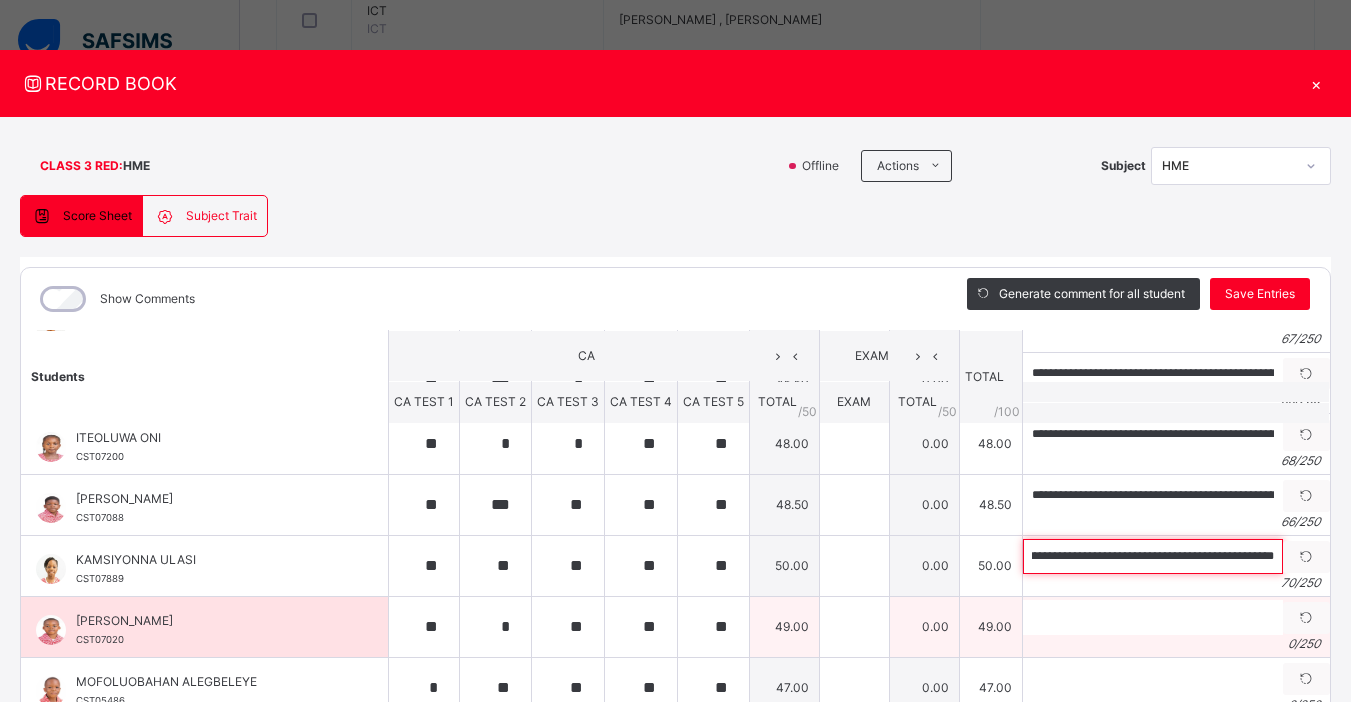 type on "**********" 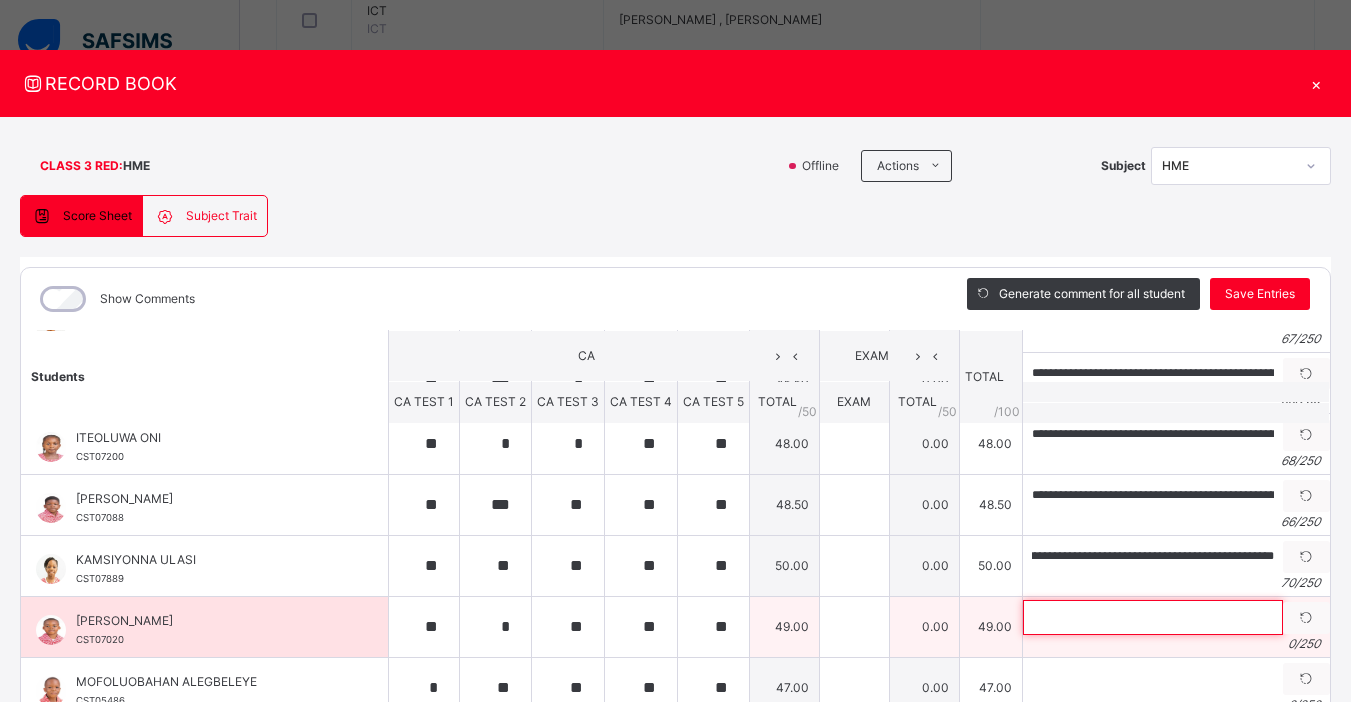 scroll, scrollTop: 0, scrollLeft: 0, axis: both 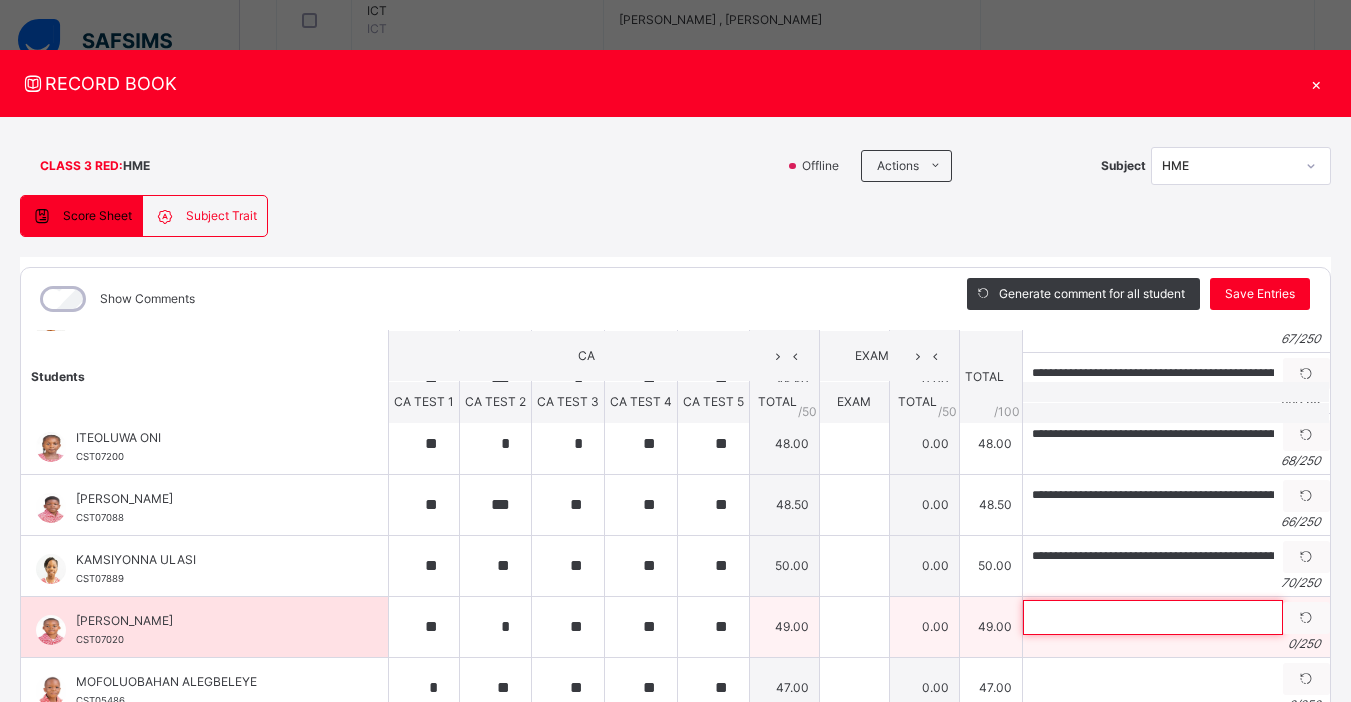 click at bounding box center (1153, 617) 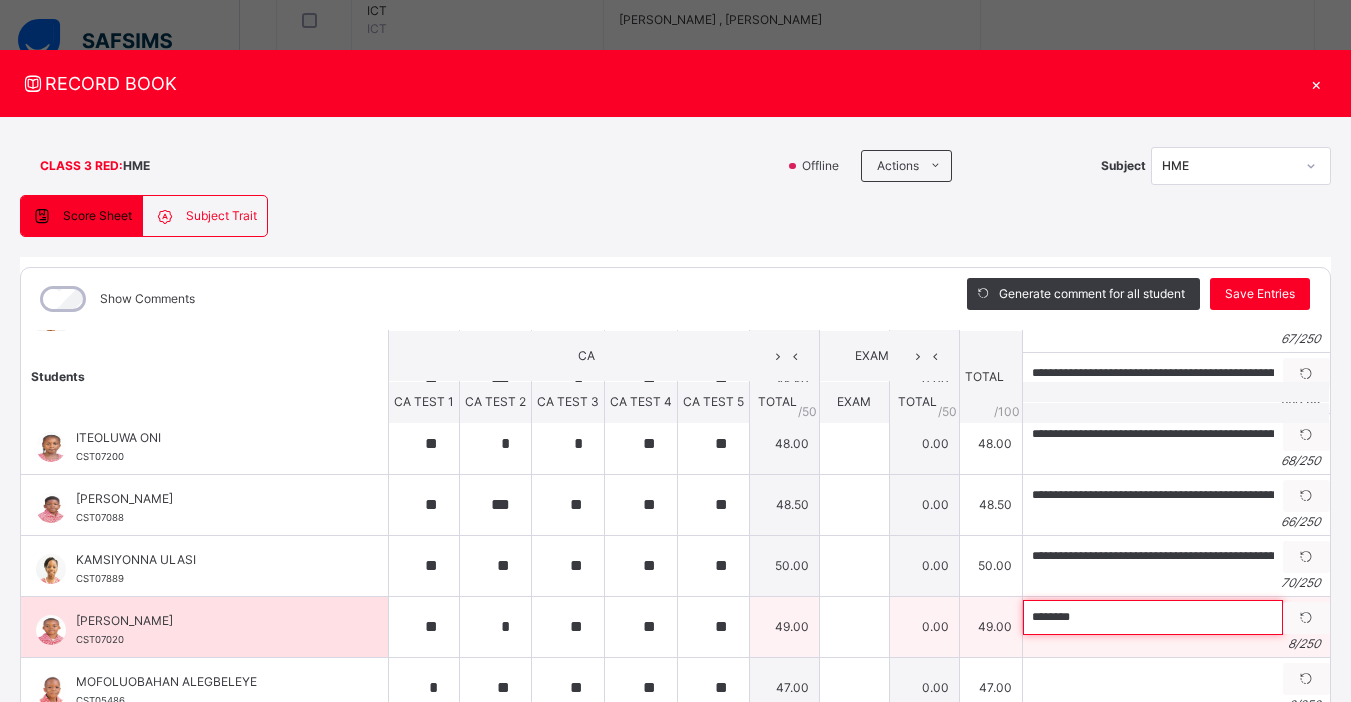 paste on "**********" 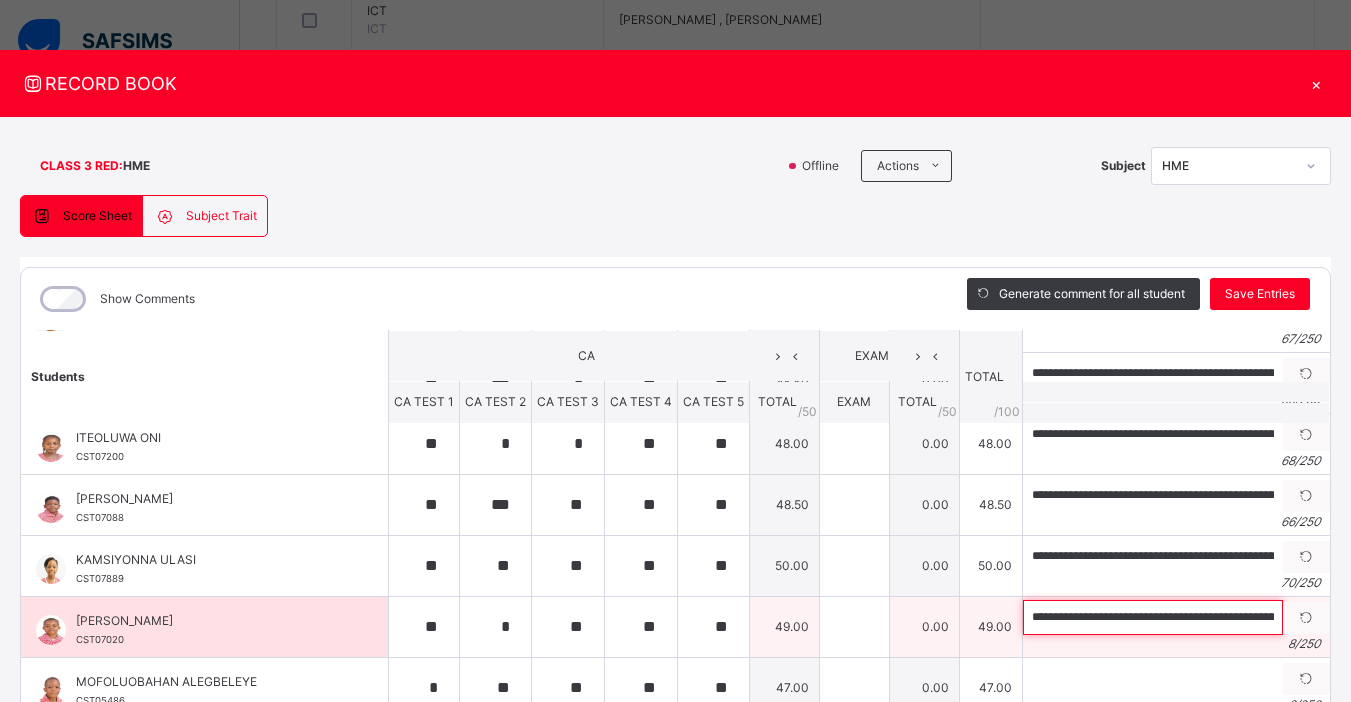 scroll, scrollTop: 0, scrollLeft: 160, axis: horizontal 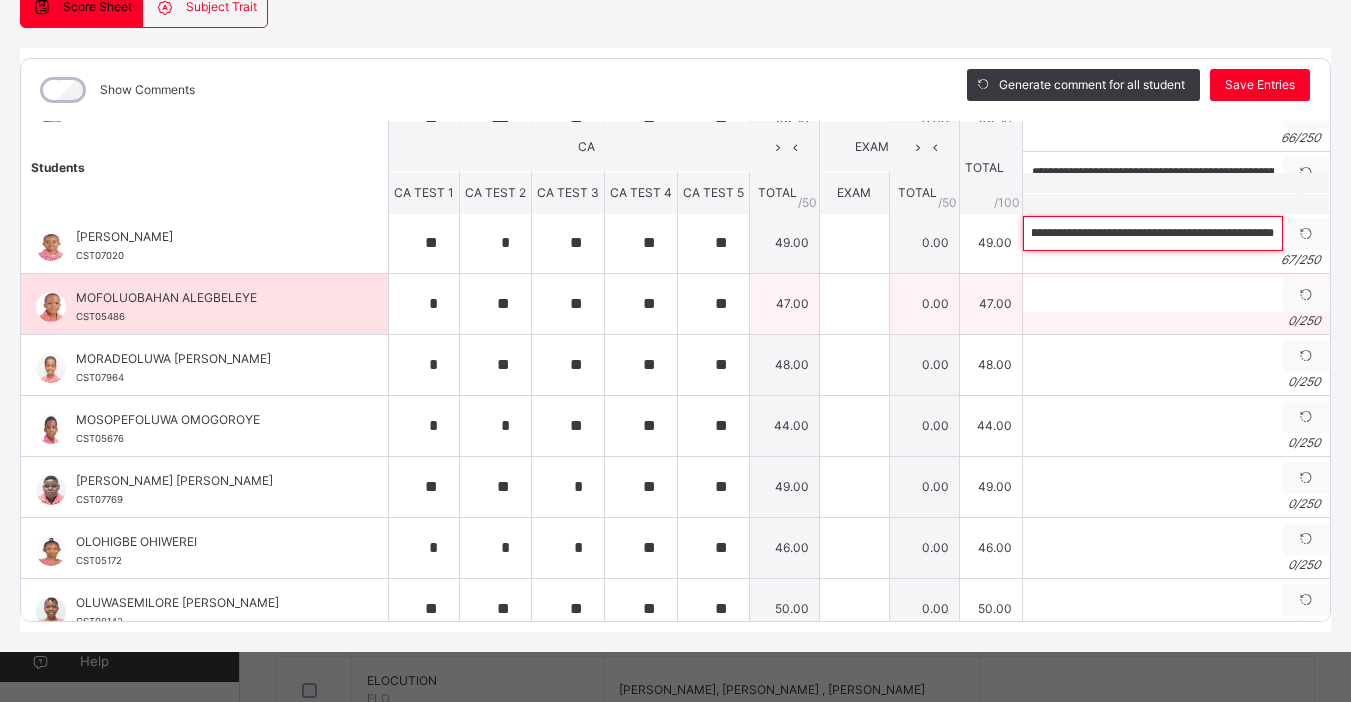 type on "**********" 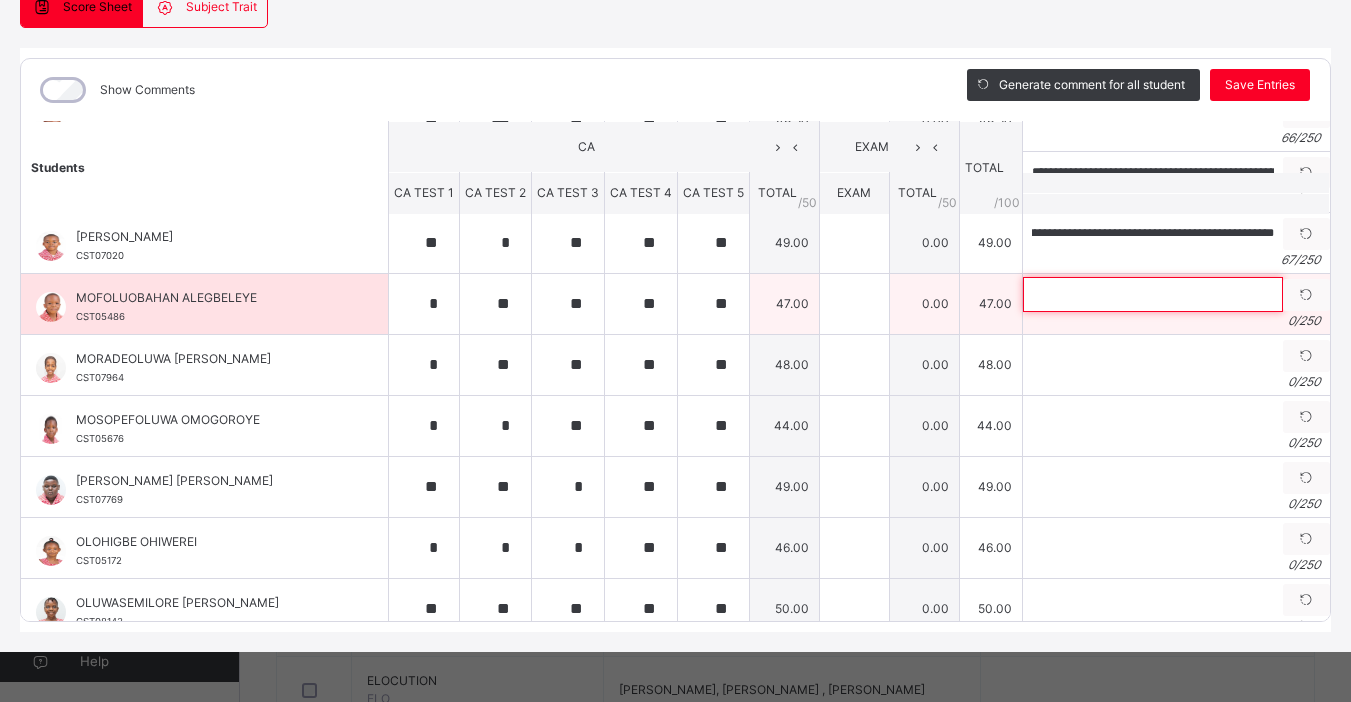 scroll, scrollTop: 0, scrollLeft: 0, axis: both 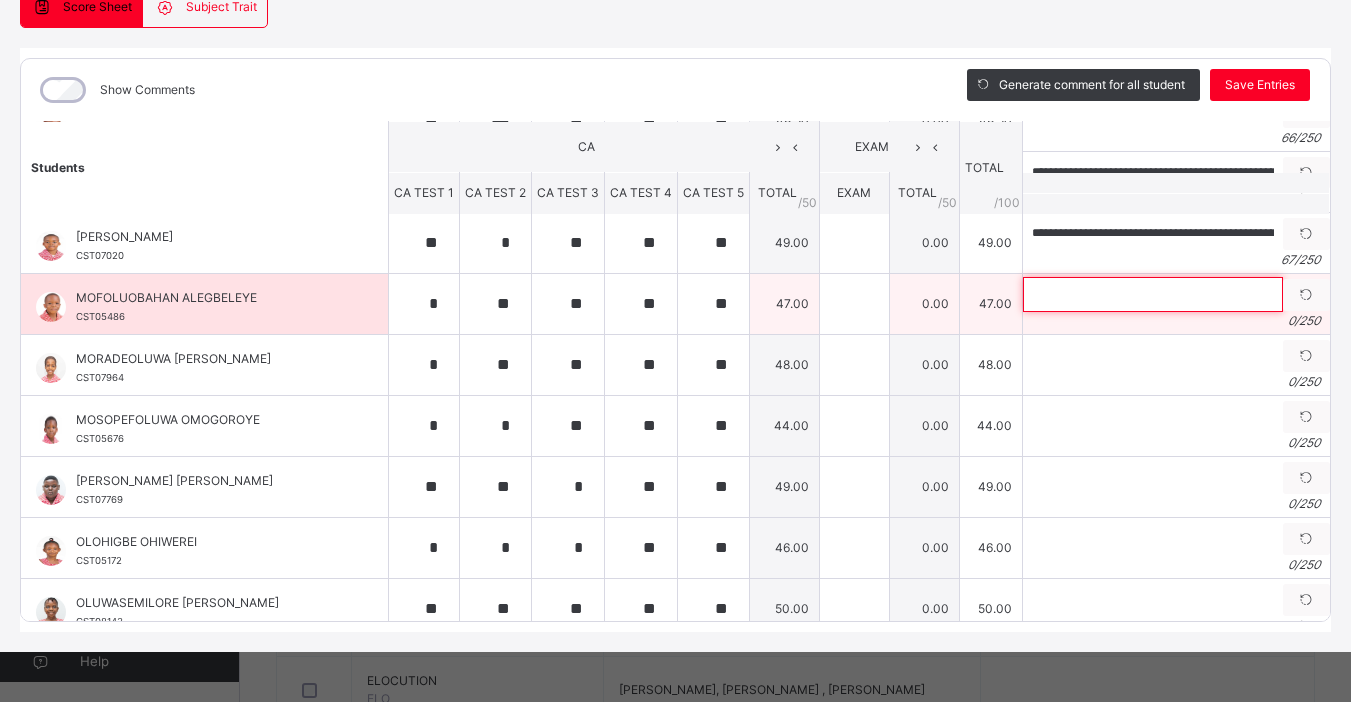click at bounding box center (1153, 294) 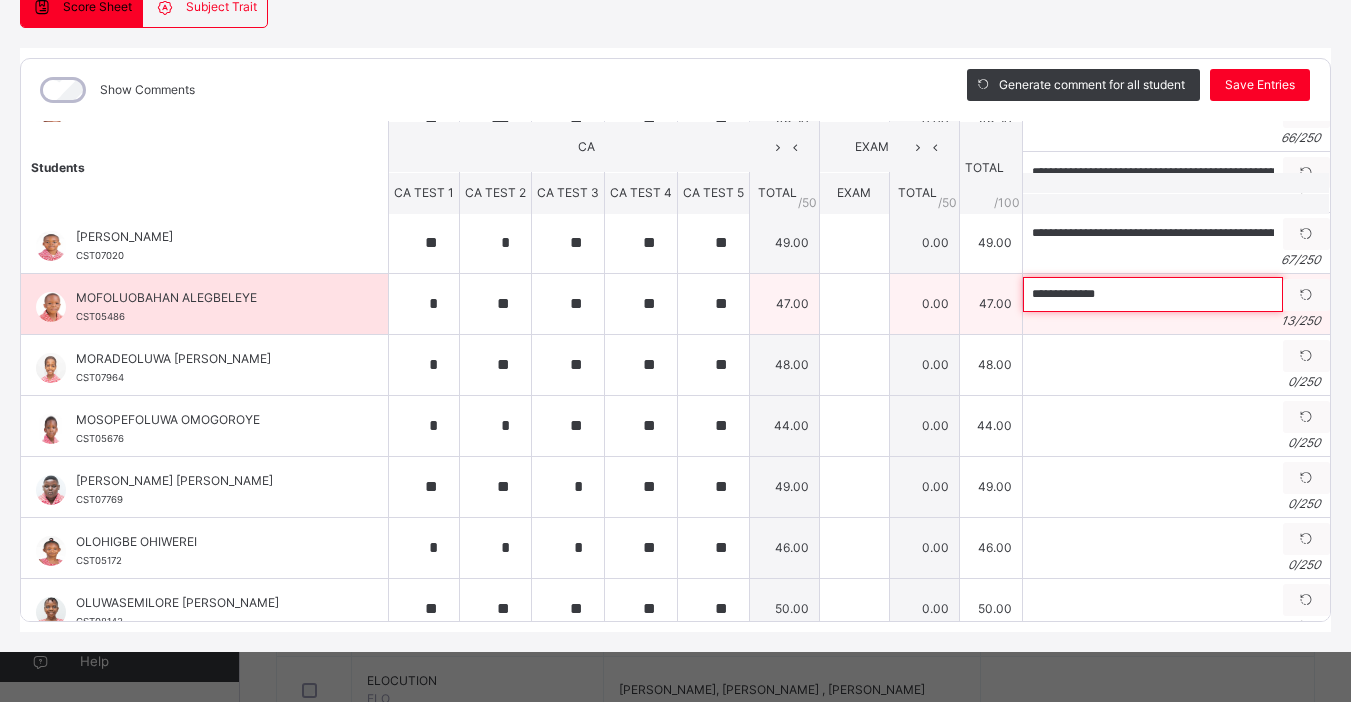paste on "**********" 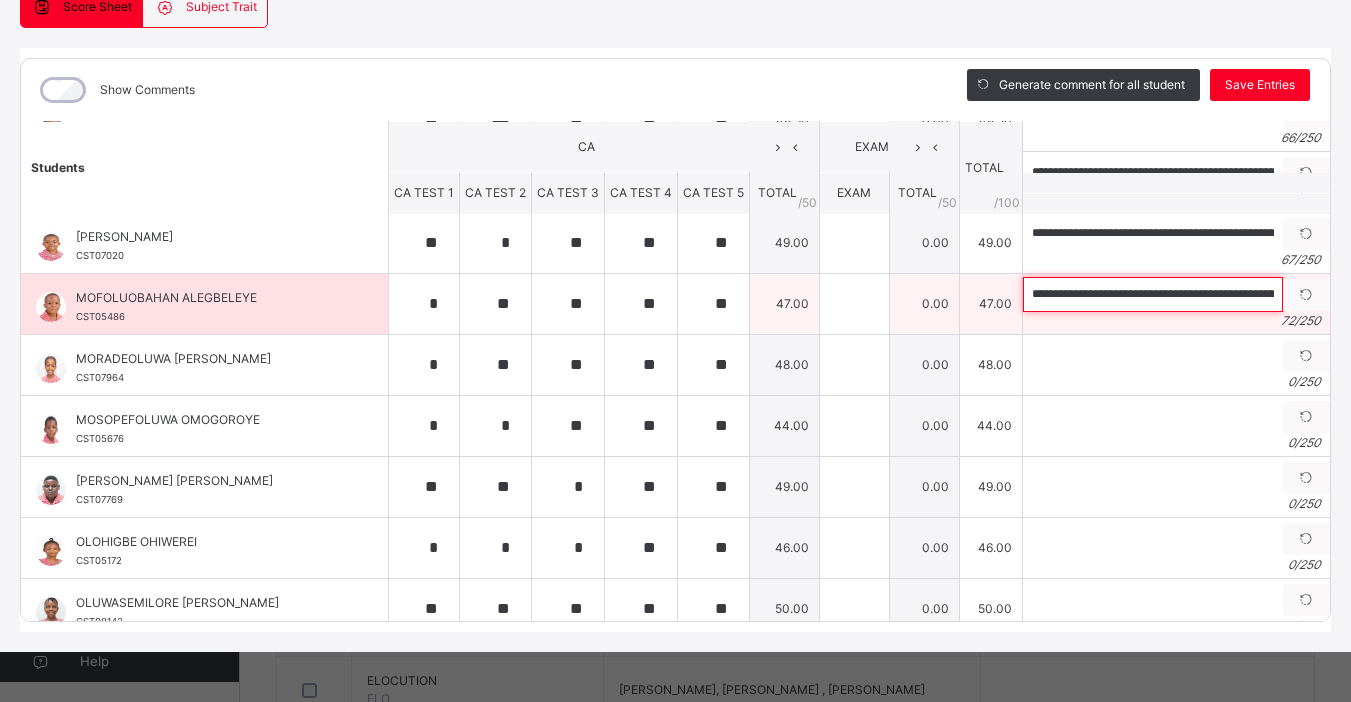 scroll, scrollTop: 0, scrollLeft: 195, axis: horizontal 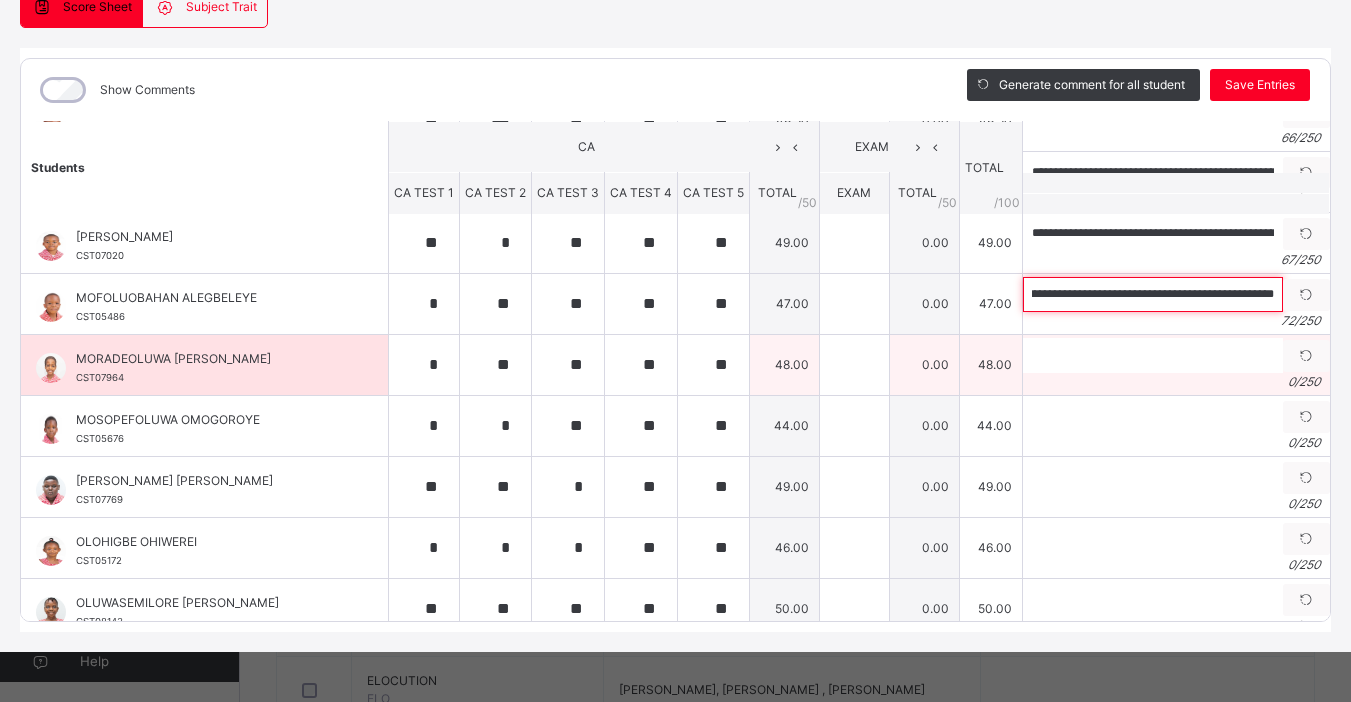 type on "**********" 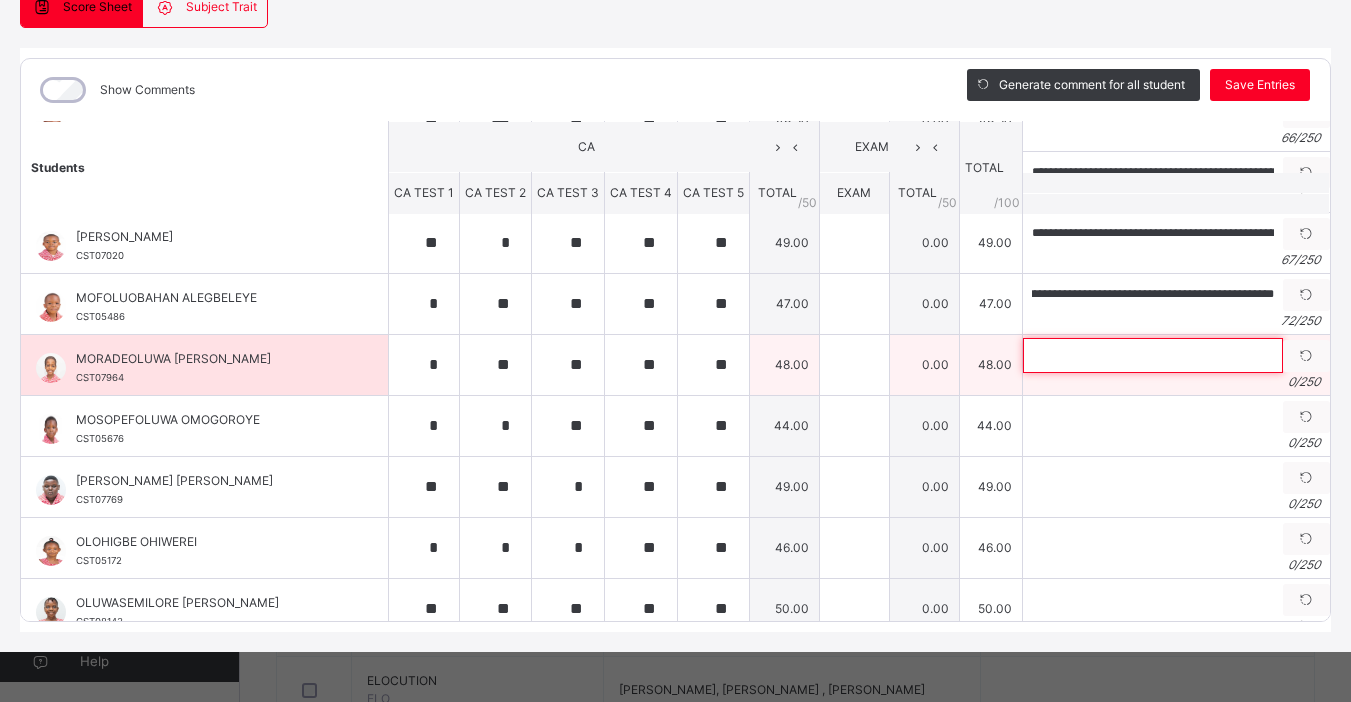 scroll, scrollTop: 0, scrollLeft: 0, axis: both 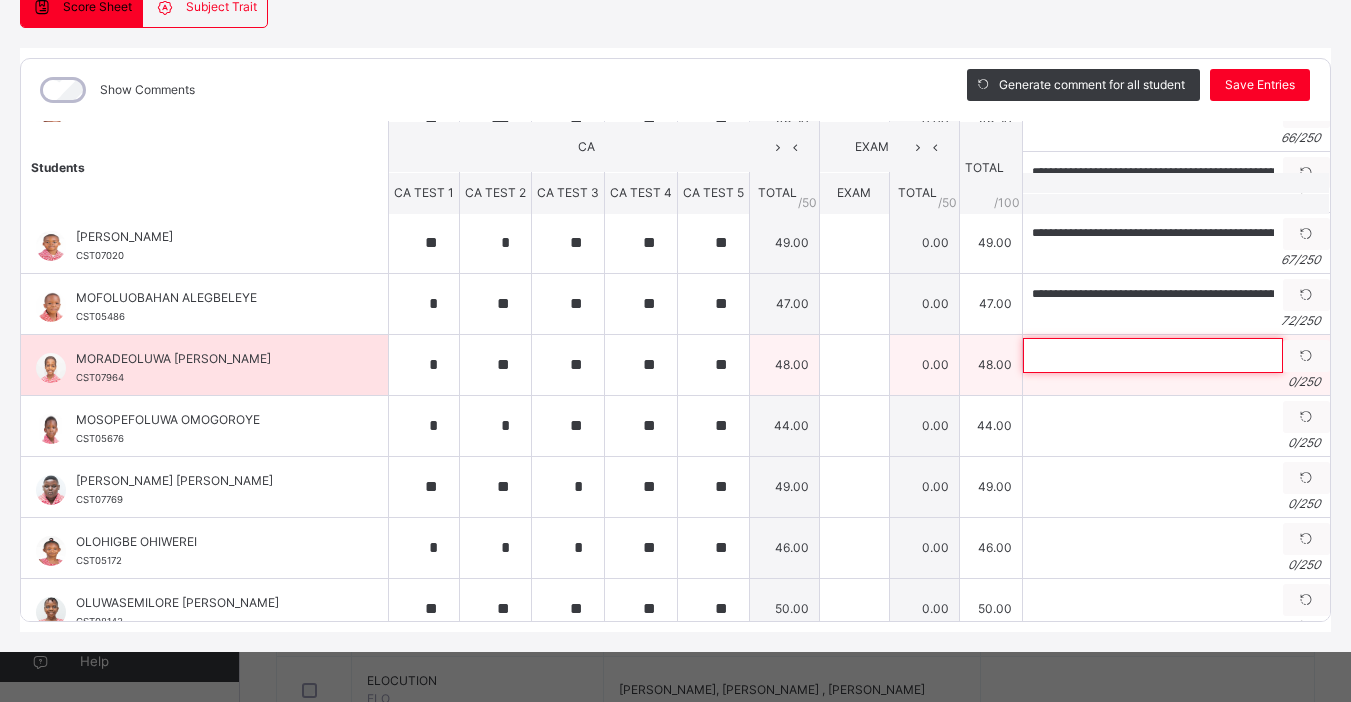 click at bounding box center (1153, 355) 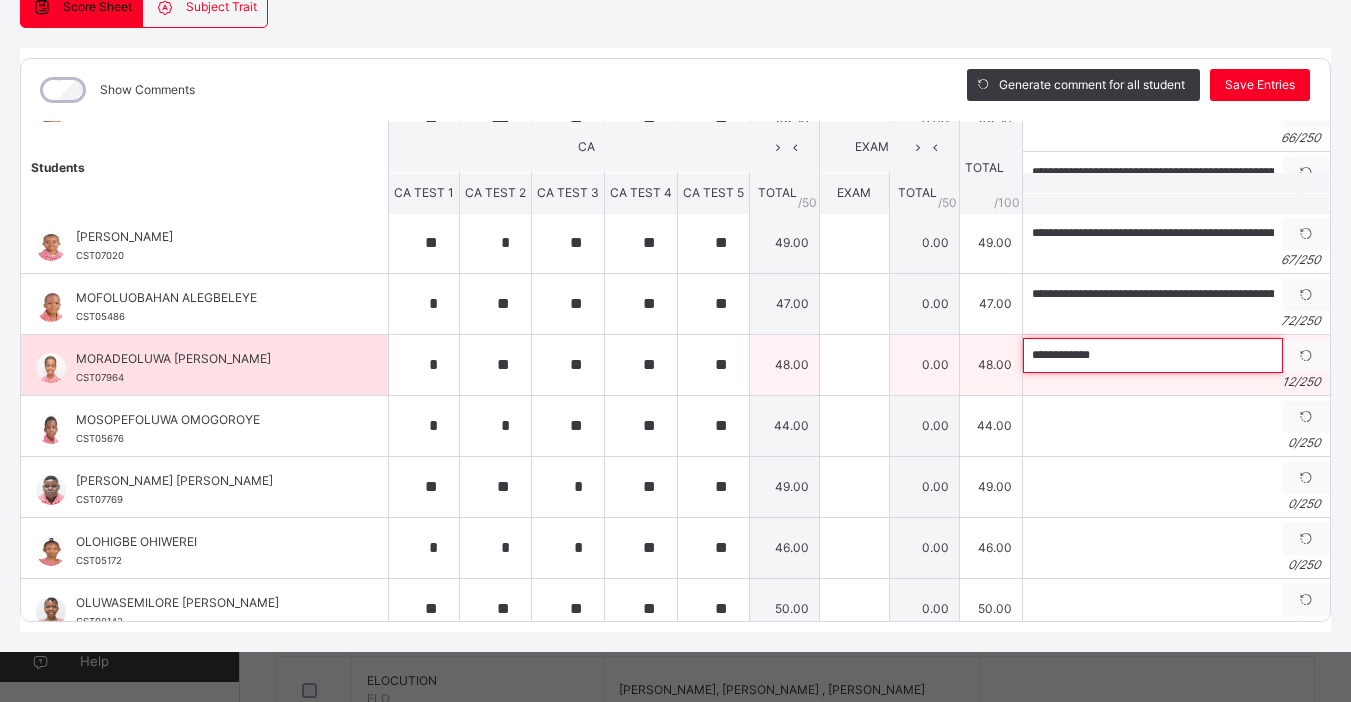 paste on "**********" 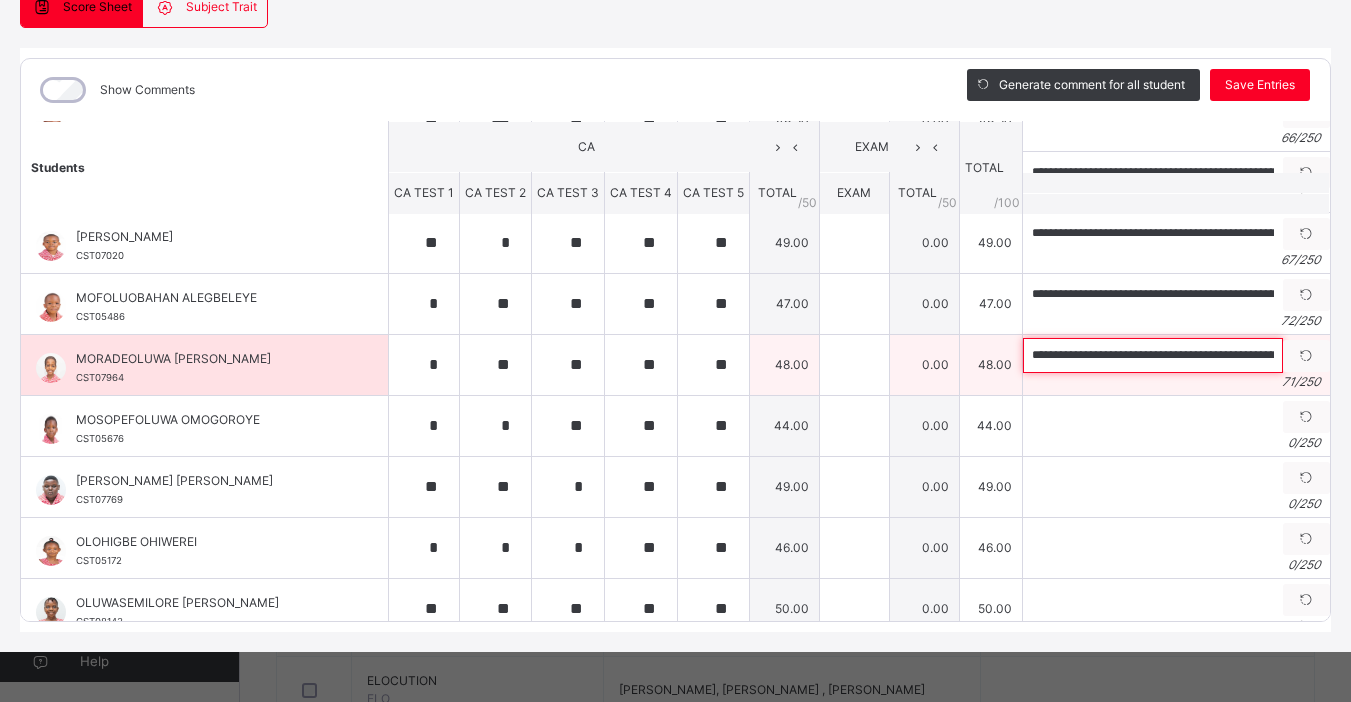 scroll, scrollTop: 0, scrollLeft: 191, axis: horizontal 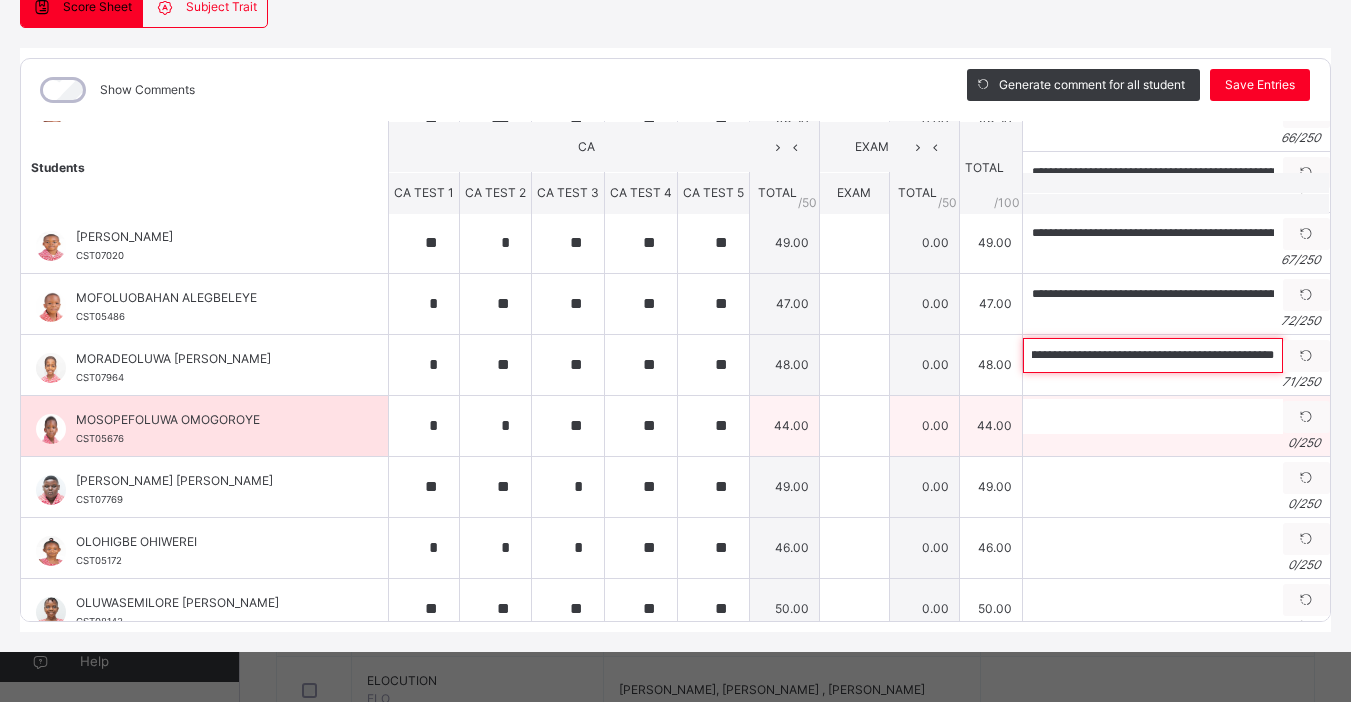 type on "**********" 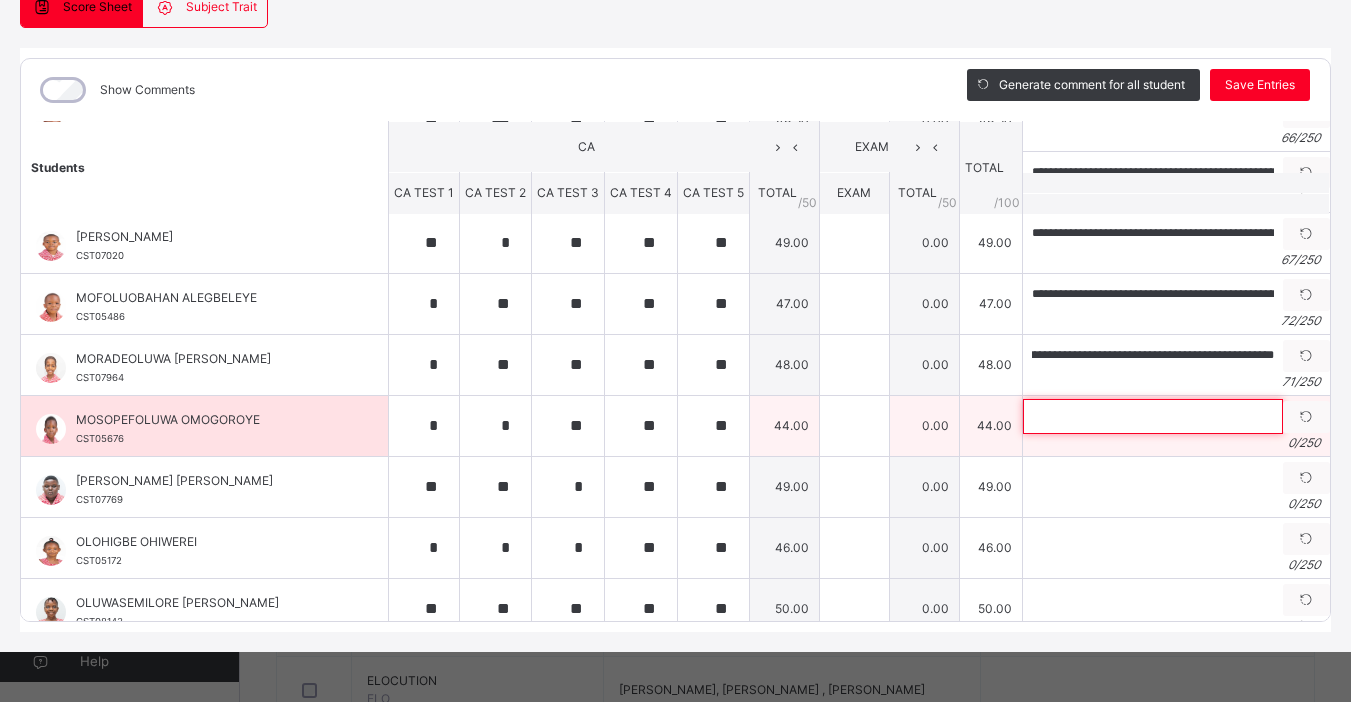 scroll, scrollTop: 0, scrollLeft: 0, axis: both 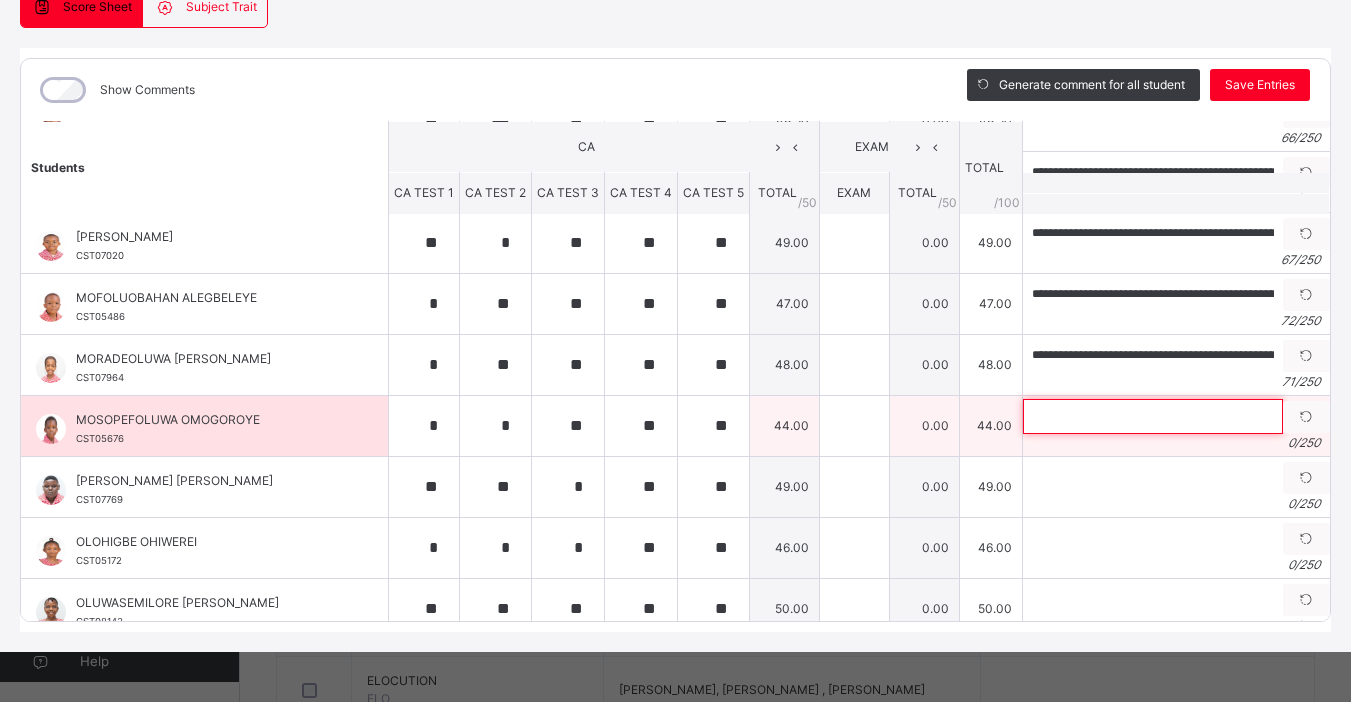 click at bounding box center (1153, 416) 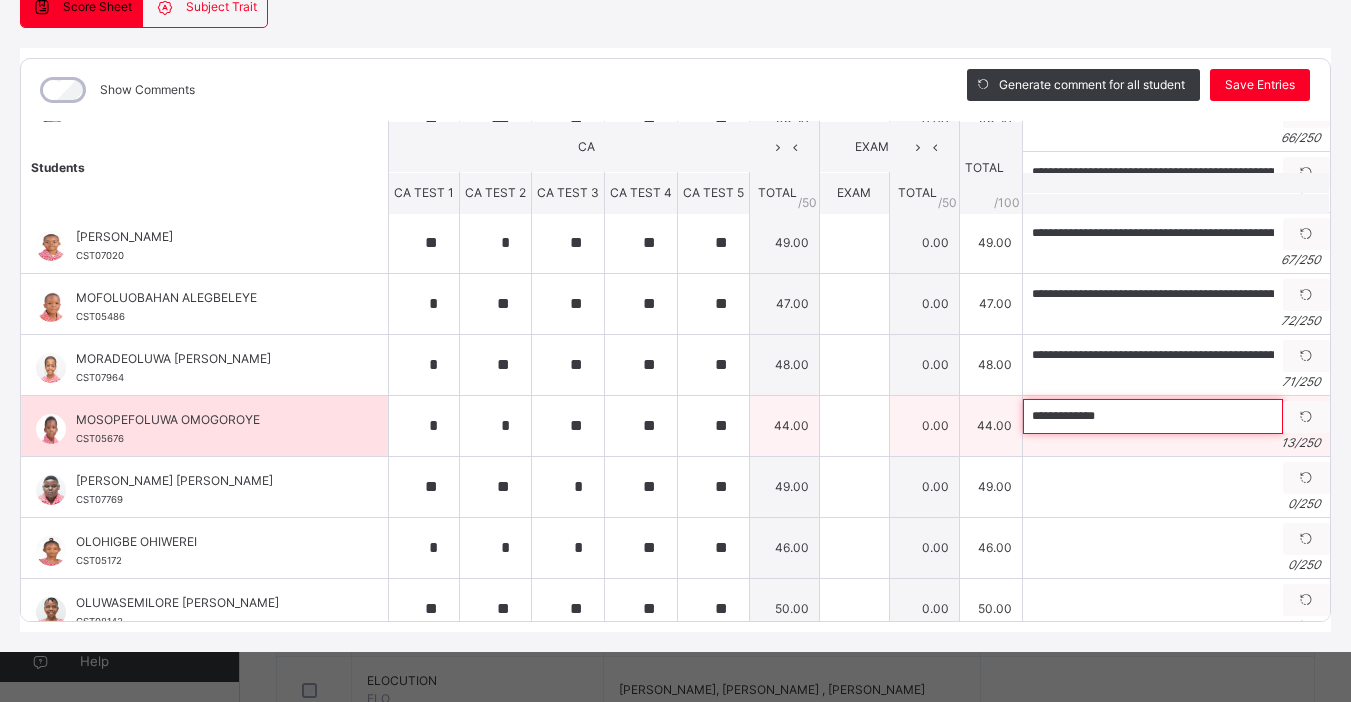 paste on "**********" 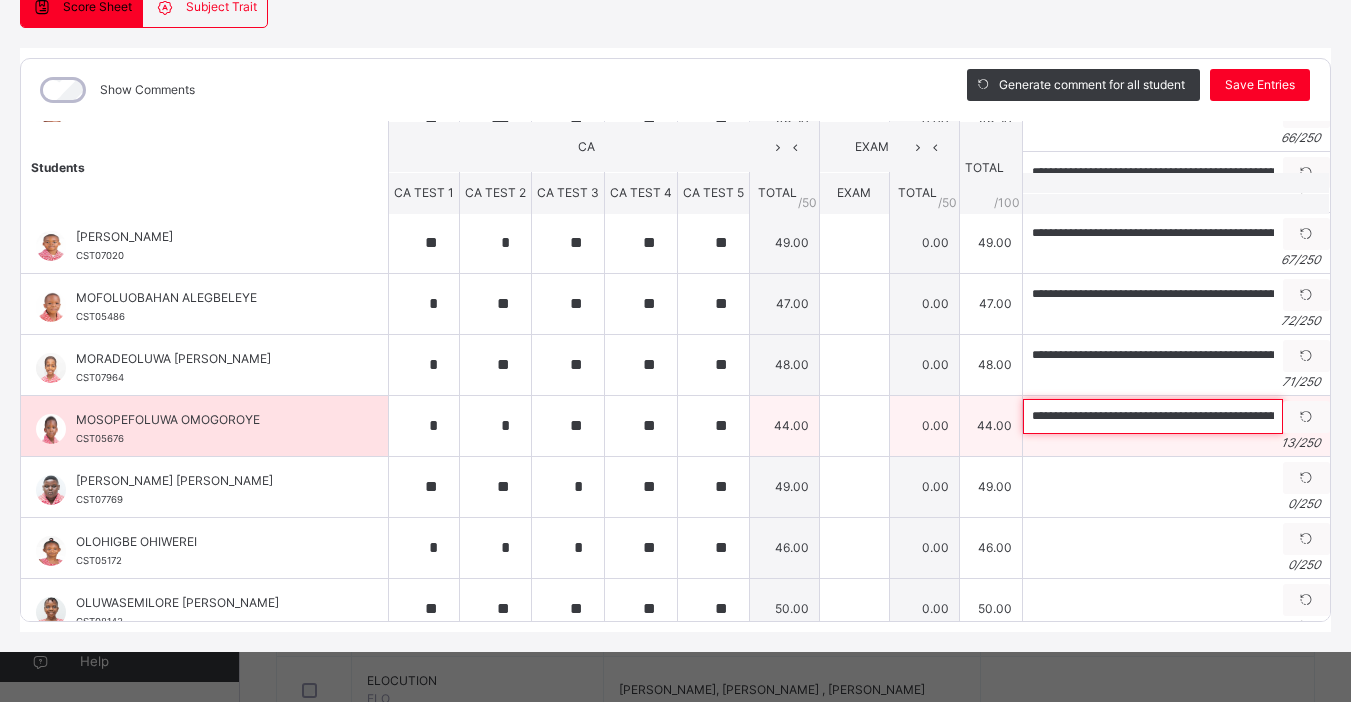 scroll, scrollTop: 0, scrollLeft: 197, axis: horizontal 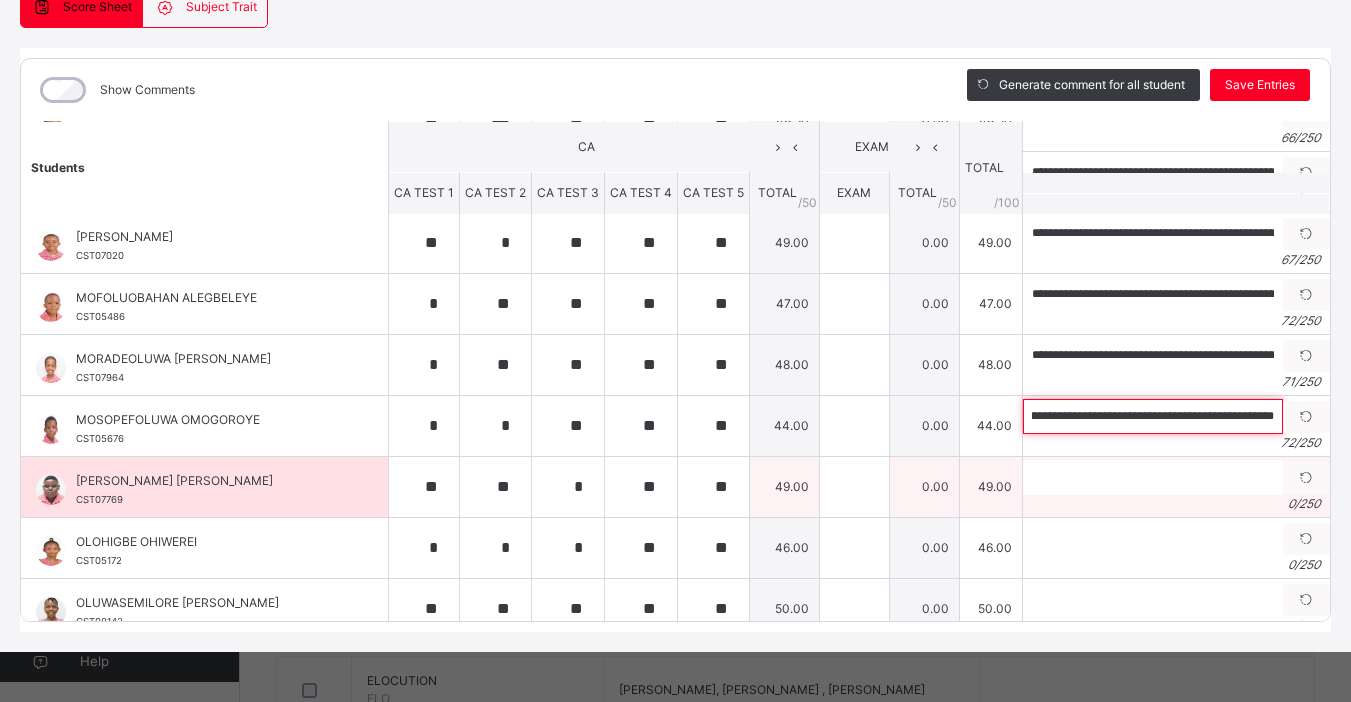 type on "**********" 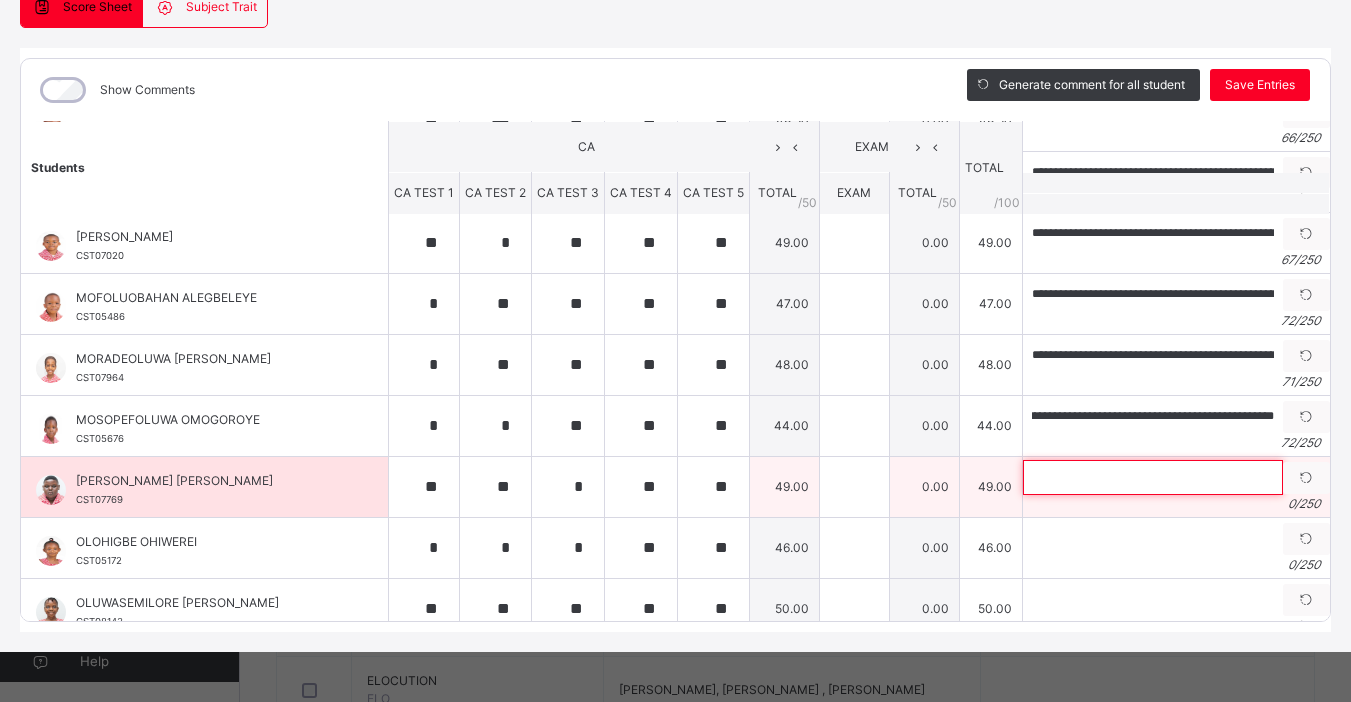 scroll, scrollTop: 0, scrollLeft: 0, axis: both 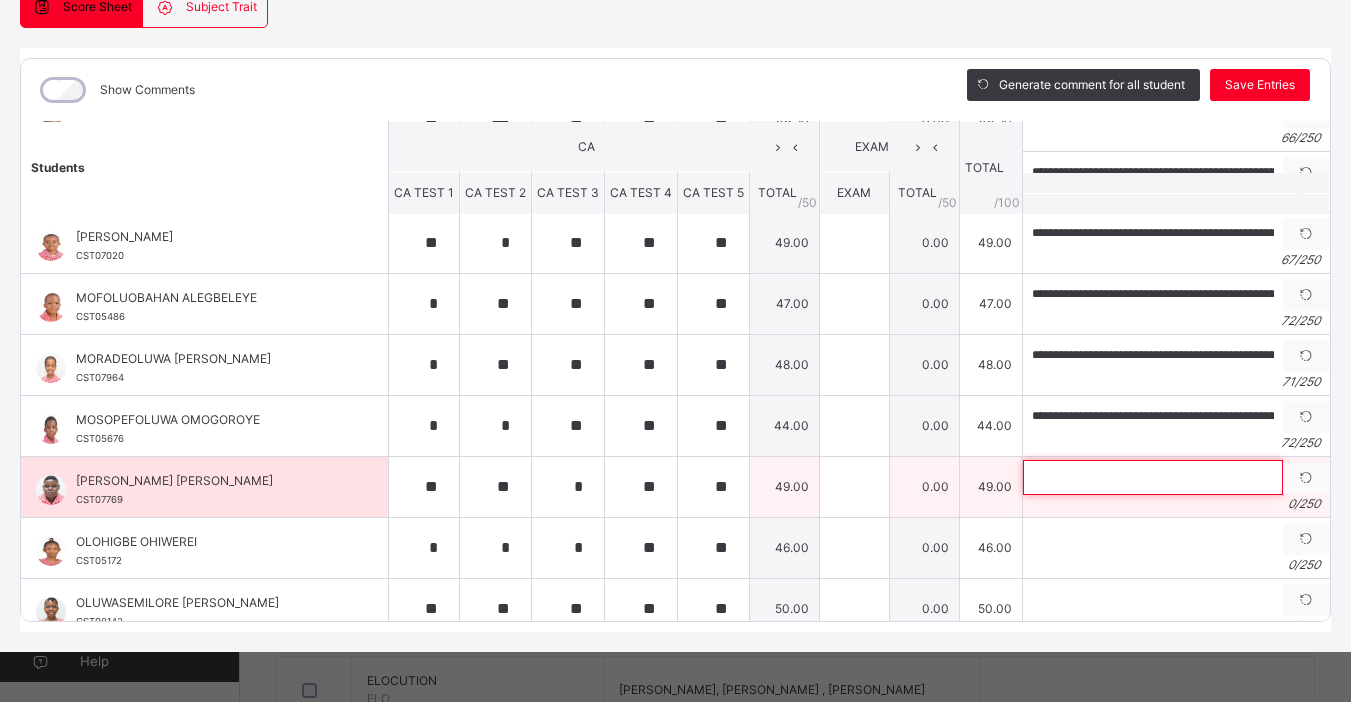 click at bounding box center (1153, 477) 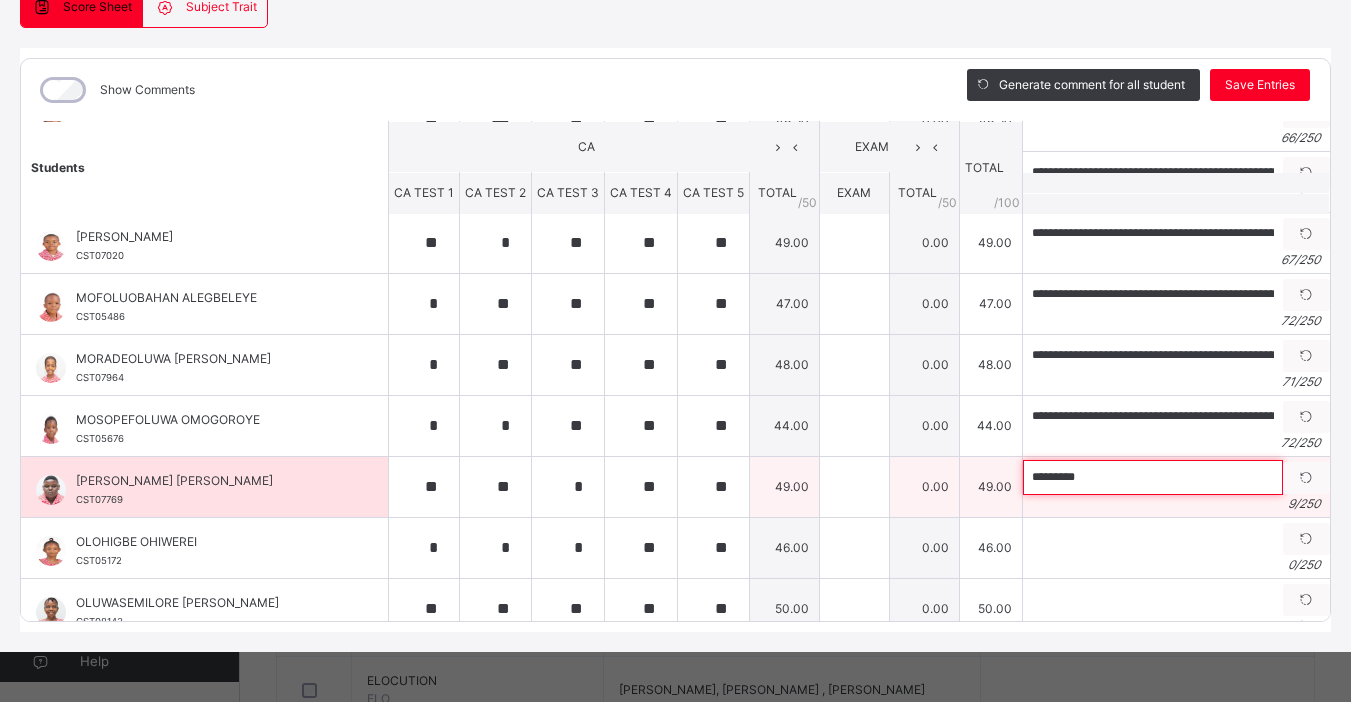 paste on "**********" 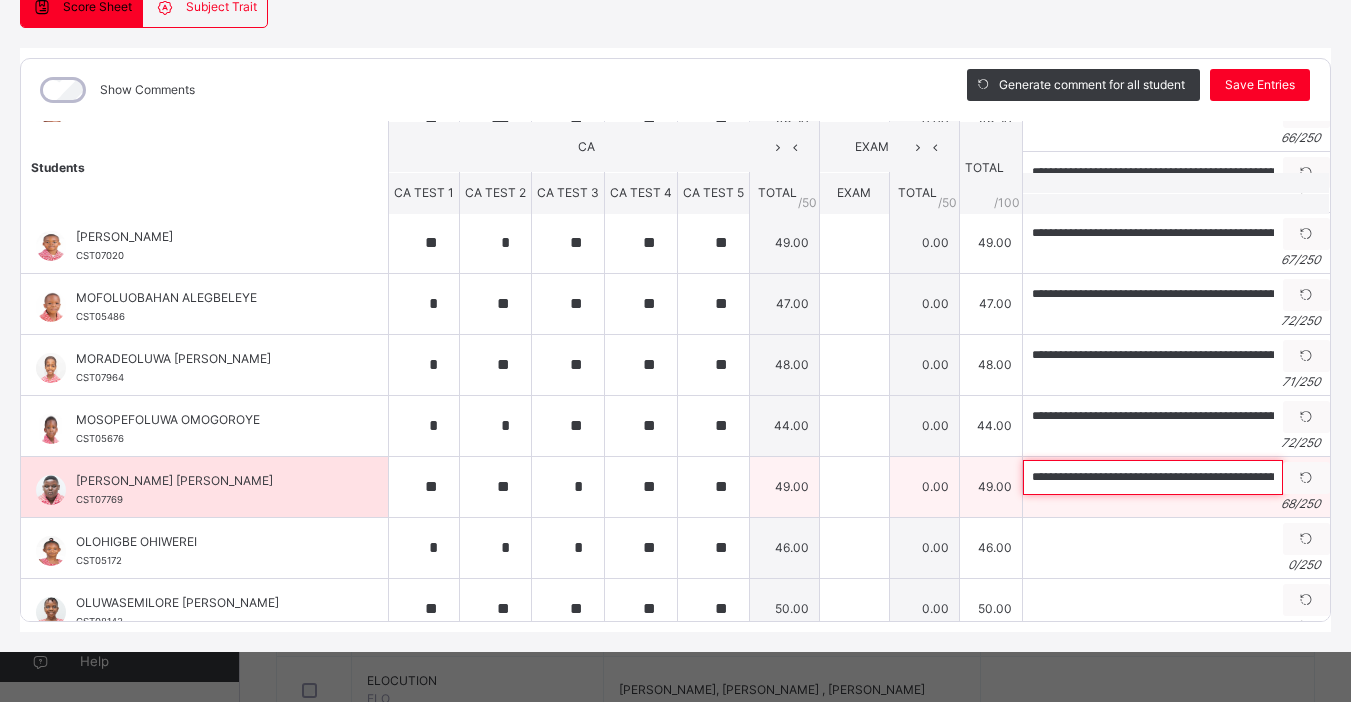 scroll, scrollTop: 0, scrollLeft: 170, axis: horizontal 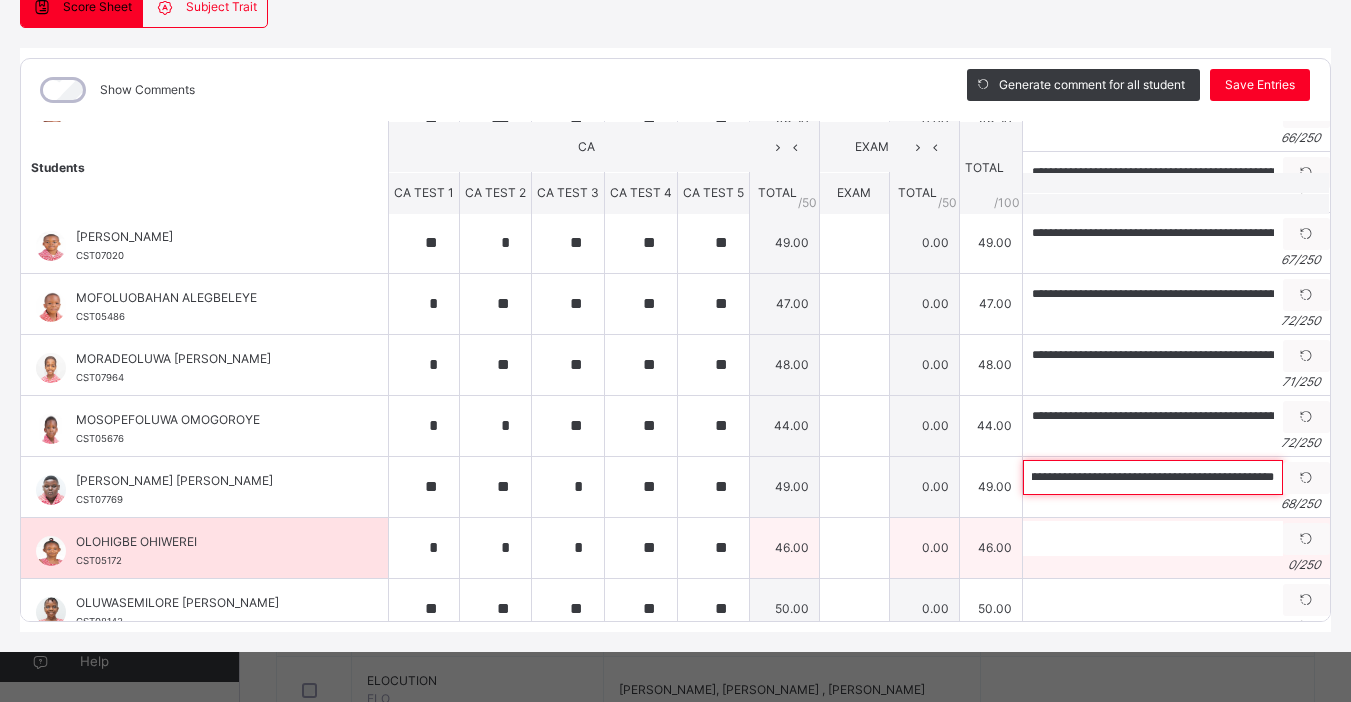 type on "**********" 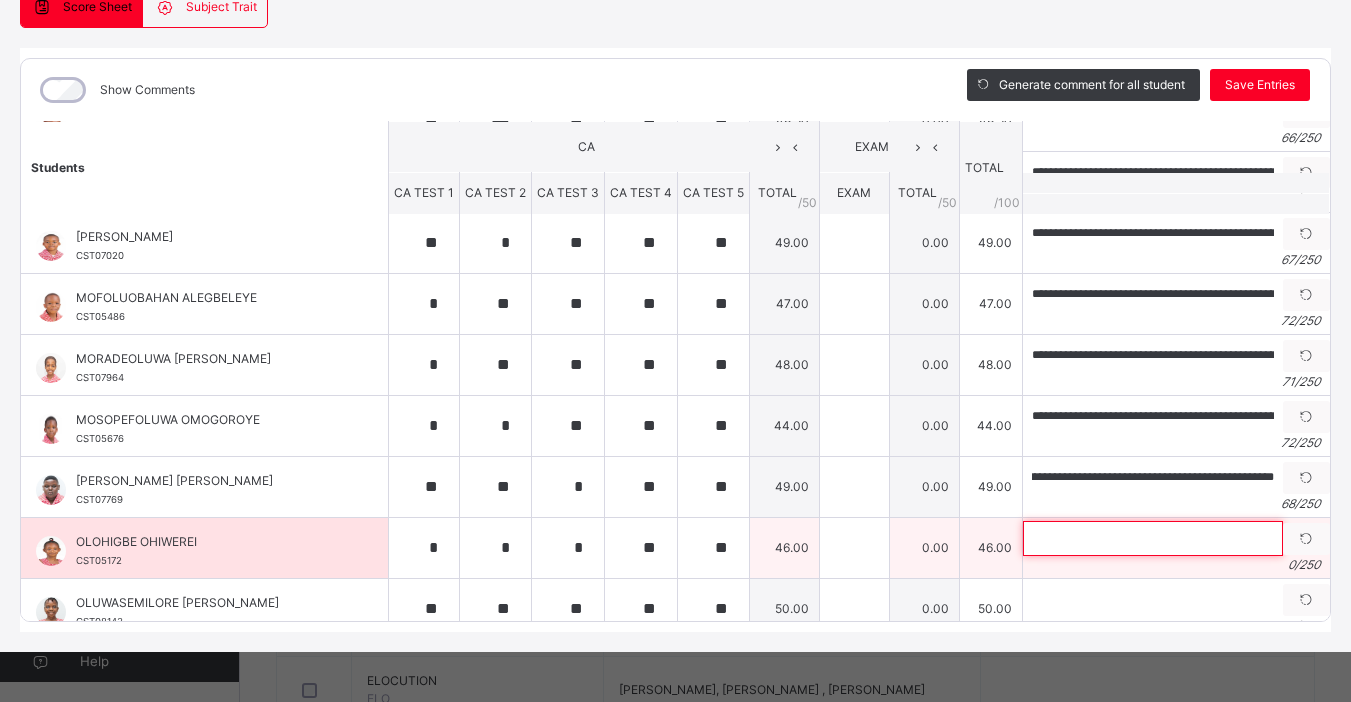 scroll, scrollTop: 0, scrollLeft: 0, axis: both 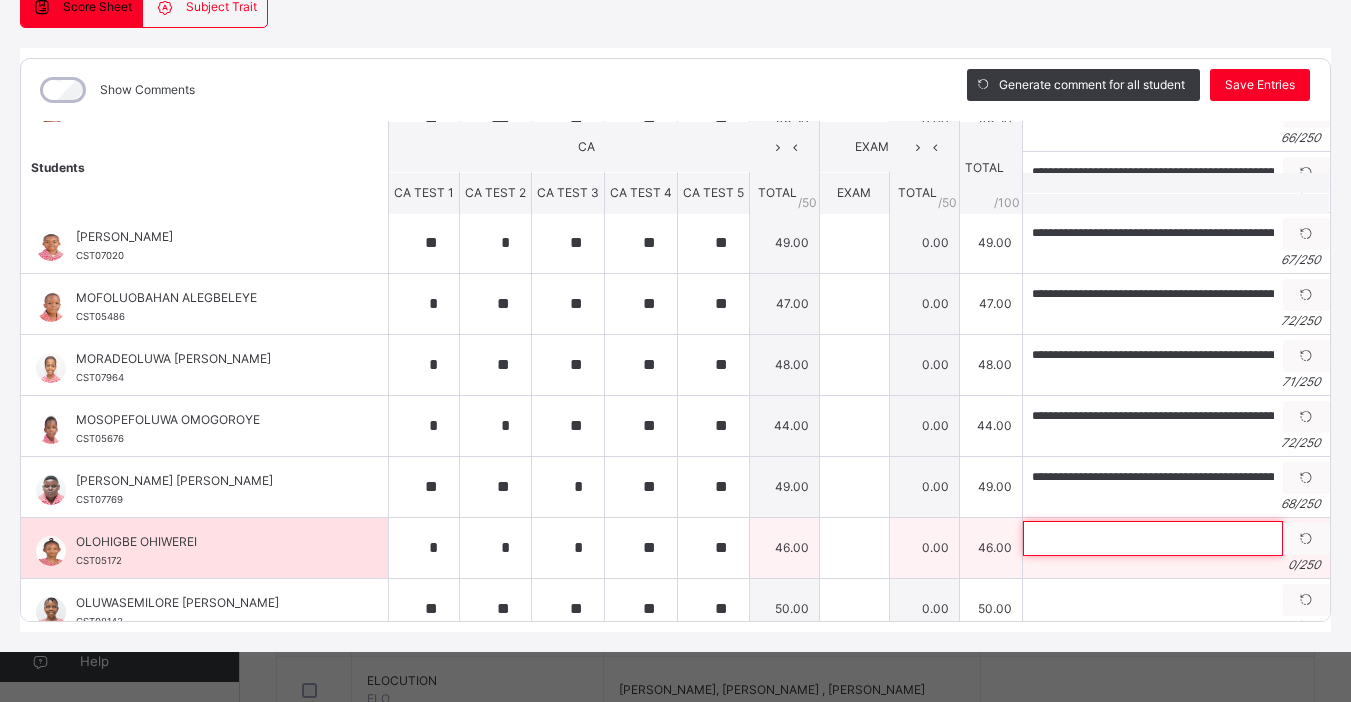 click at bounding box center (1153, 538) 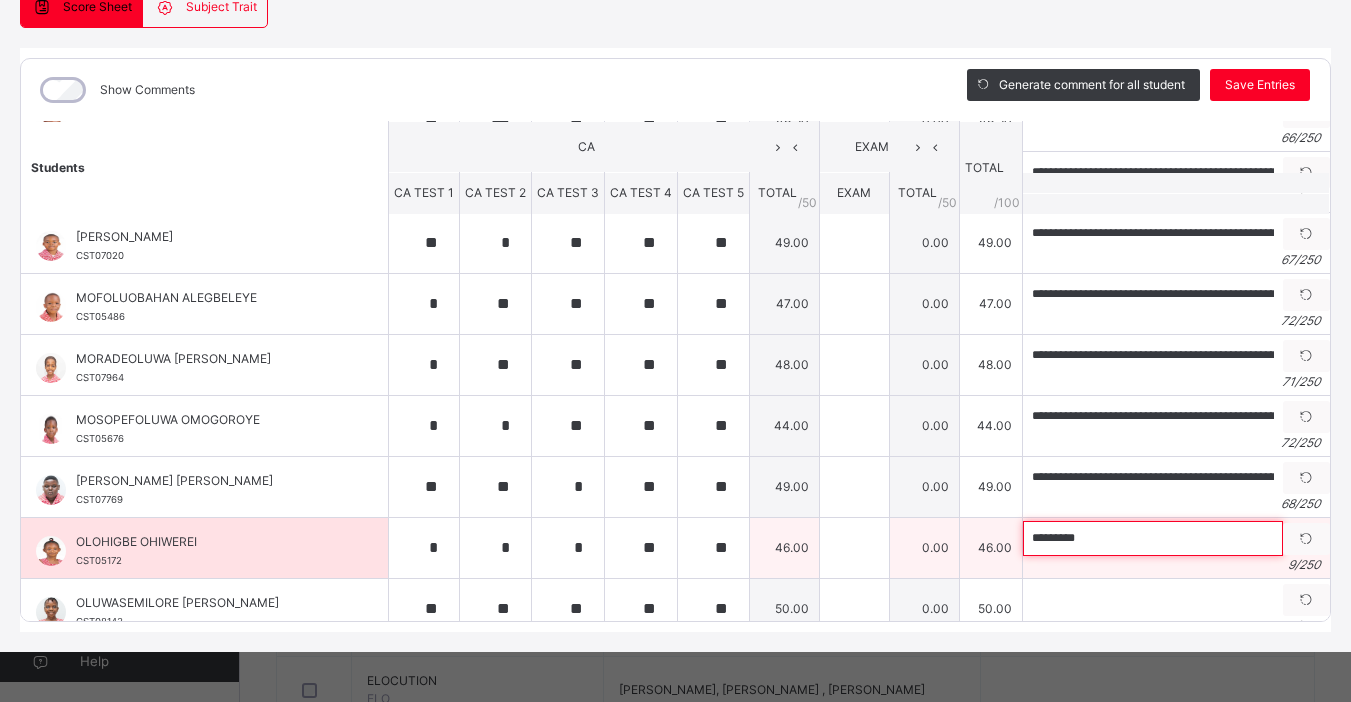 paste on "**********" 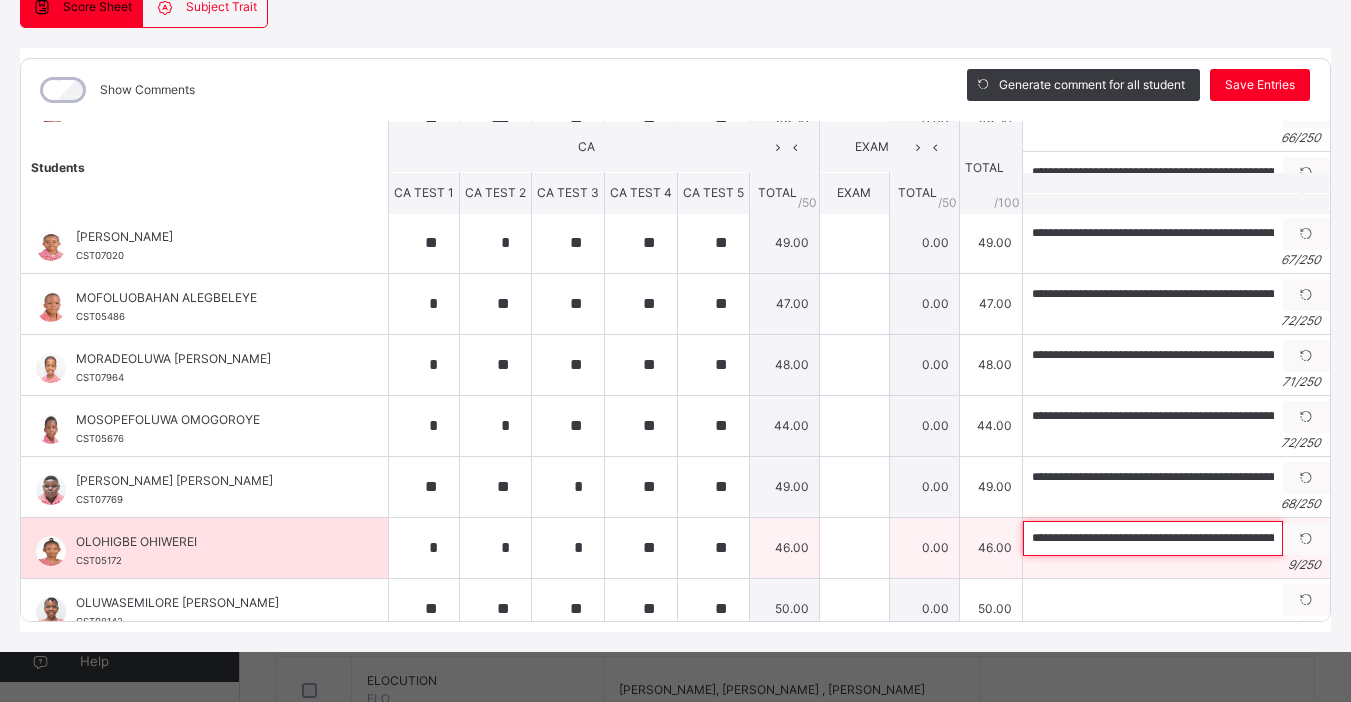 scroll, scrollTop: 0, scrollLeft: 165, axis: horizontal 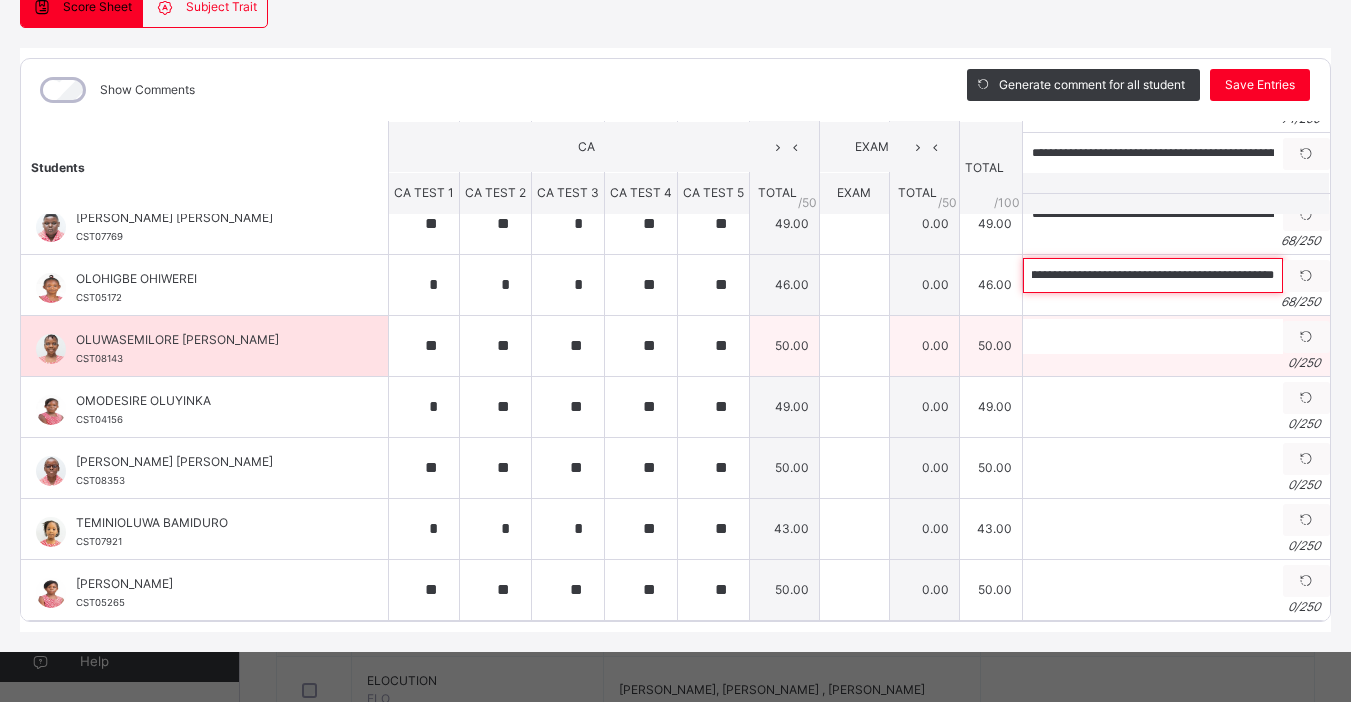 type on "**********" 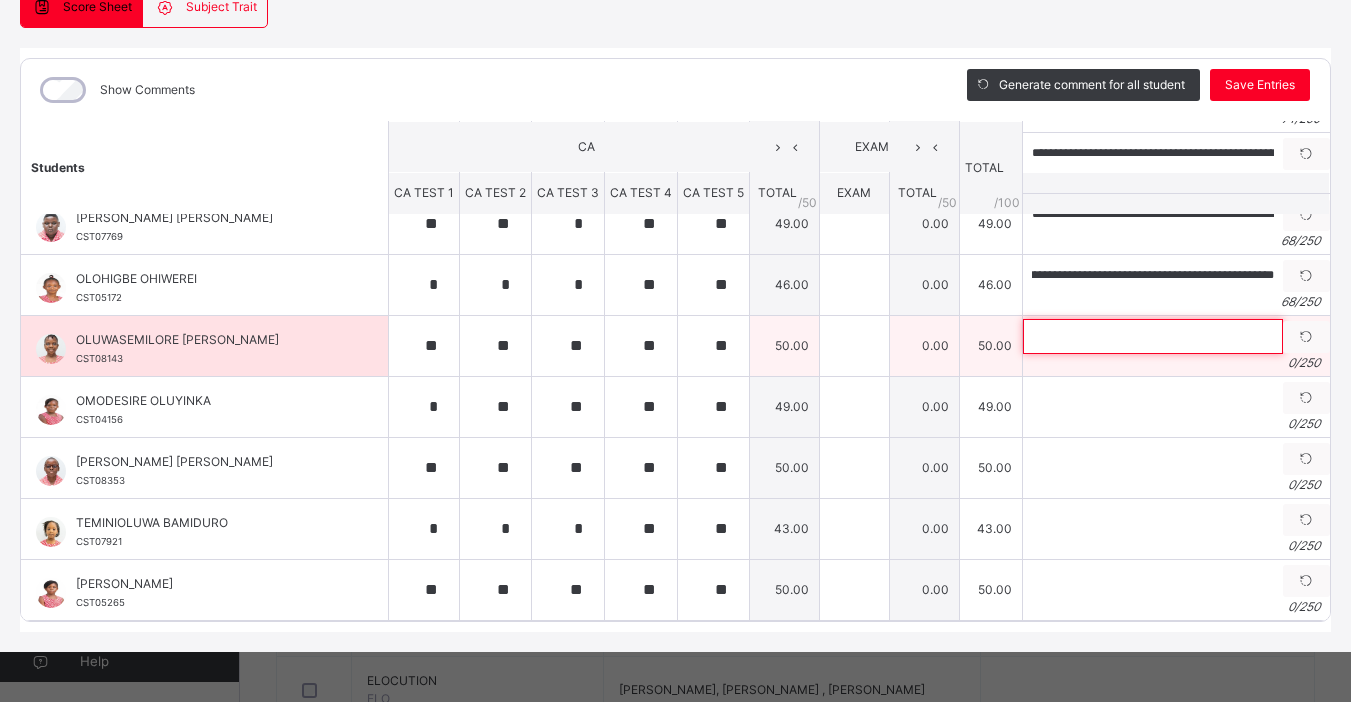scroll, scrollTop: 0, scrollLeft: 0, axis: both 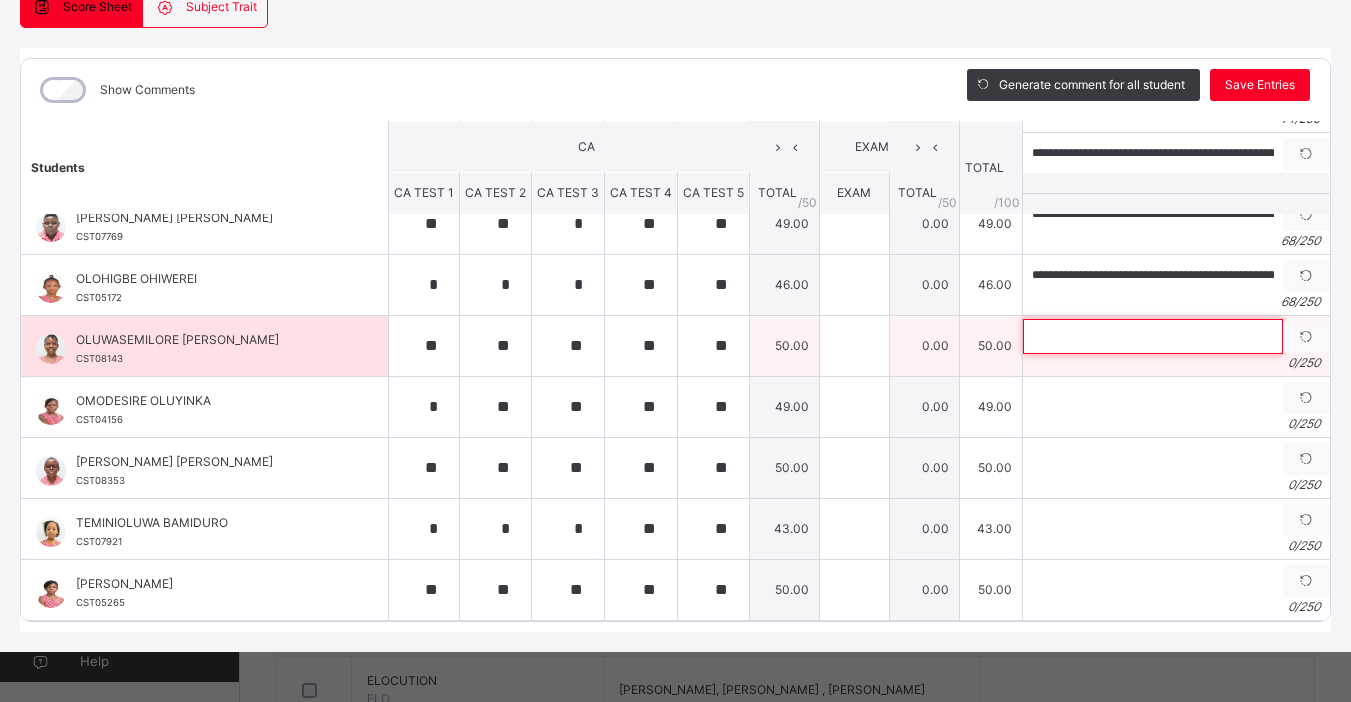 click at bounding box center (1153, 336) 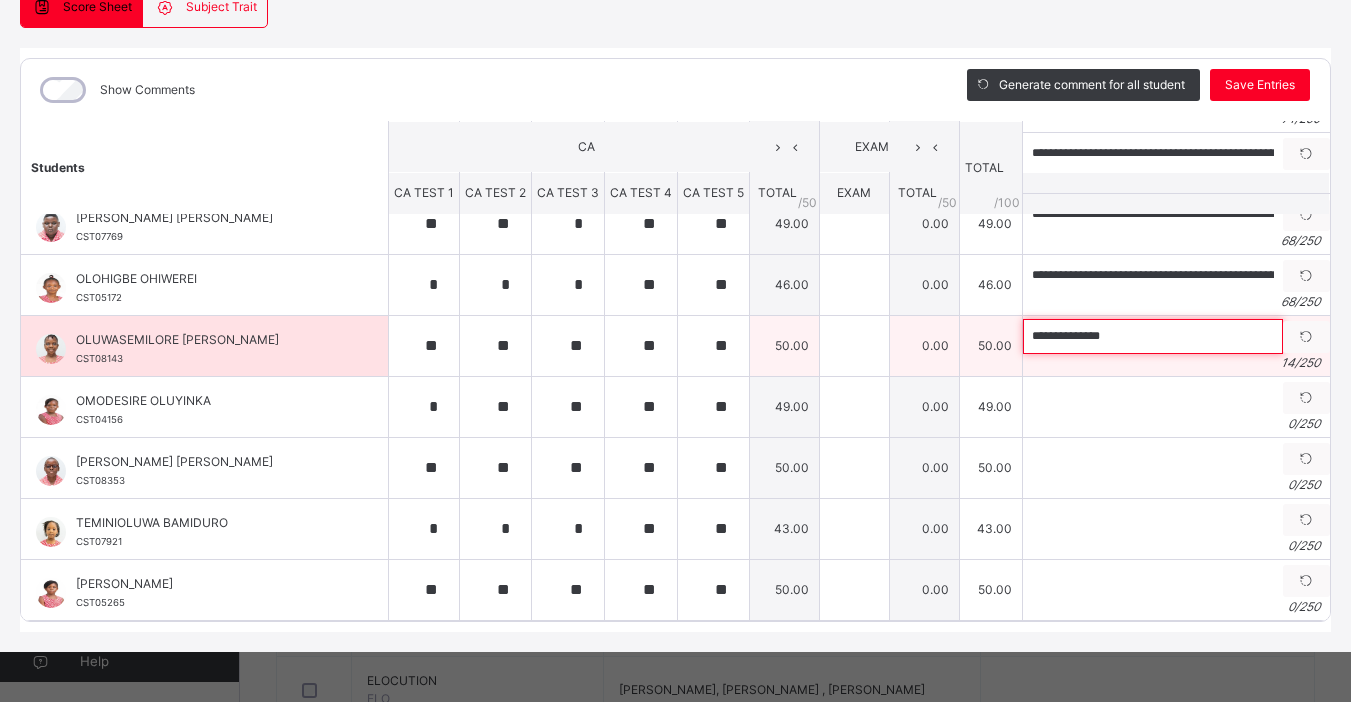 paste on "**********" 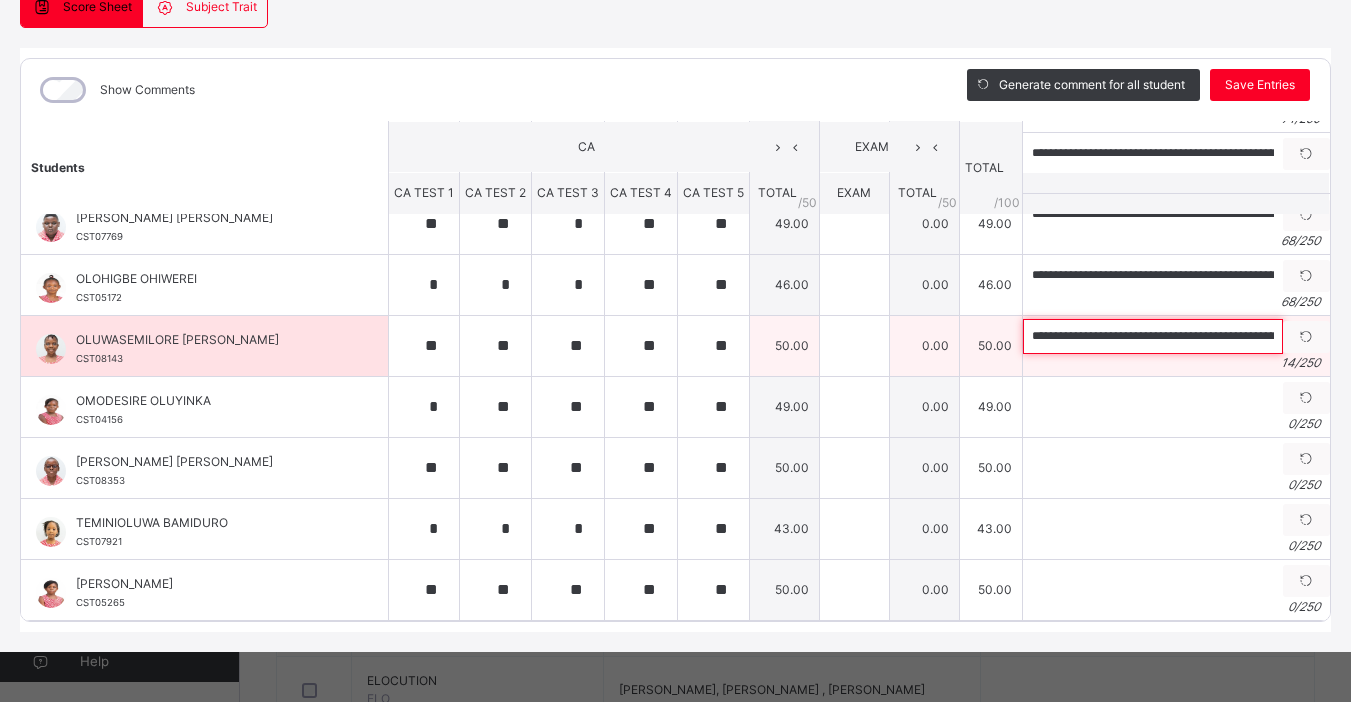 scroll, scrollTop: 0, scrollLeft: 197, axis: horizontal 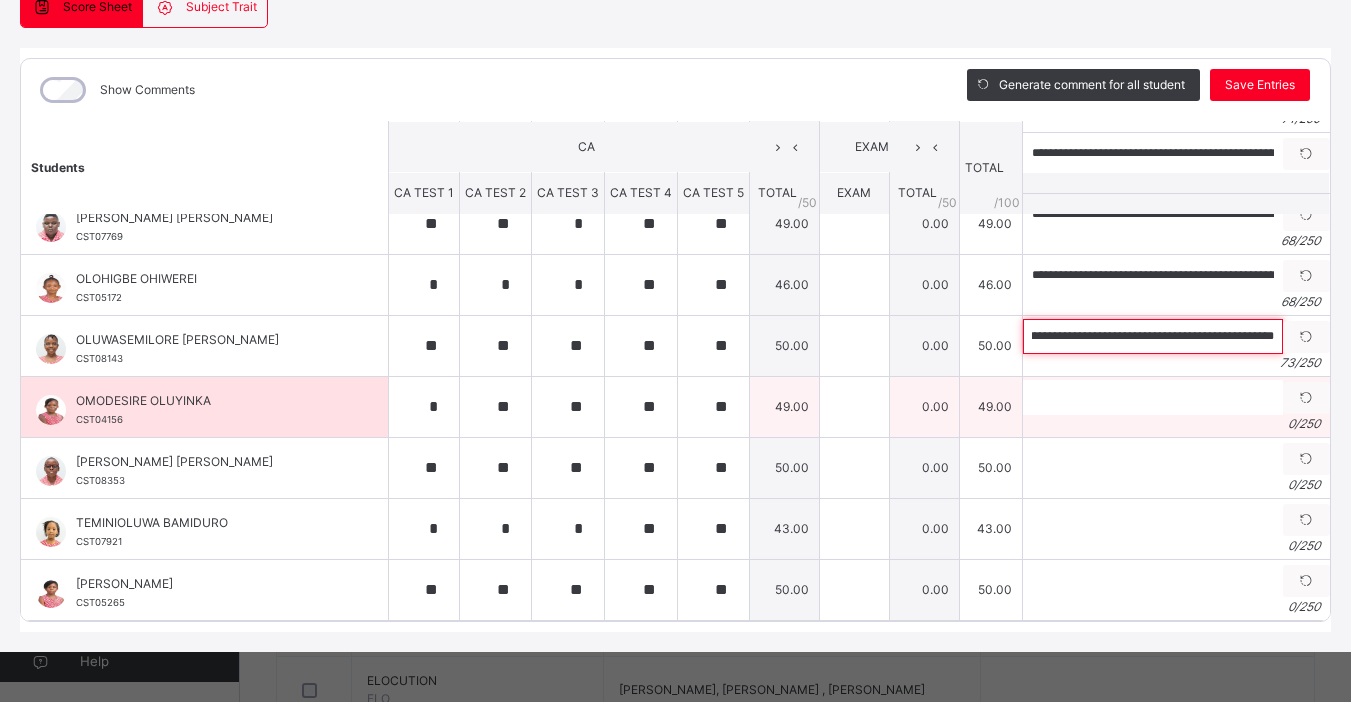 type on "**********" 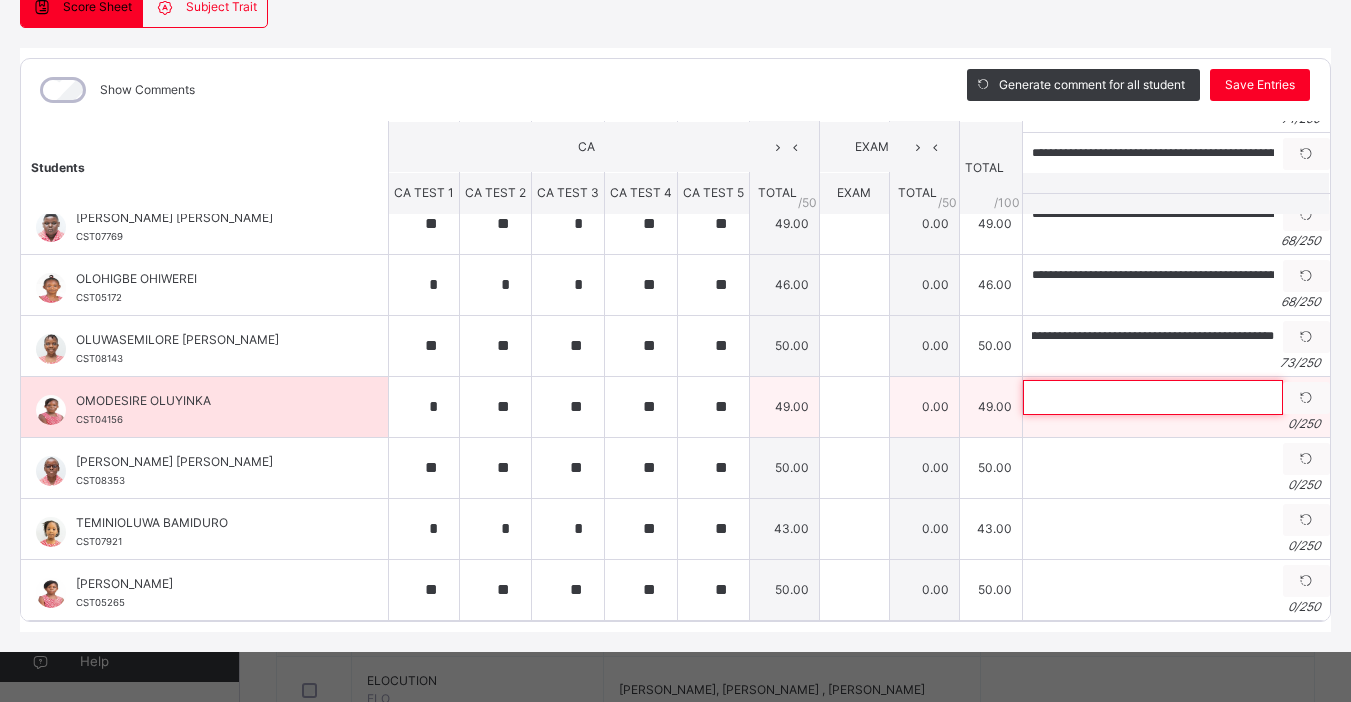 scroll, scrollTop: 0, scrollLeft: 0, axis: both 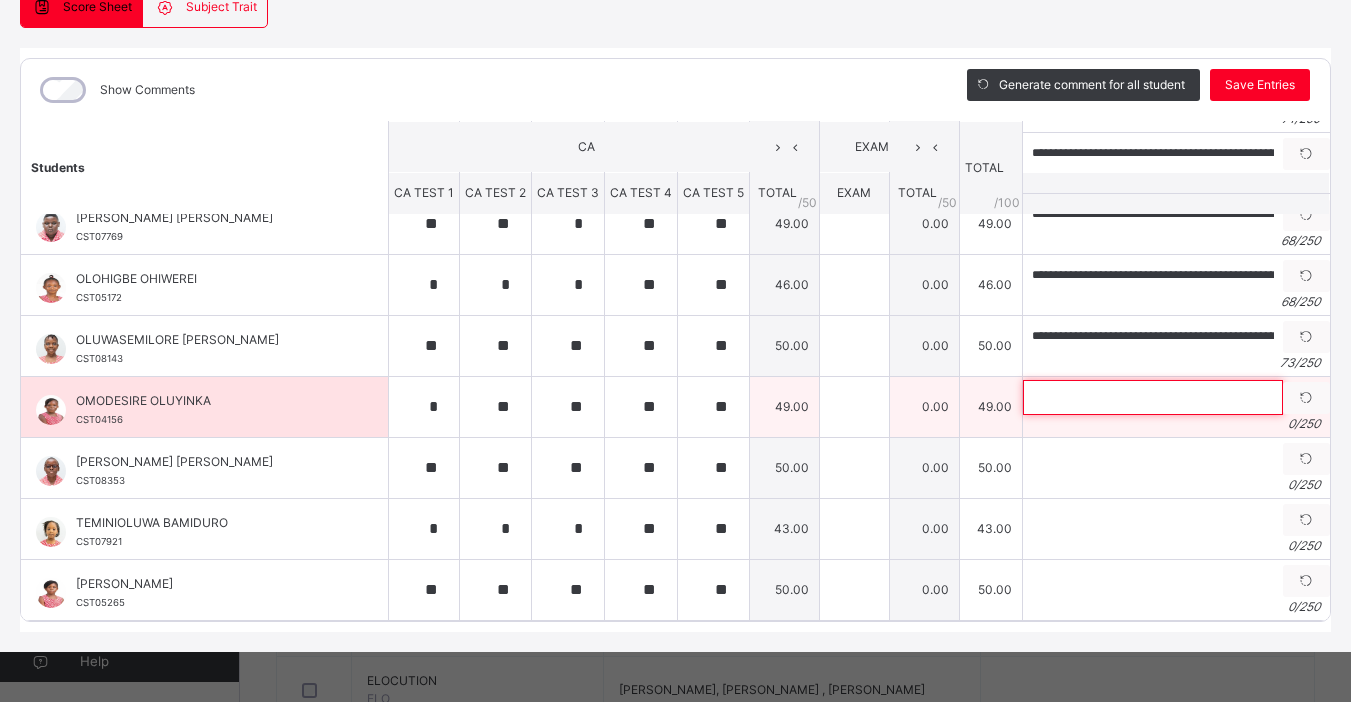 click at bounding box center [1153, 397] 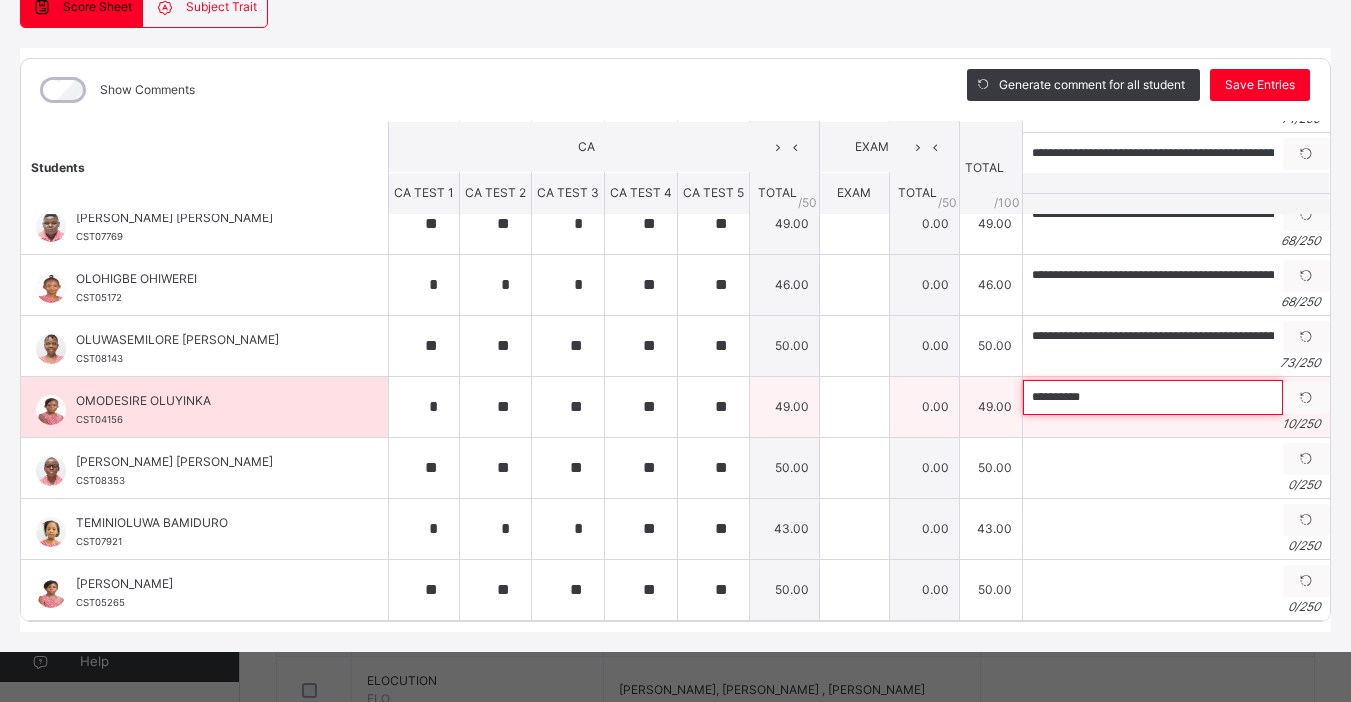 paste on "**********" 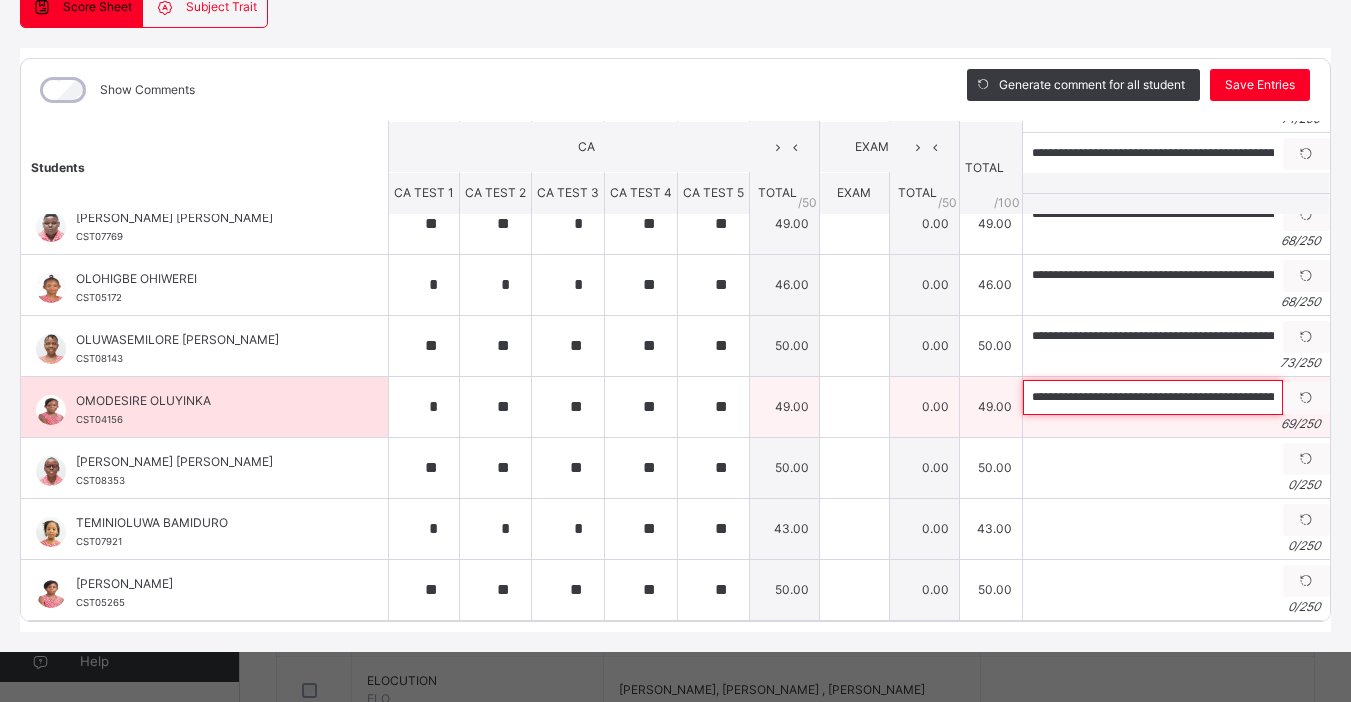 scroll, scrollTop: 0, scrollLeft: 176, axis: horizontal 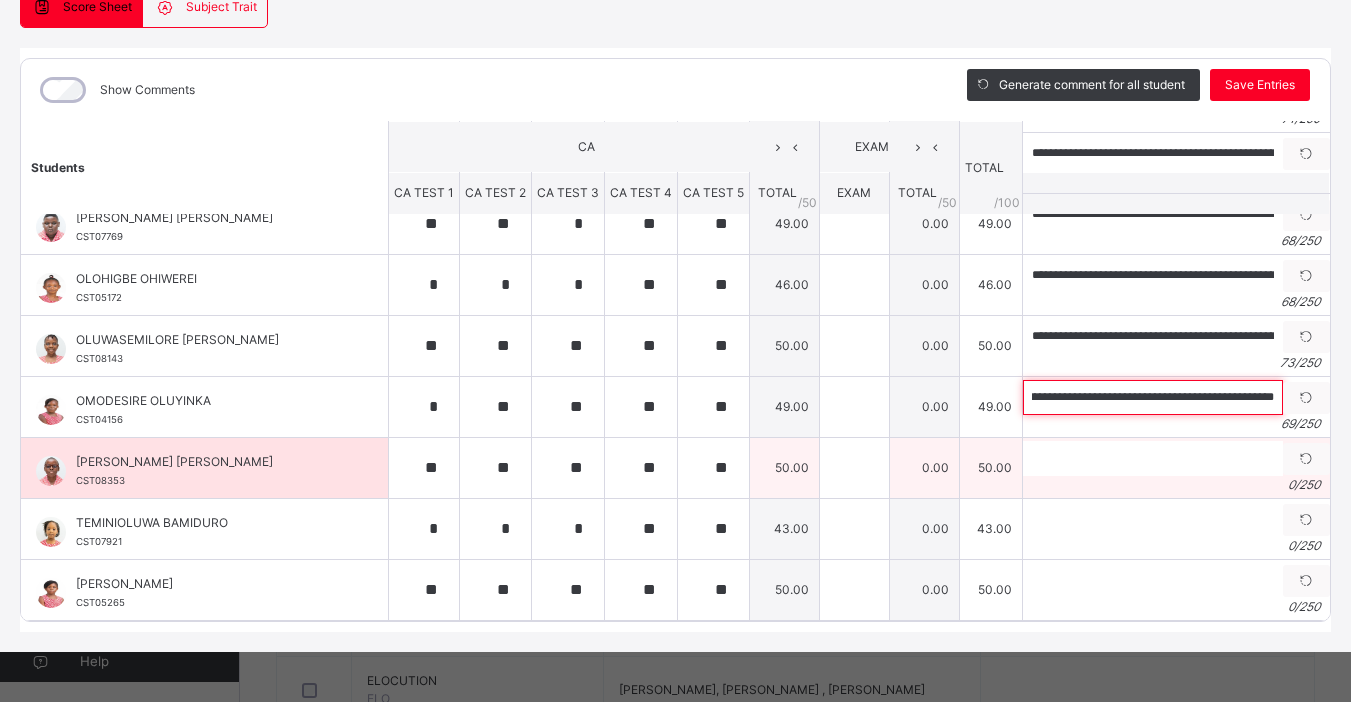 type on "**********" 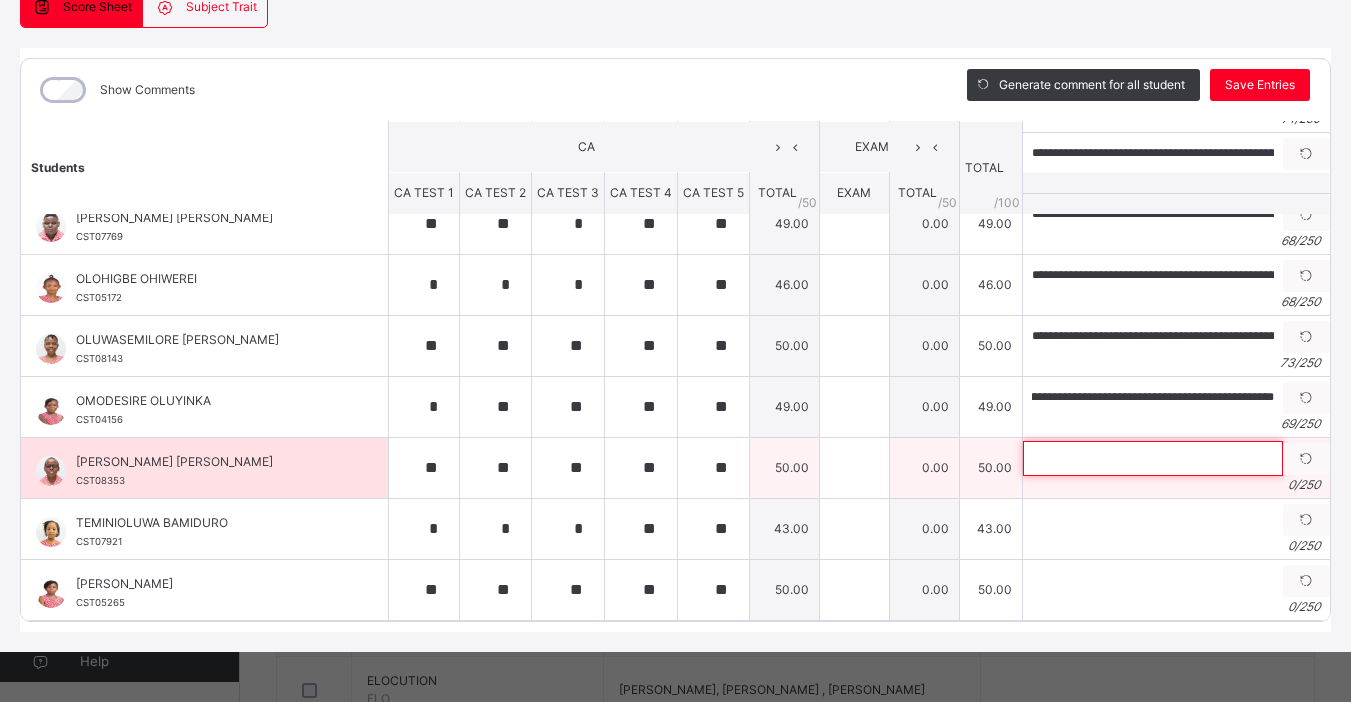 scroll, scrollTop: 0, scrollLeft: 0, axis: both 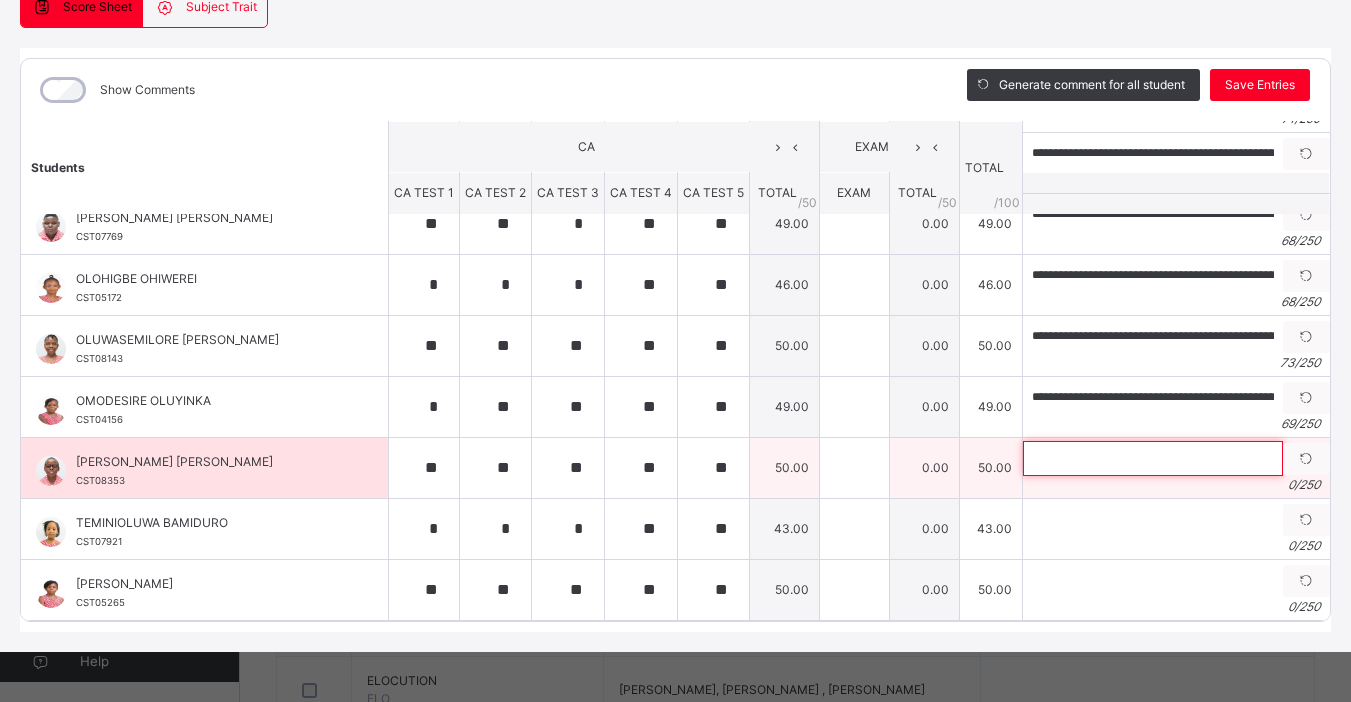 click at bounding box center [1153, 458] 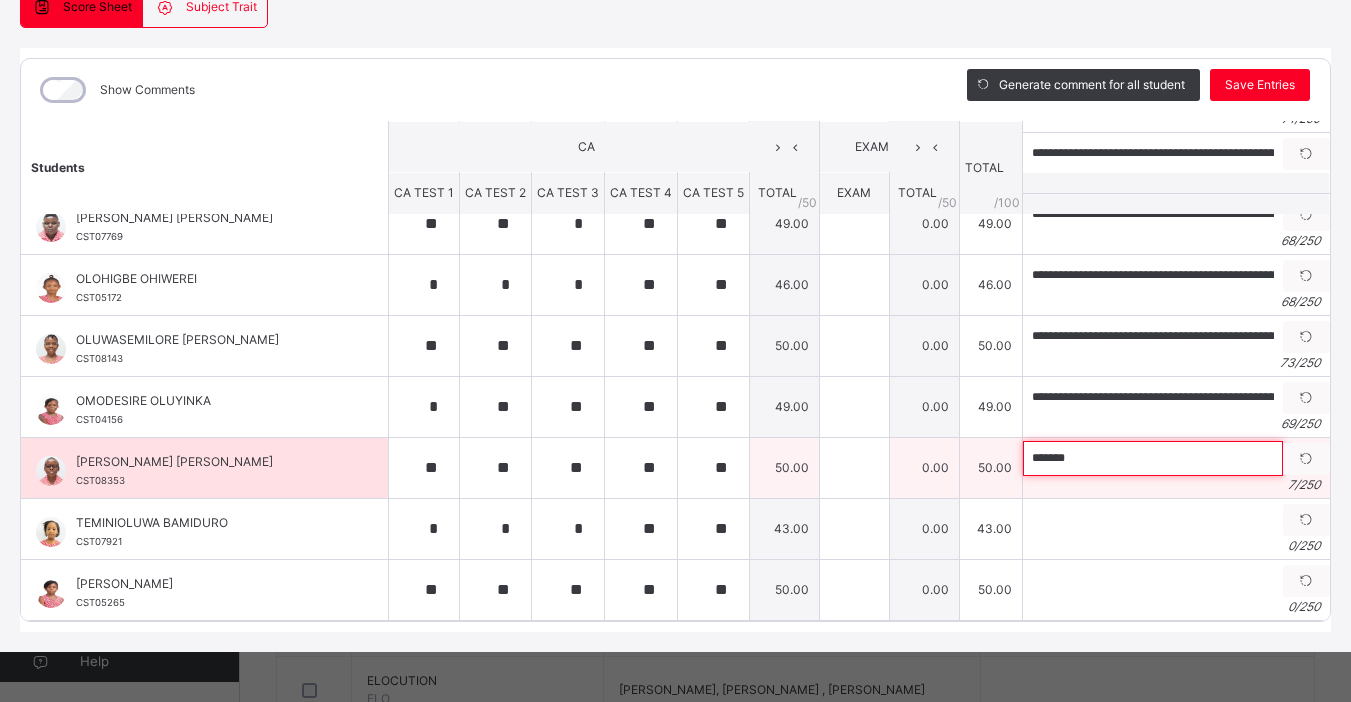 paste on "**********" 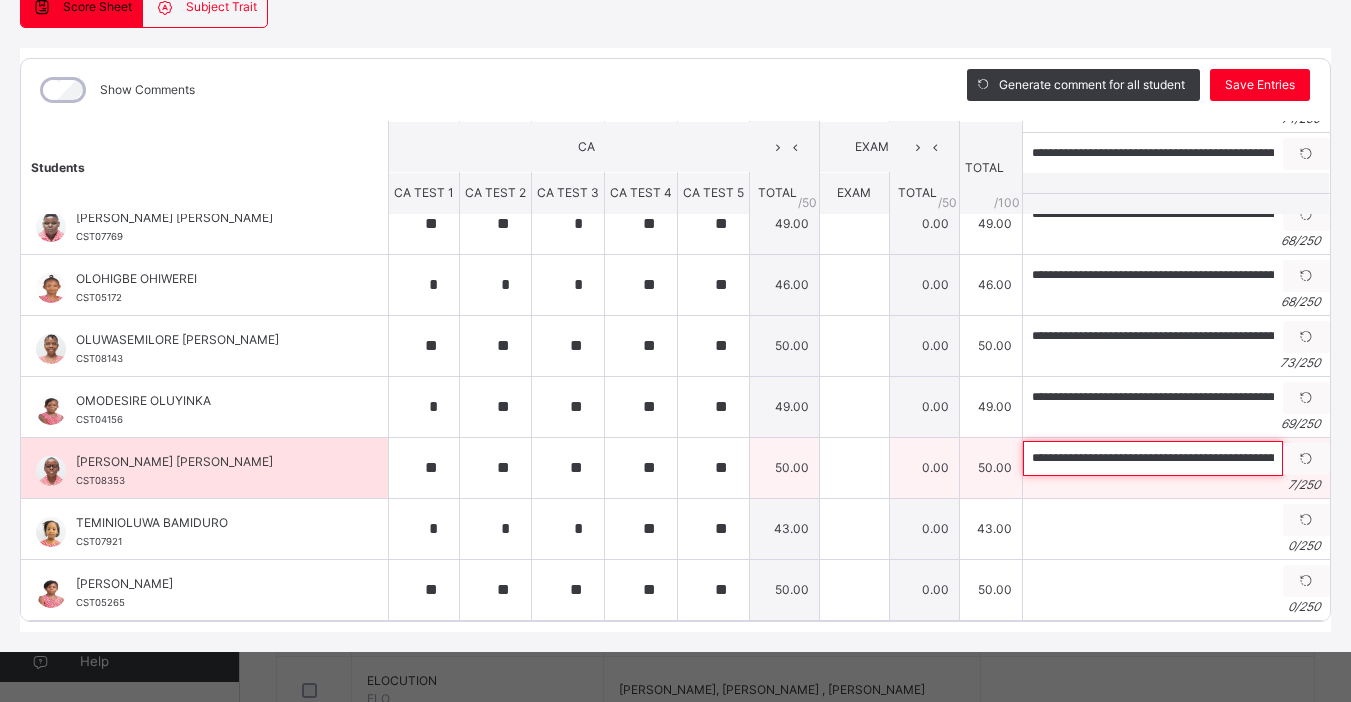 scroll, scrollTop: 0, scrollLeft: 156, axis: horizontal 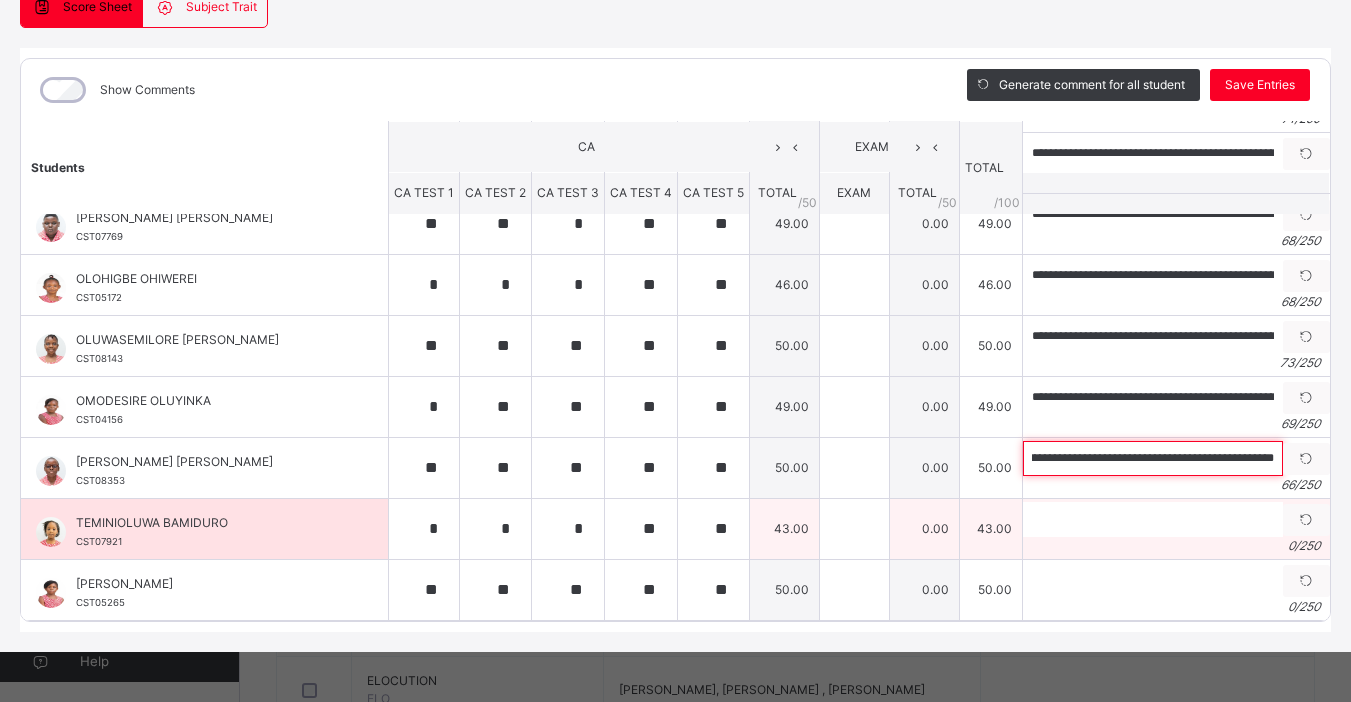 type on "**********" 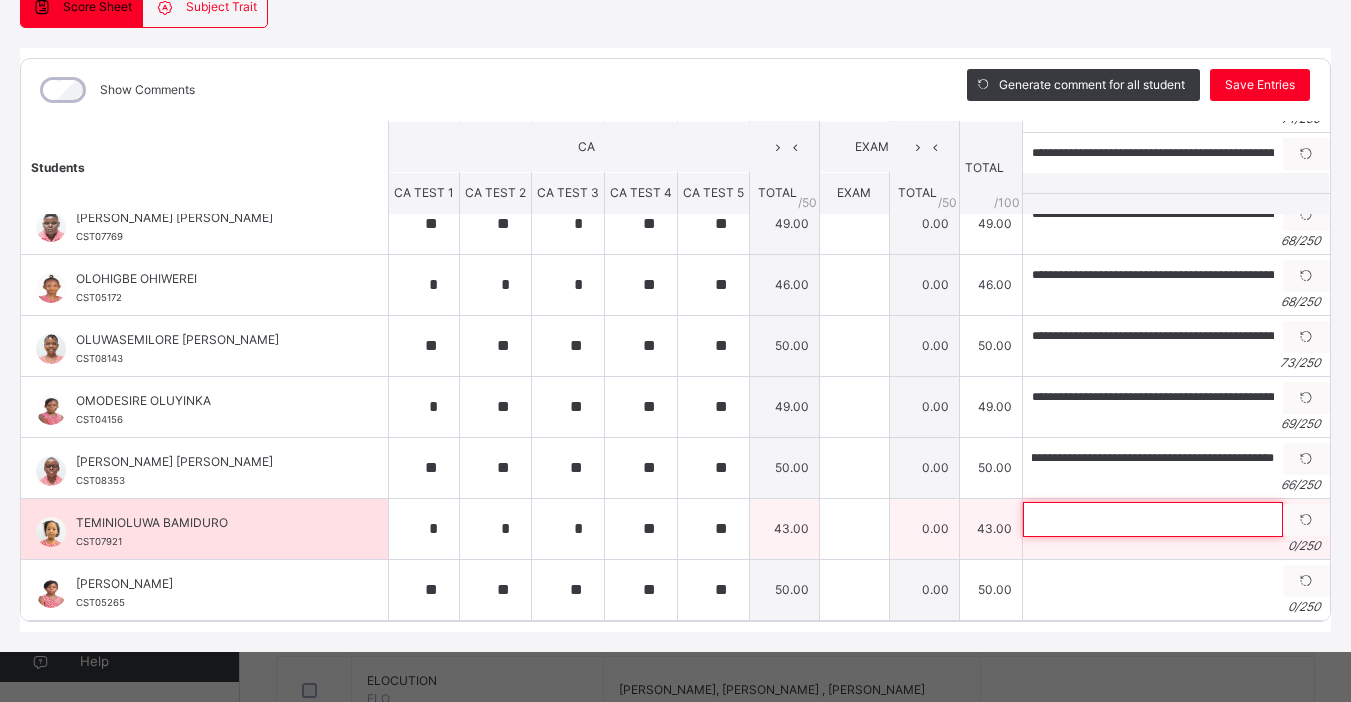 scroll, scrollTop: 0, scrollLeft: 0, axis: both 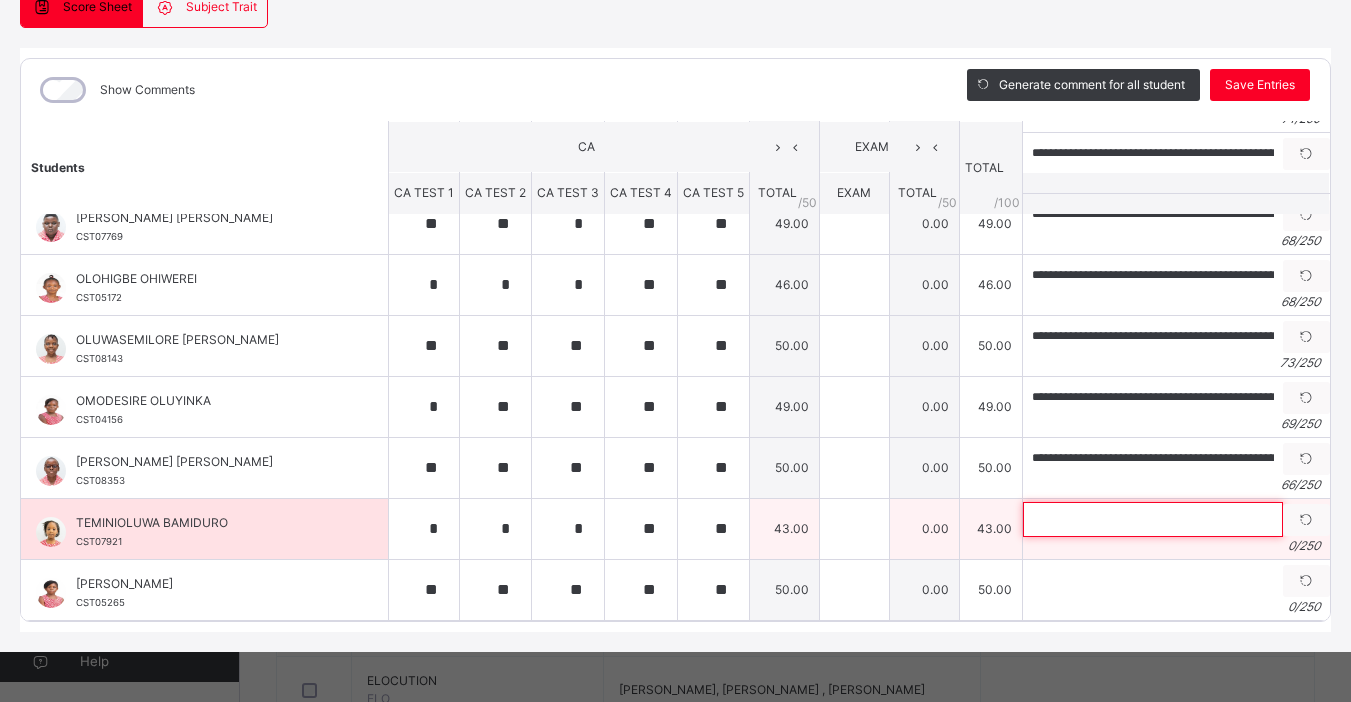 click at bounding box center [1153, 519] 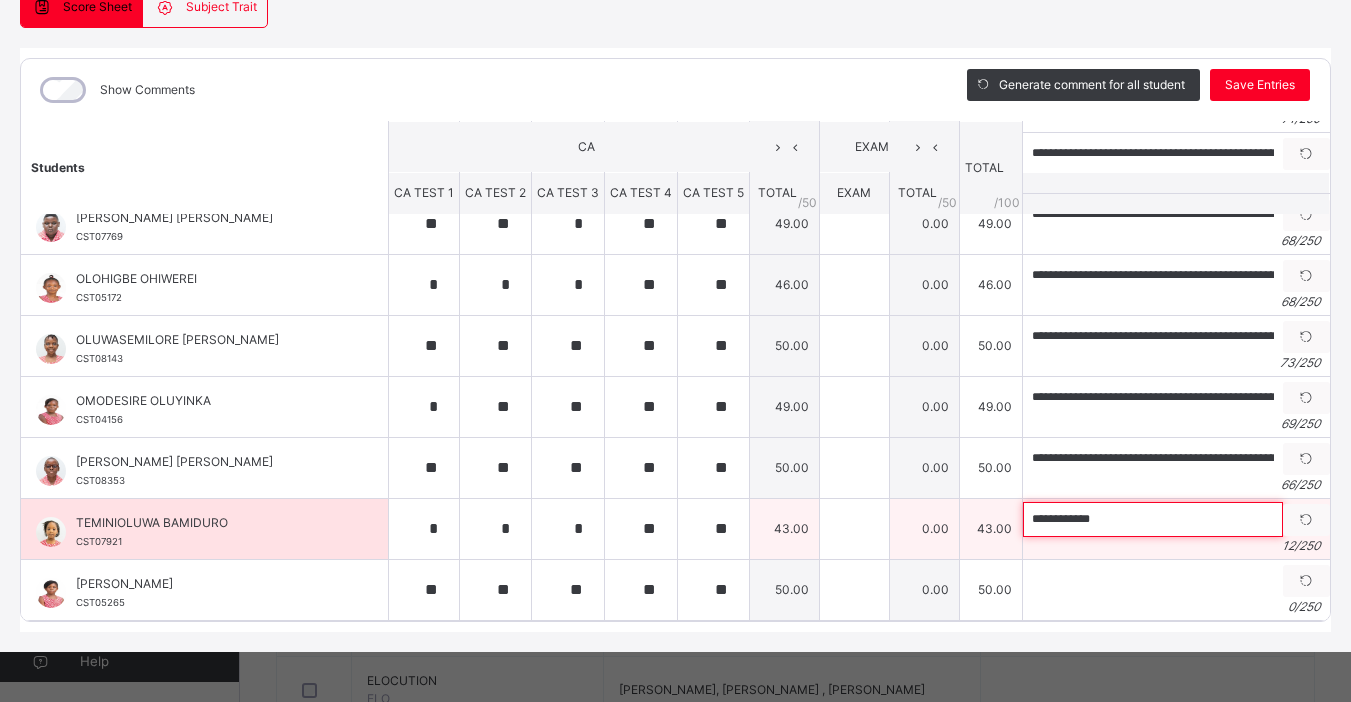 paste on "**********" 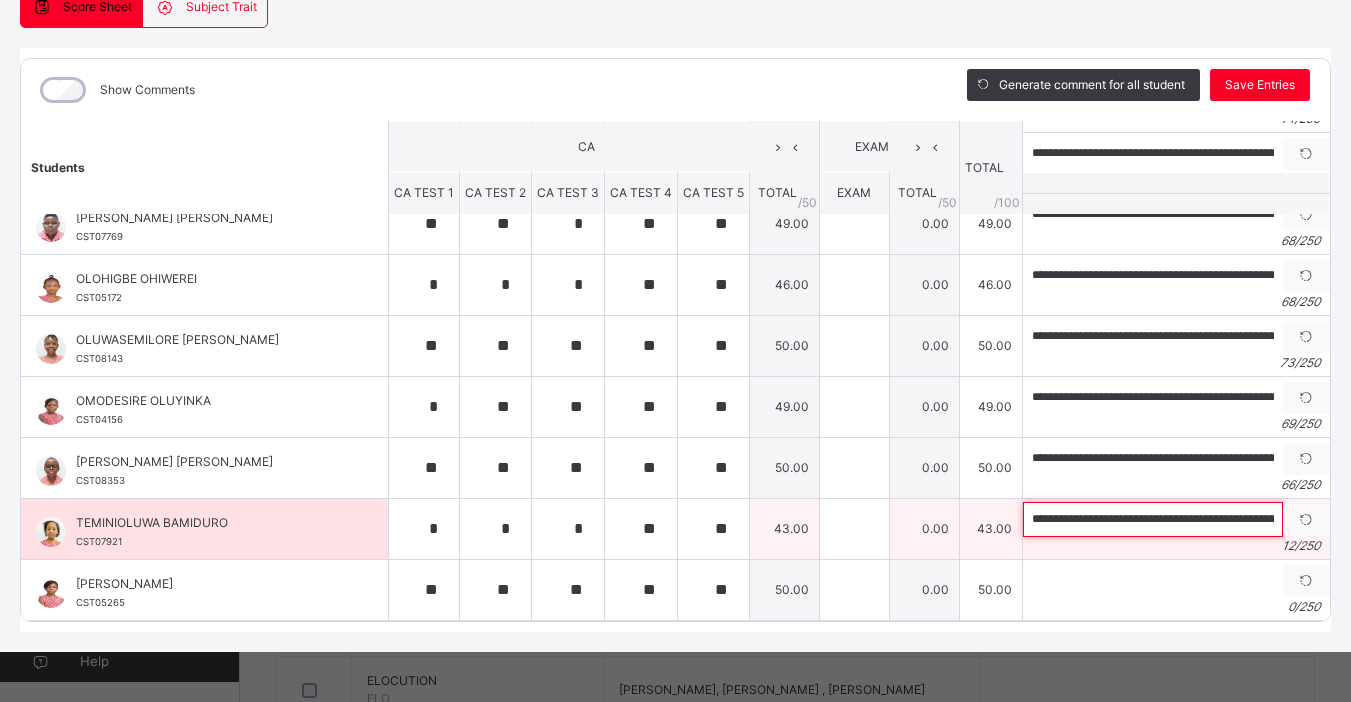 scroll, scrollTop: 0, scrollLeft: 184, axis: horizontal 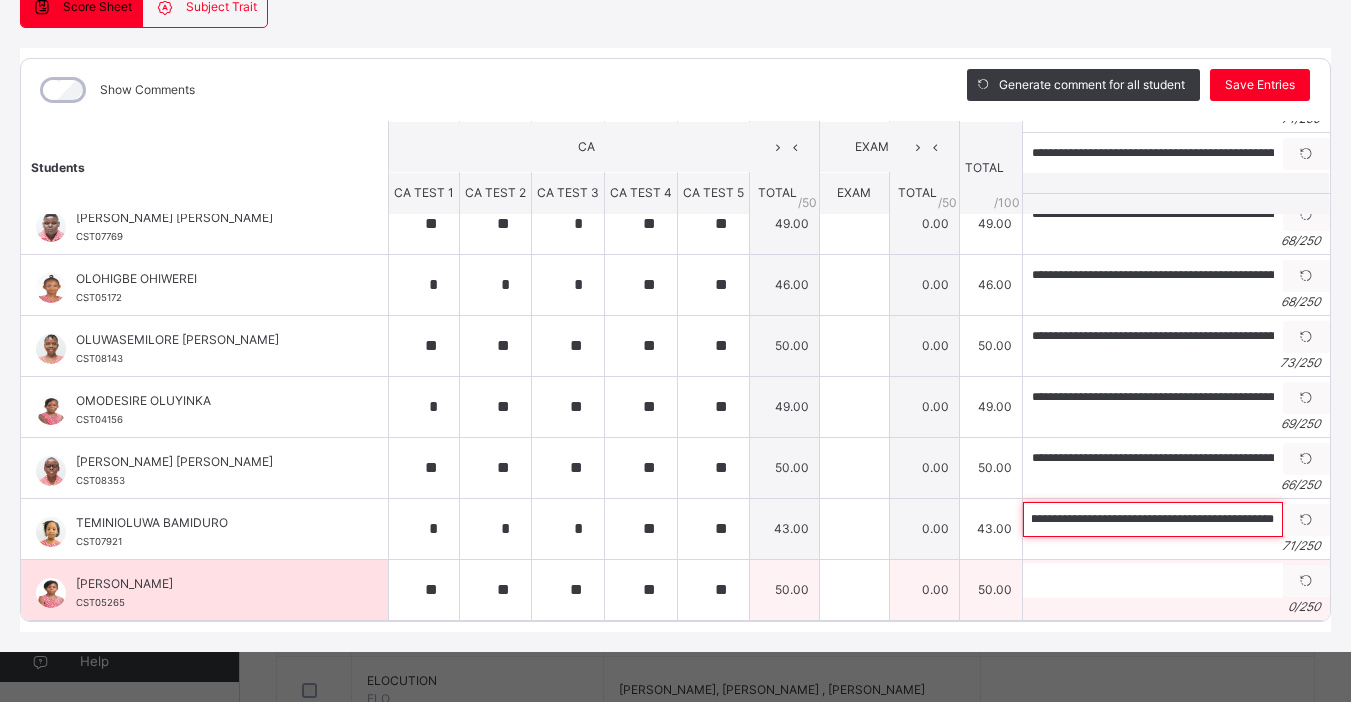 type on "**********" 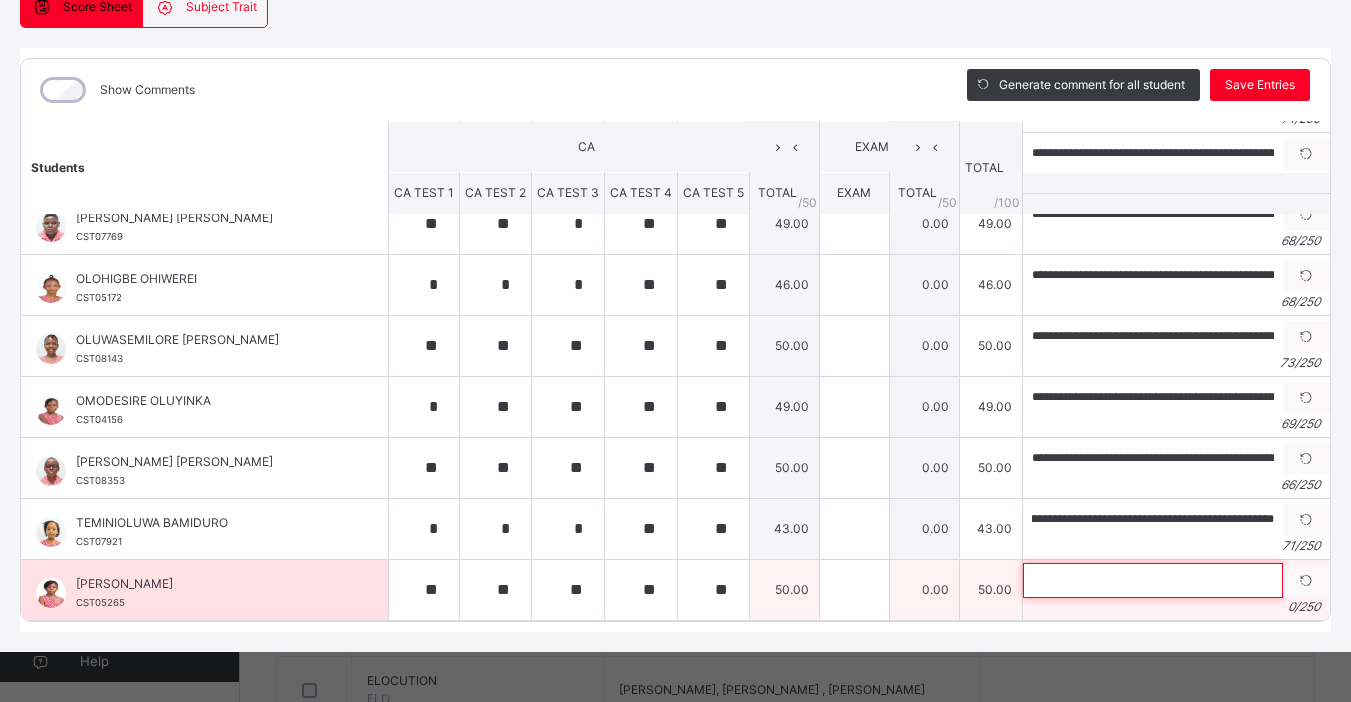 scroll, scrollTop: 0, scrollLeft: 0, axis: both 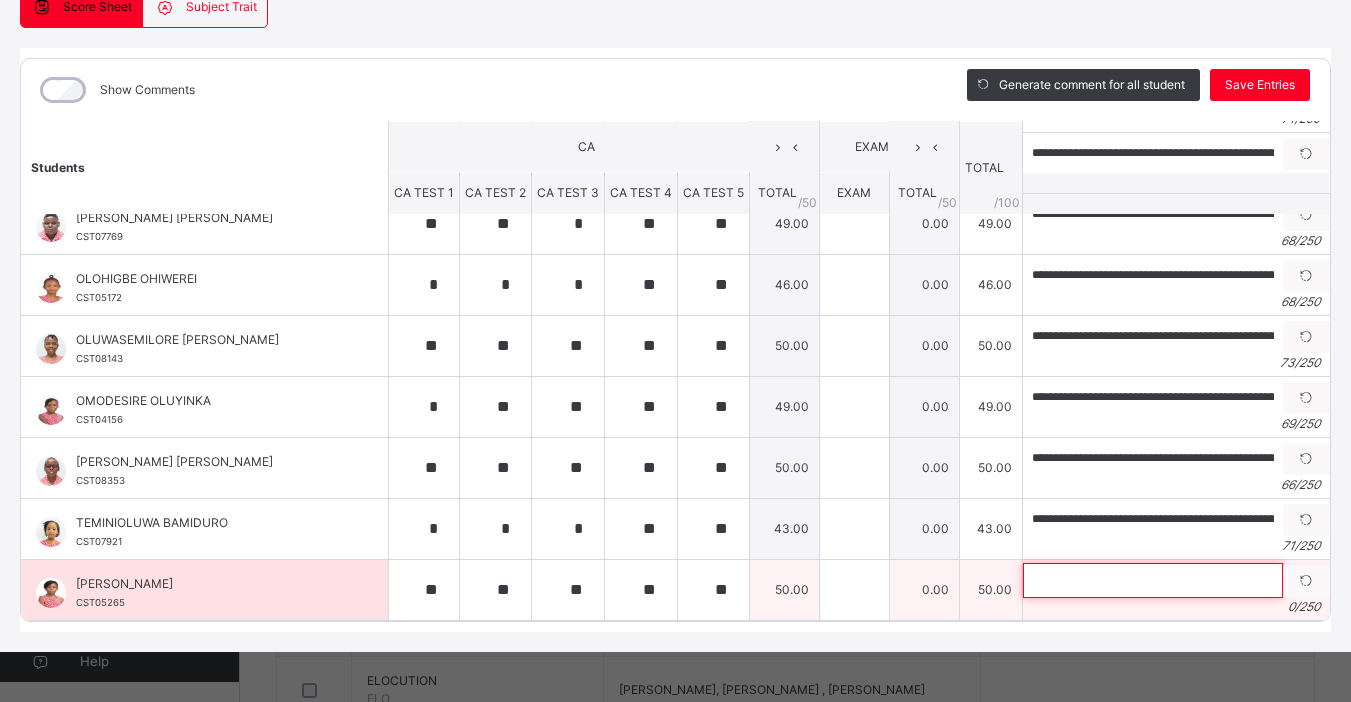 click at bounding box center [1153, 580] 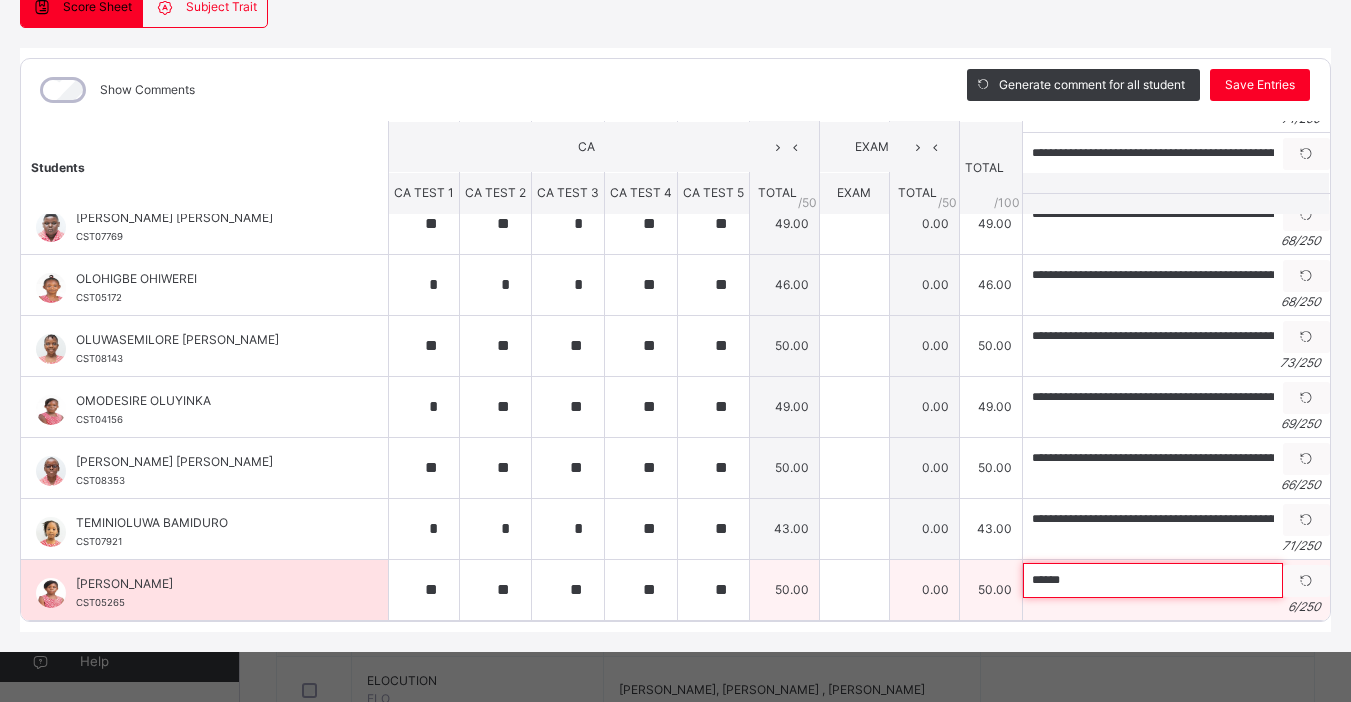 paste on "**********" 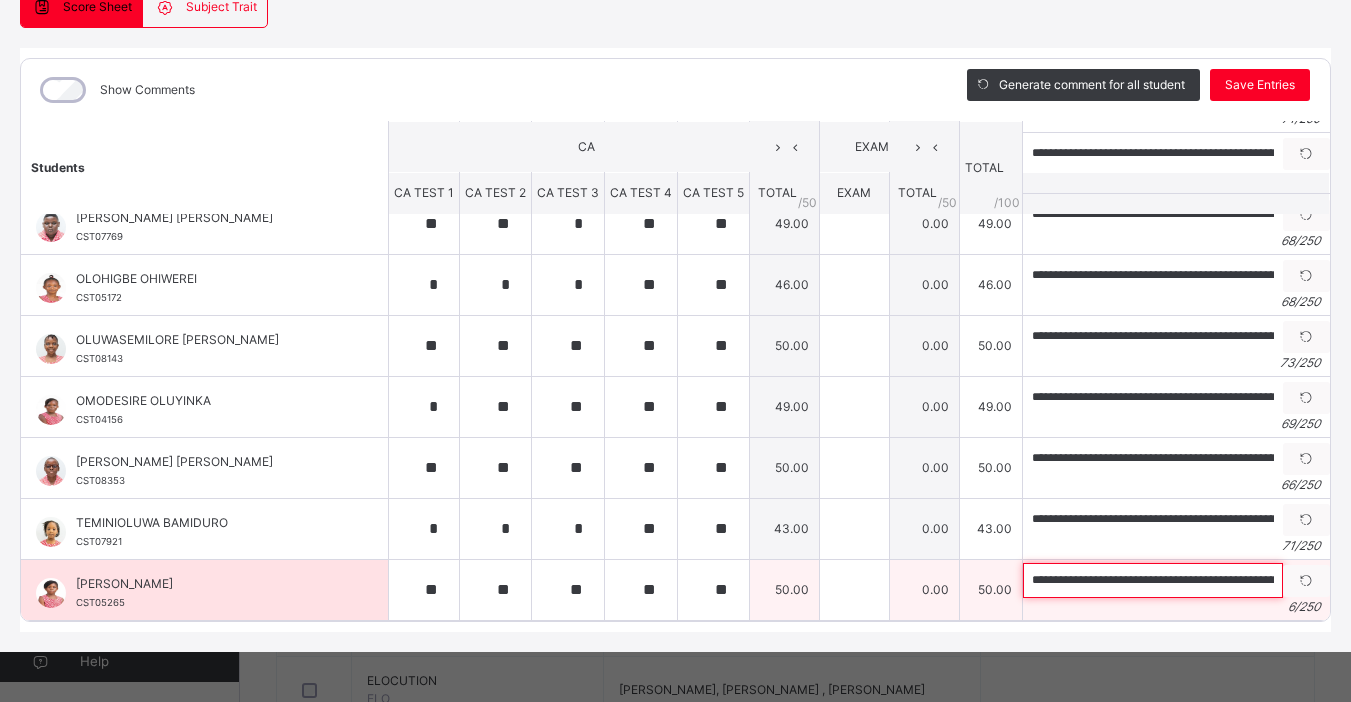 scroll, scrollTop: 0, scrollLeft: 149, axis: horizontal 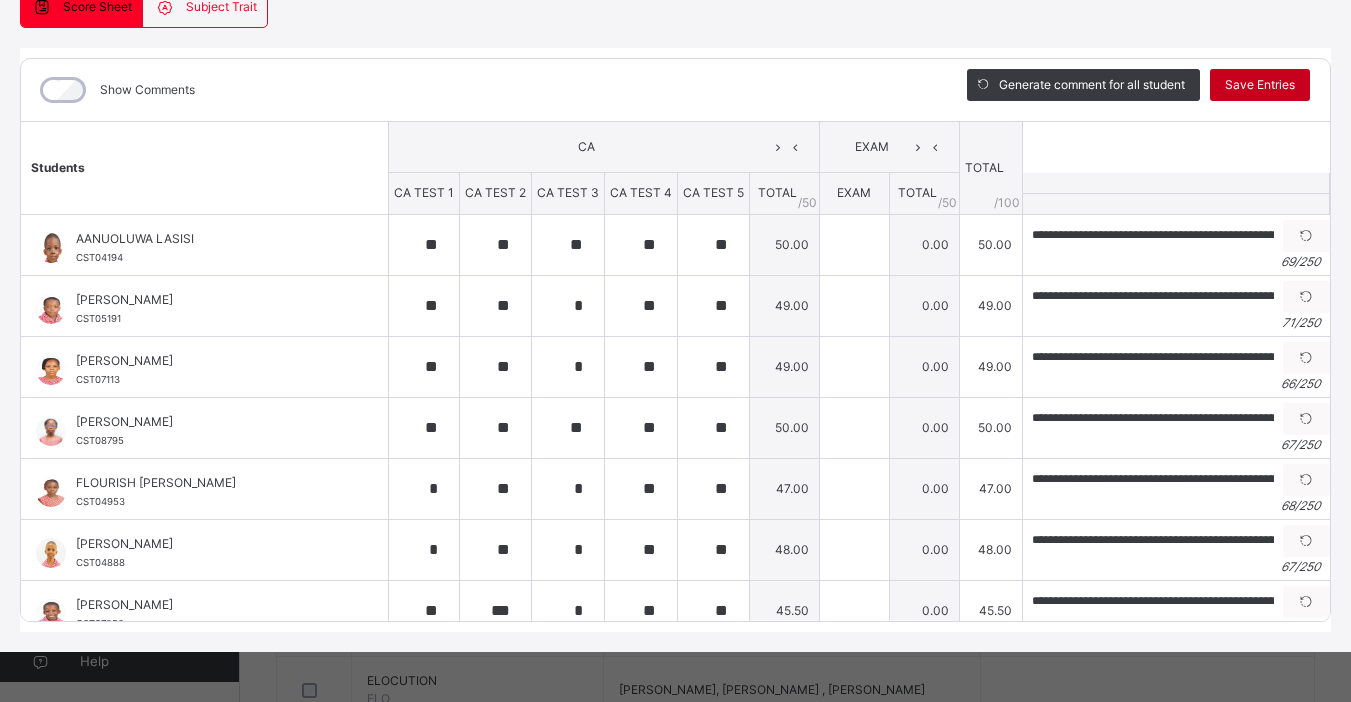 type on "**********" 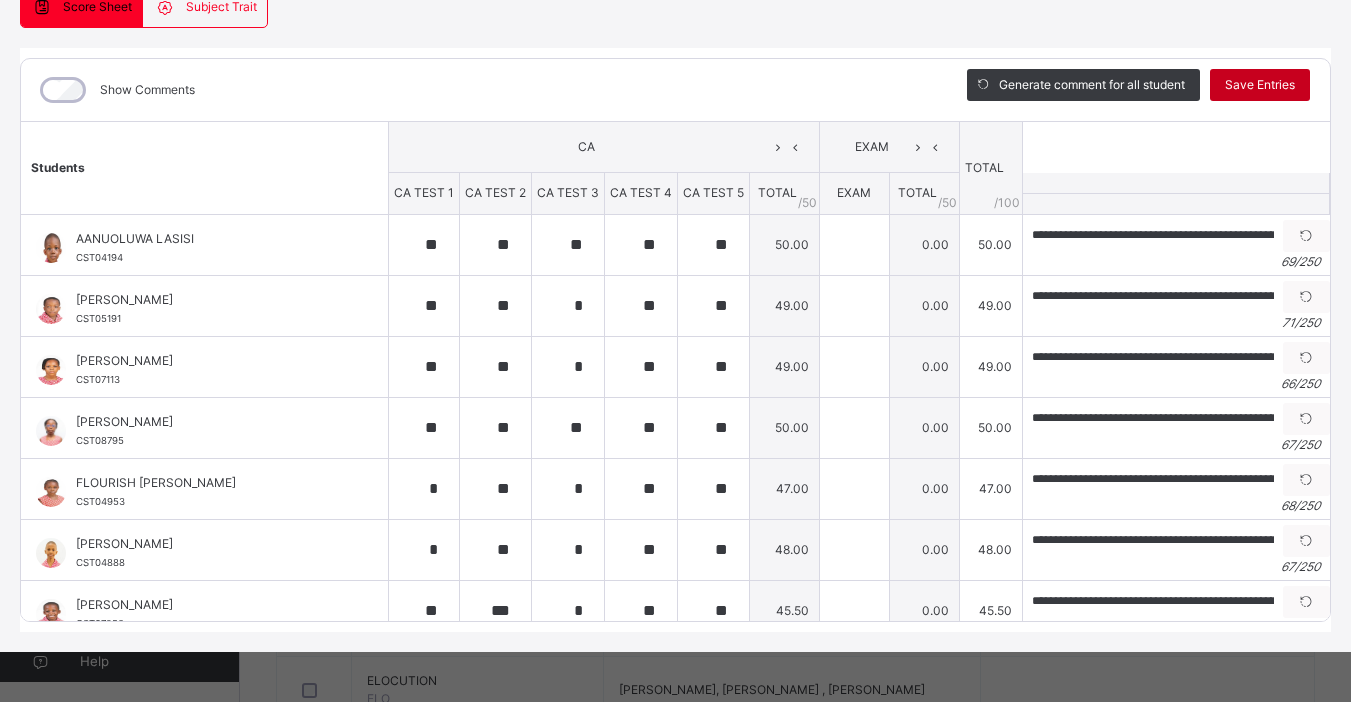 scroll, scrollTop: 0, scrollLeft: 0, axis: both 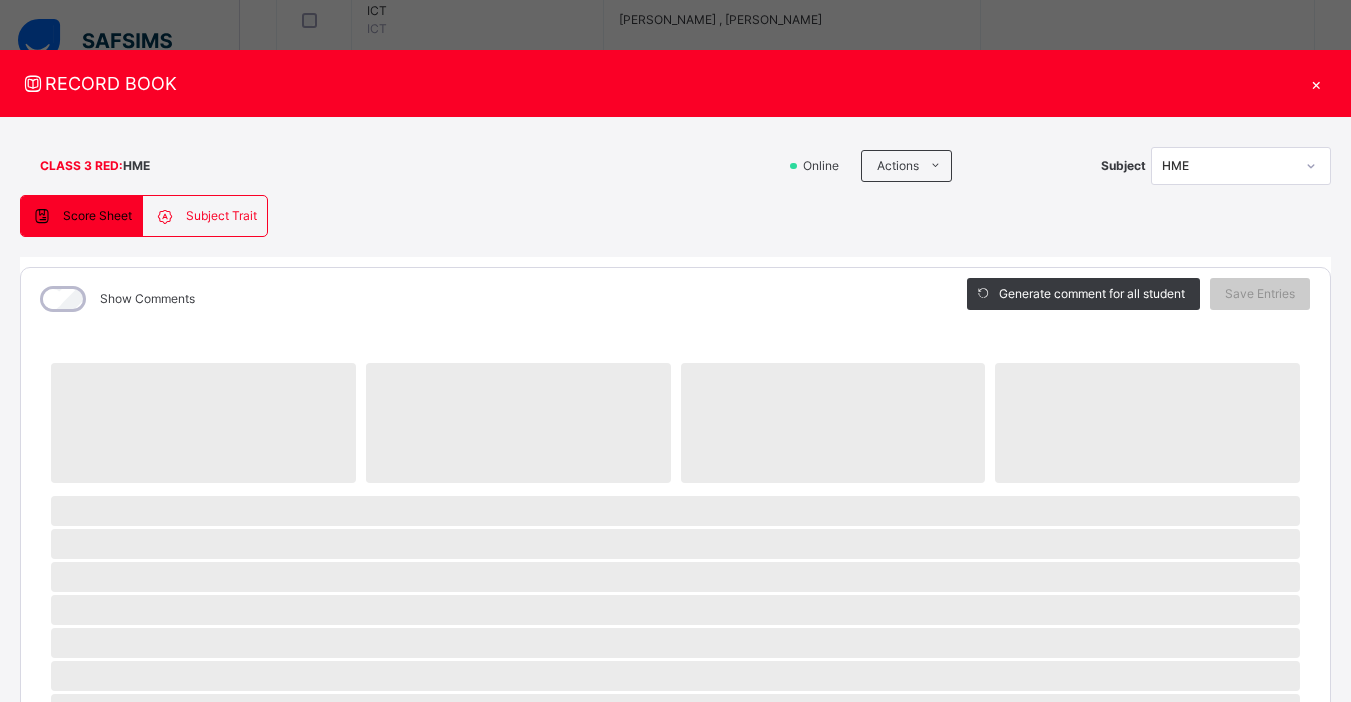 click on "×" at bounding box center [1316, 83] 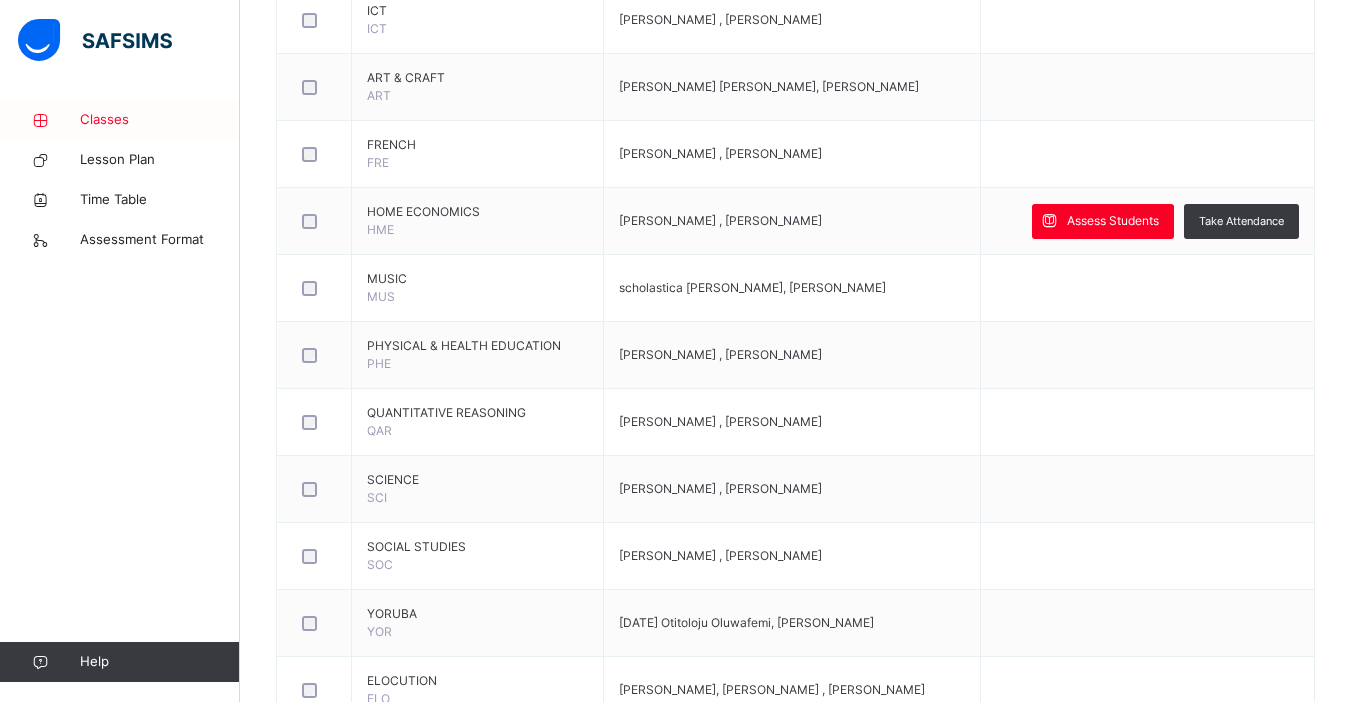 click at bounding box center [40, 120] 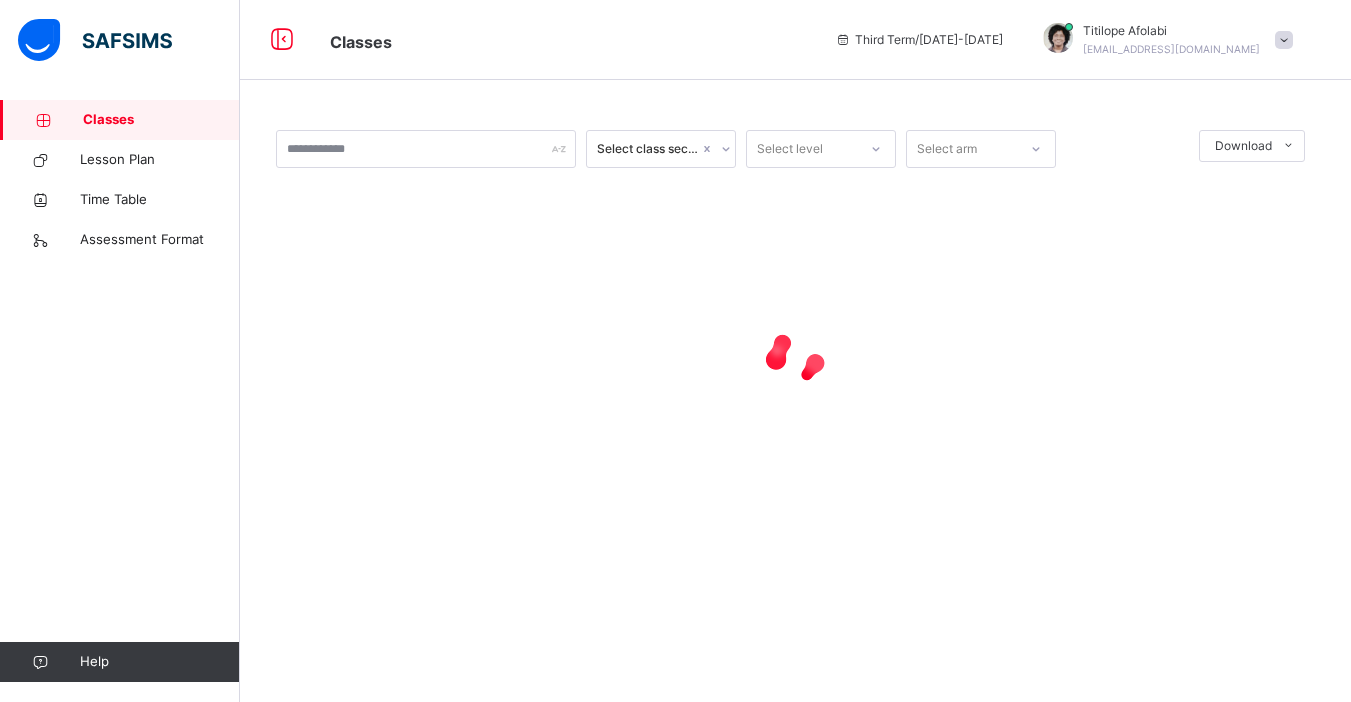 scroll, scrollTop: 0, scrollLeft: 0, axis: both 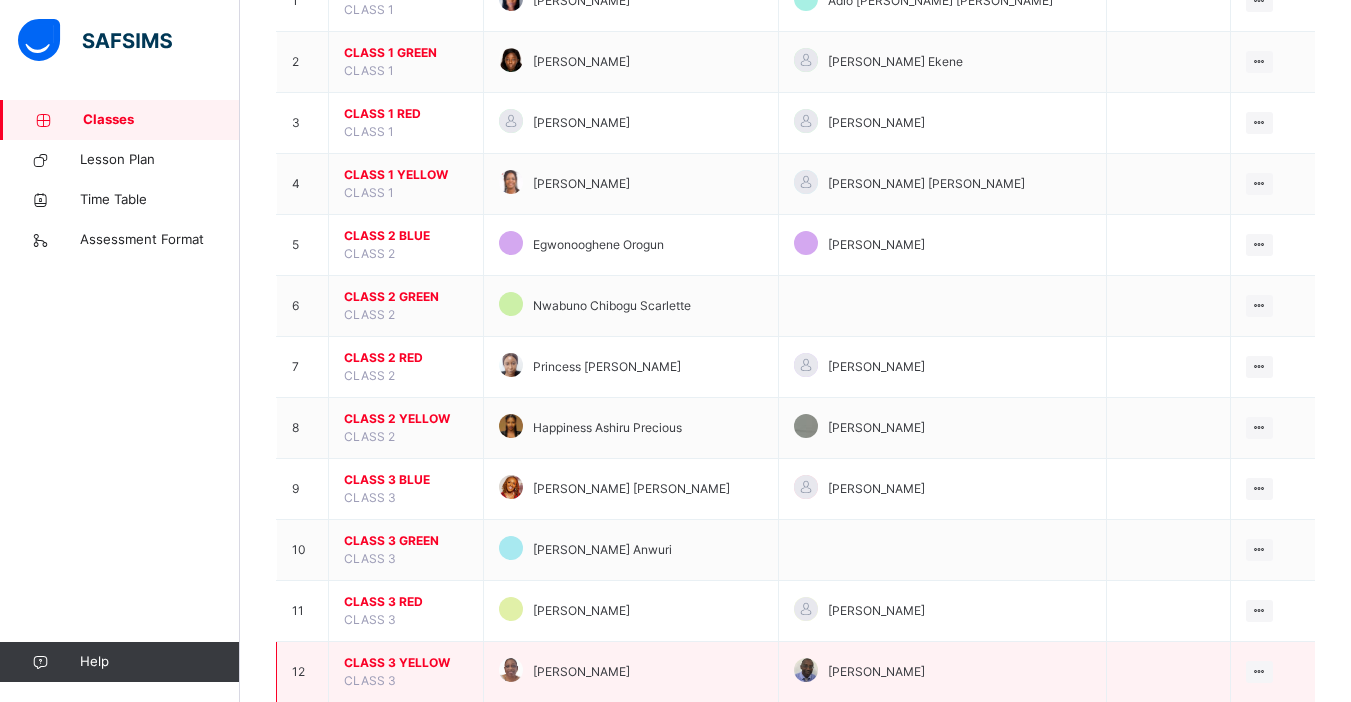 click on "CLASS 3   YELLOW" at bounding box center [406, 663] 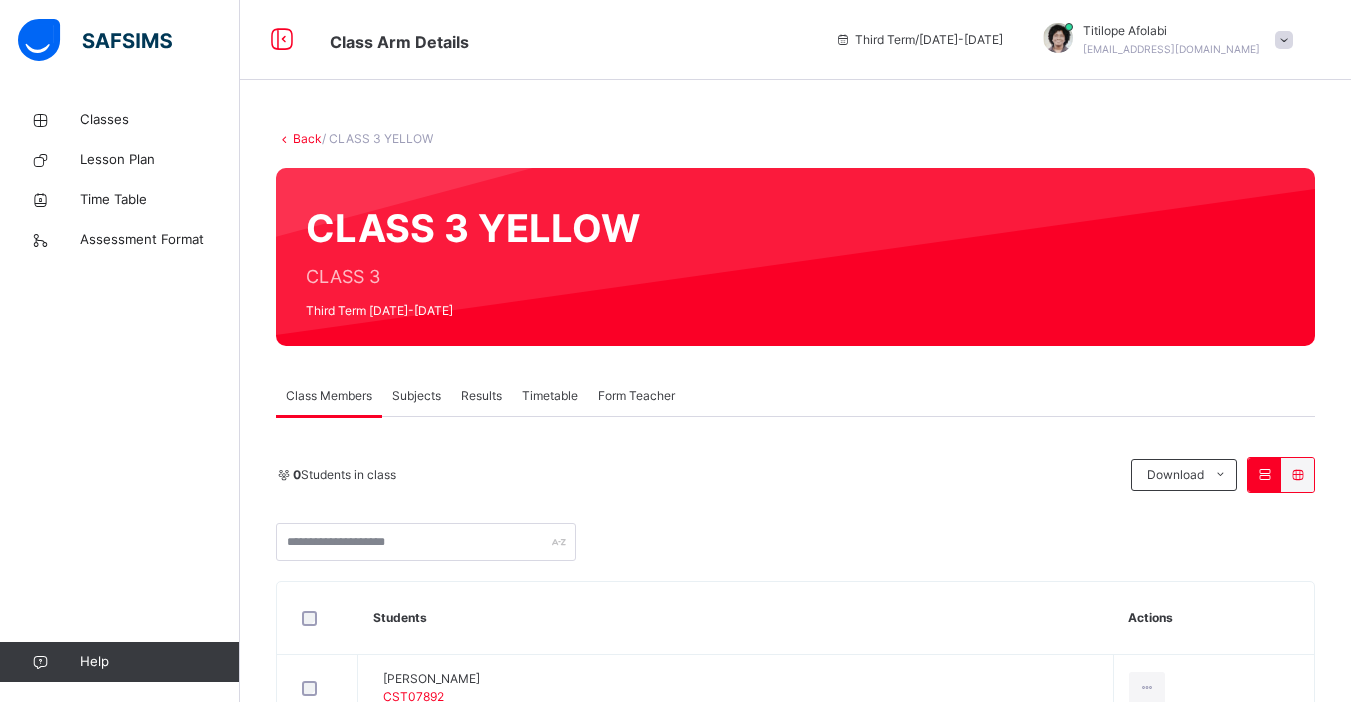 click on "Subjects" at bounding box center [416, 396] 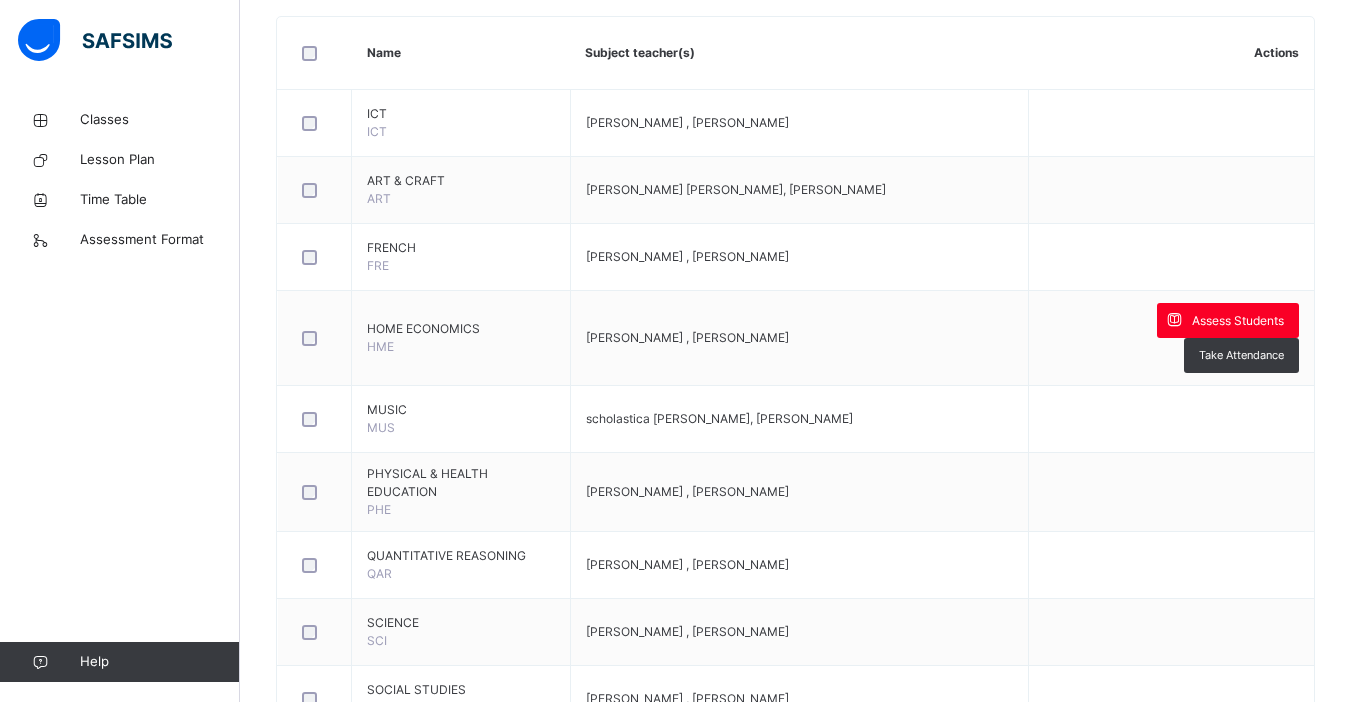 scroll, scrollTop: 486, scrollLeft: 0, axis: vertical 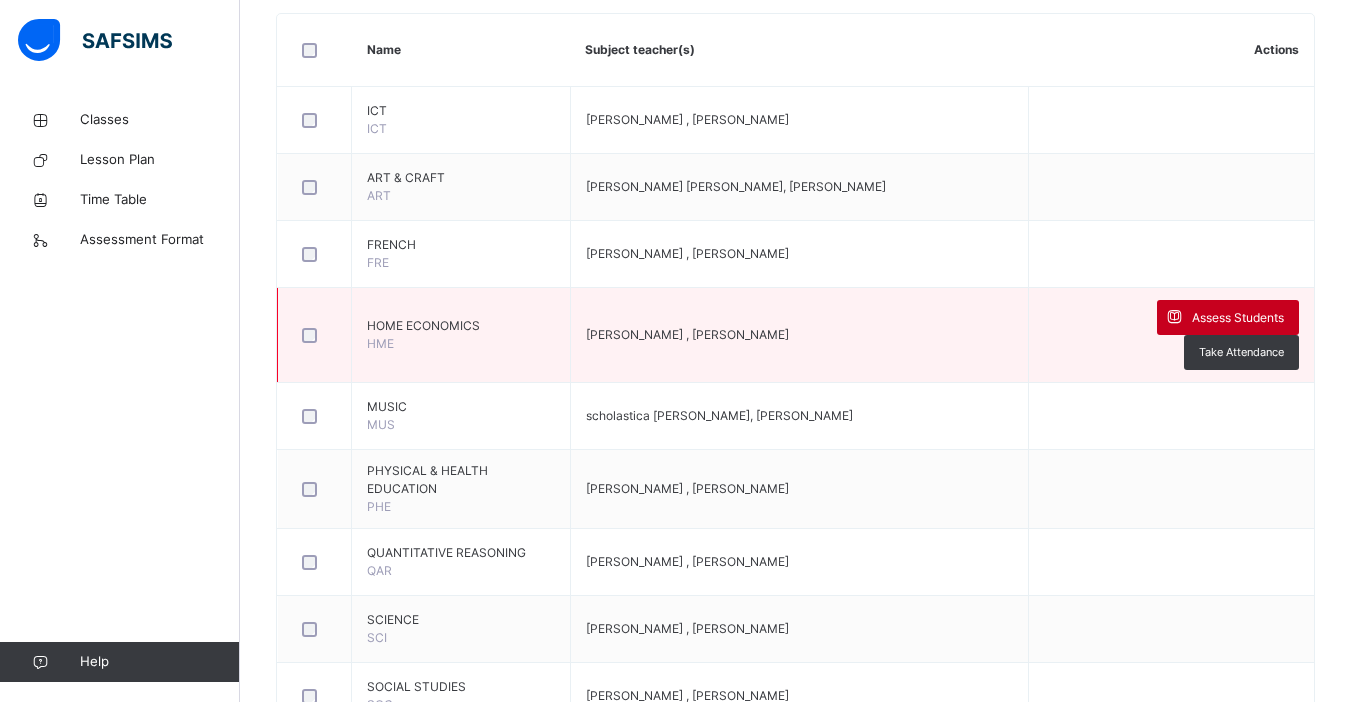 click on "Assess Students" at bounding box center [1238, 318] 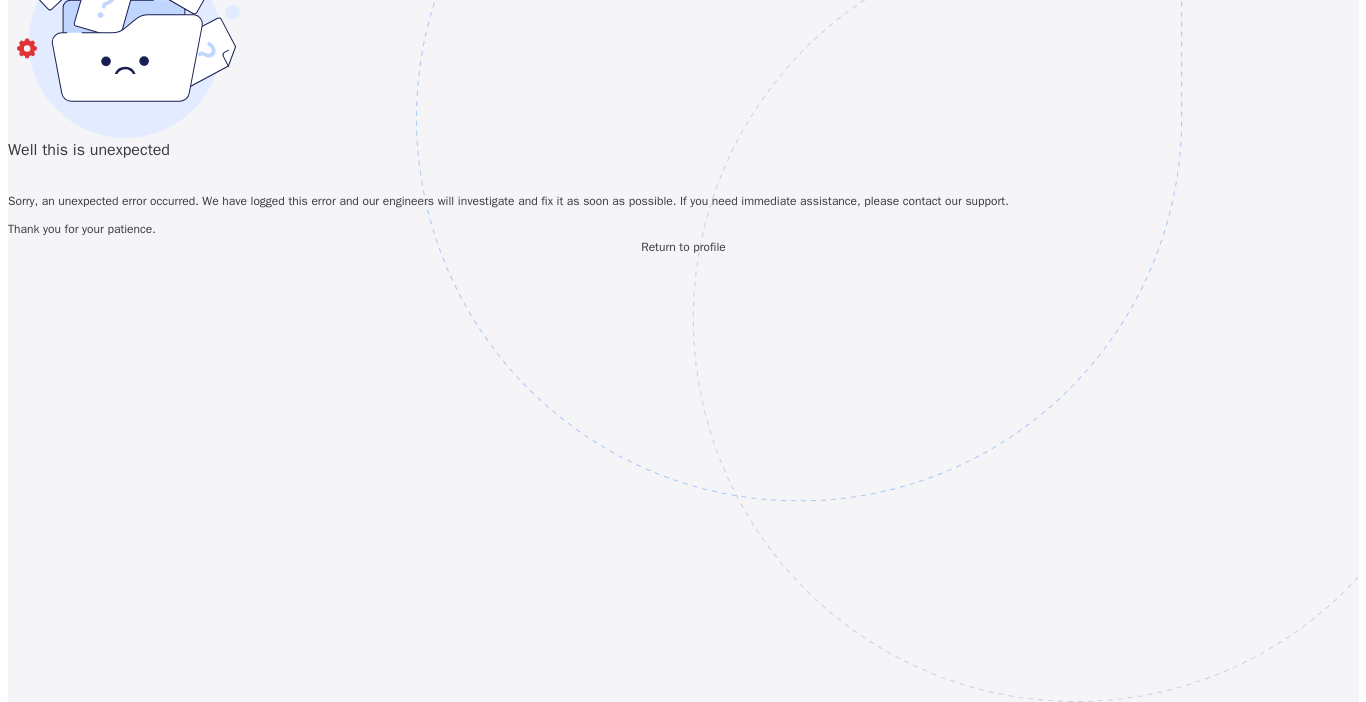 scroll, scrollTop: 0, scrollLeft: 0, axis: both 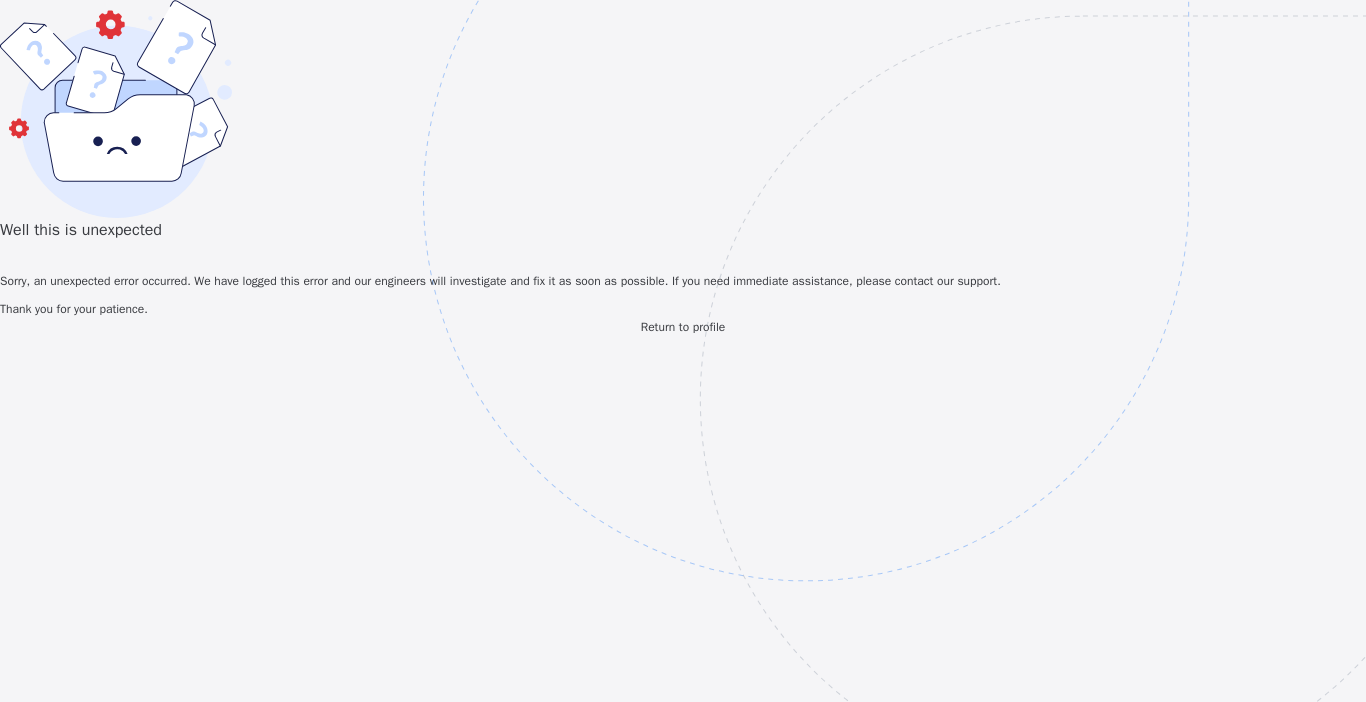 click on "Return to profile" at bounding box center (683, 327) 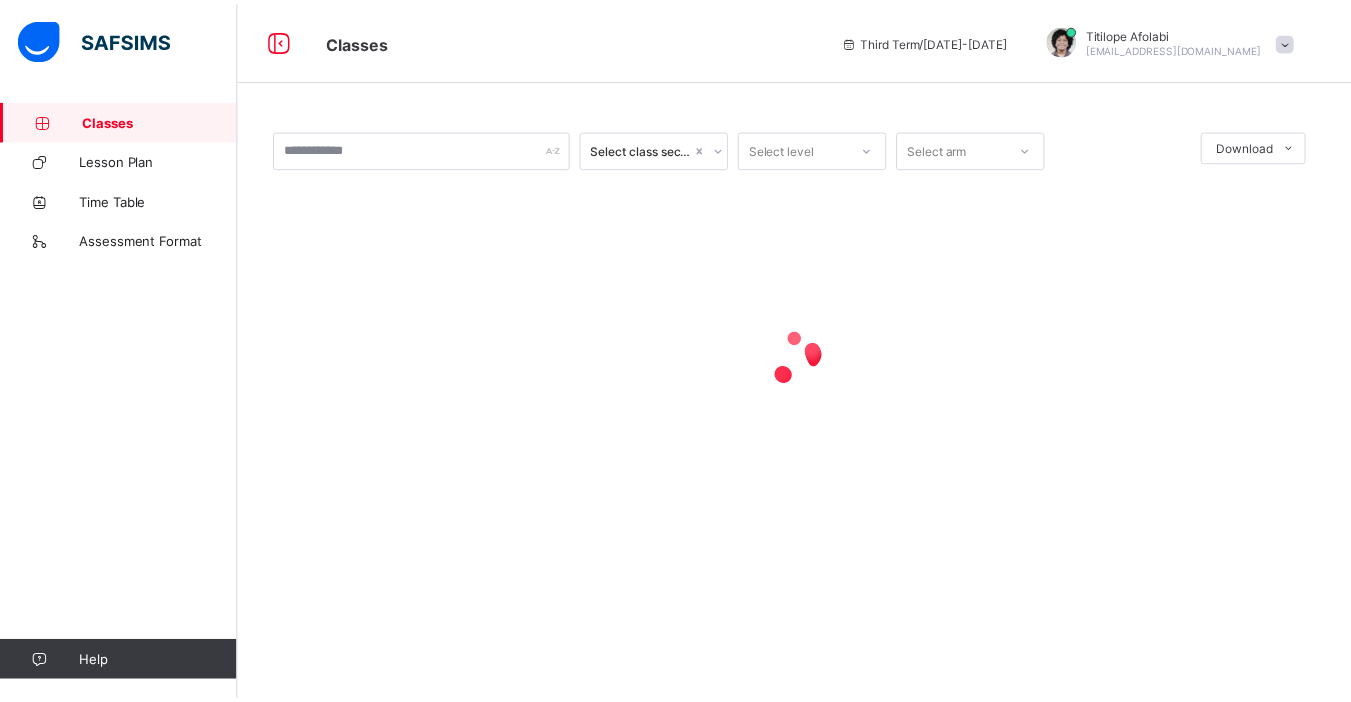 scroll, scrollTop: 0, scrollLeft: 0, axis: both 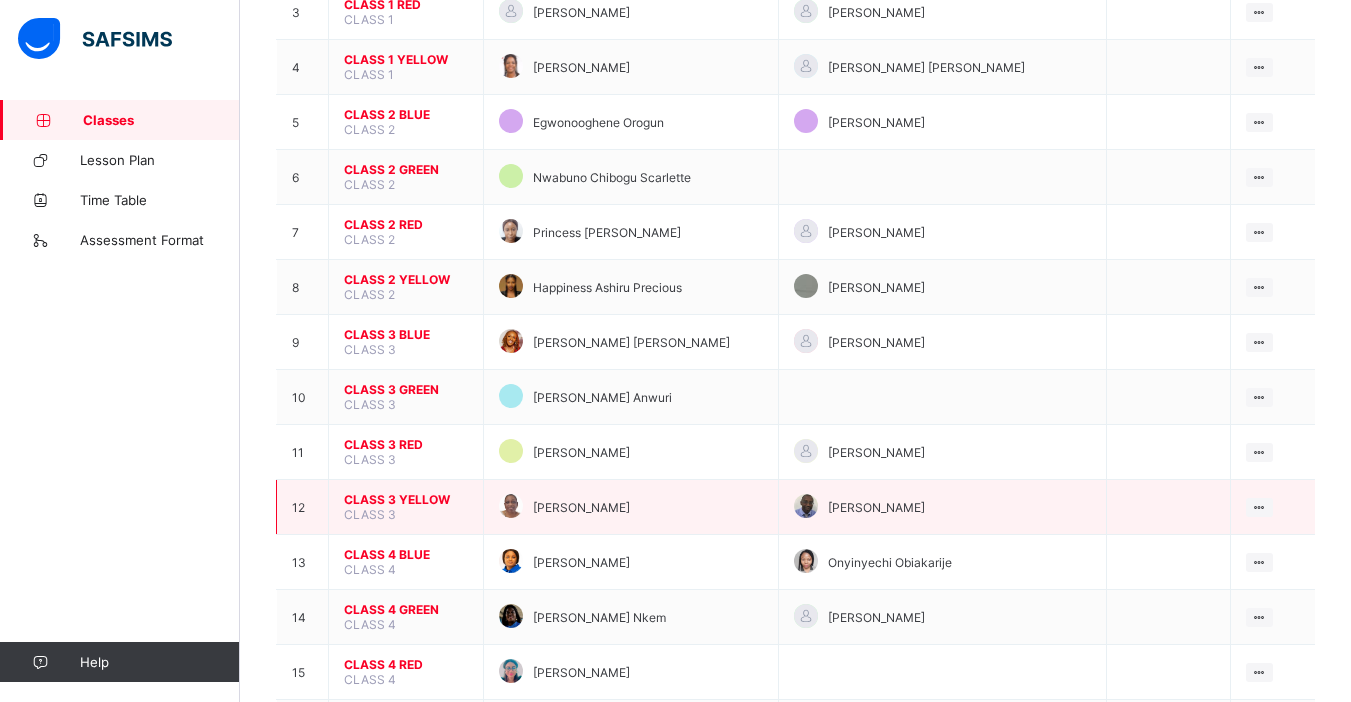 click on "CLASS 3   YELLOW" at bounding box center (406, 499) 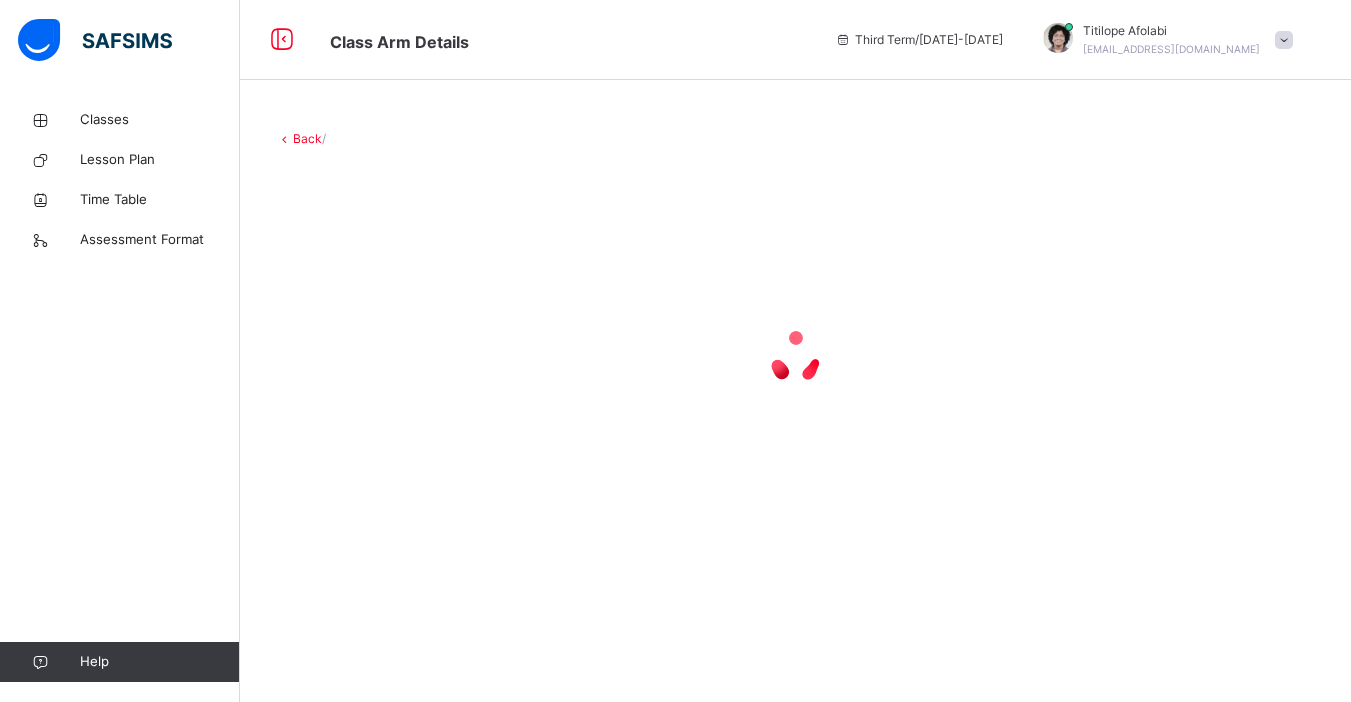 scroll, scrollTop: 0, scrollLeft: 0, axis: both 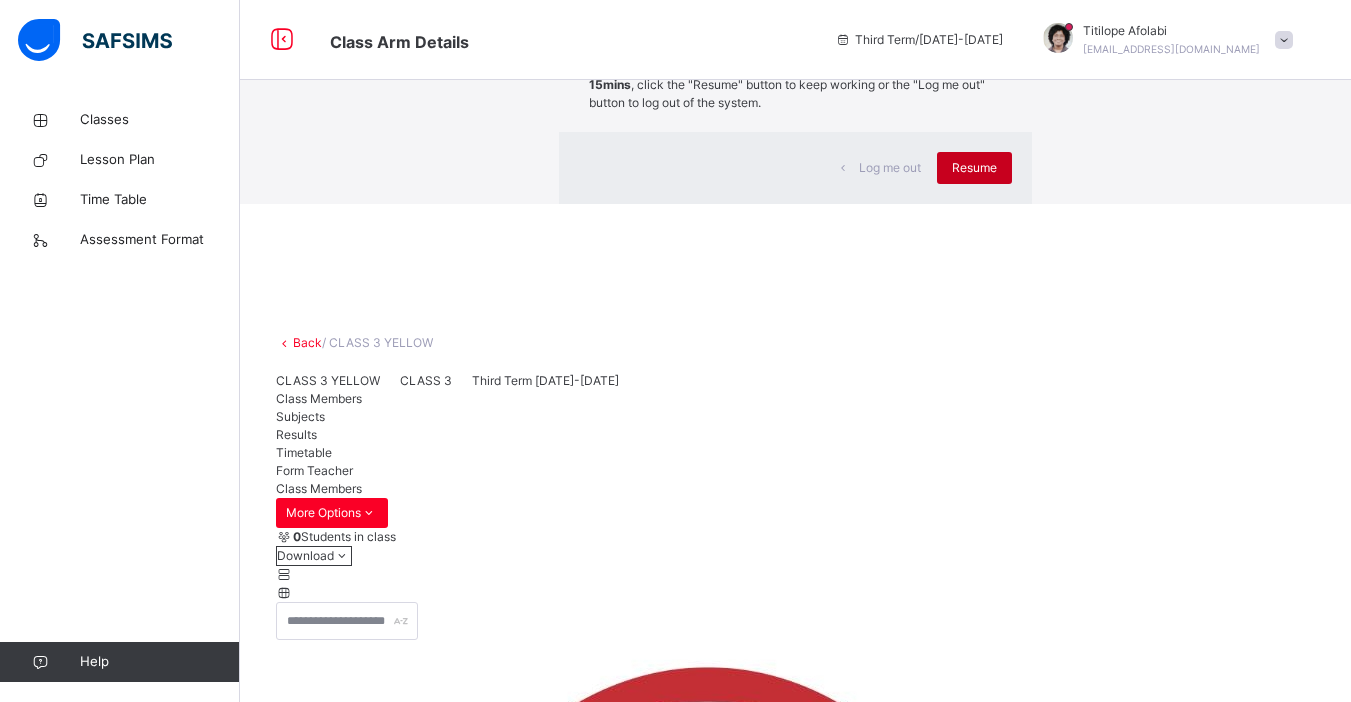 click on "Resume" at bounding box center [974, 168] 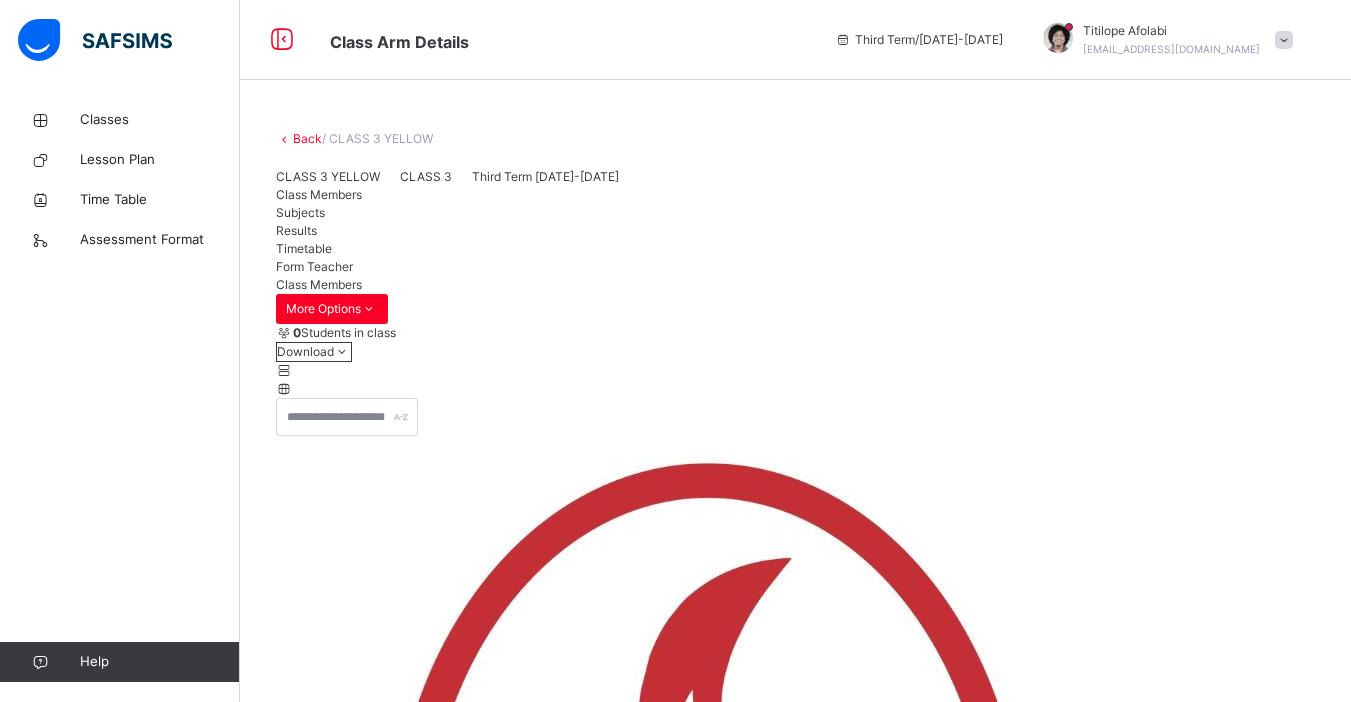 click on "Subjects" at bounding box center (300, 212) 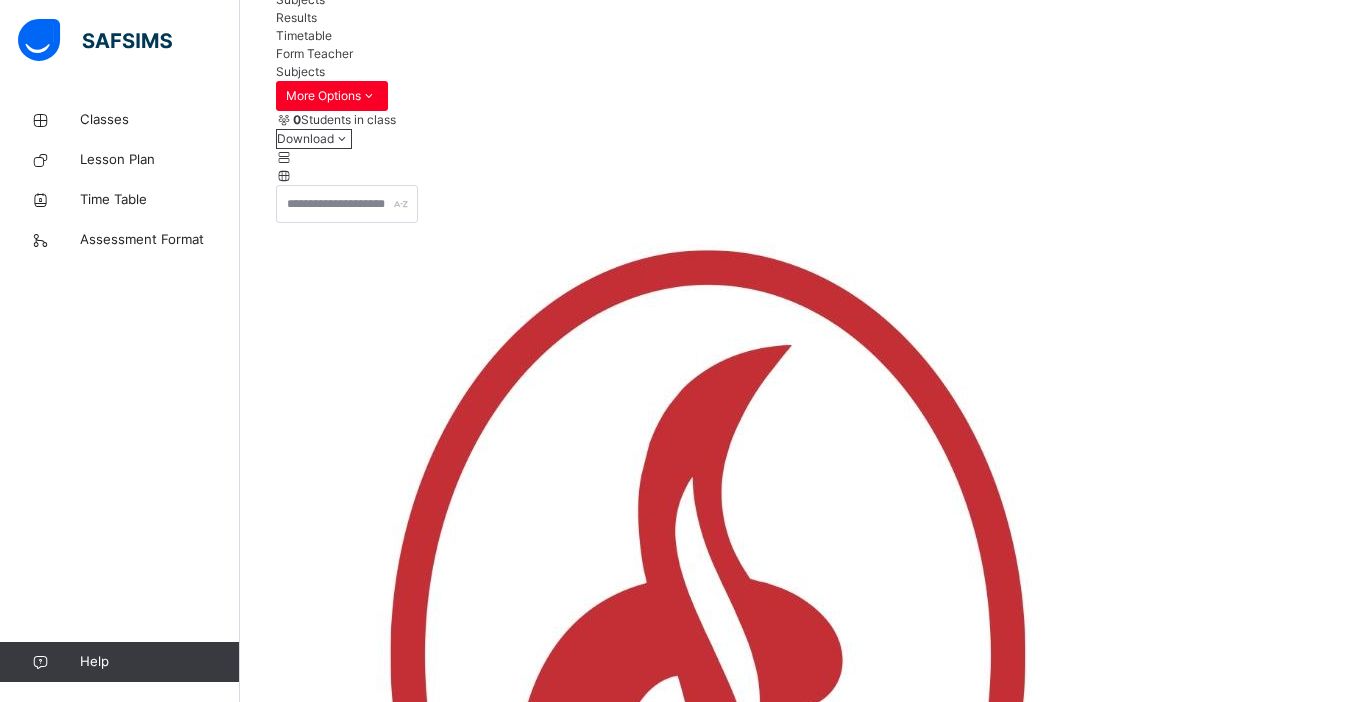 scroll, scrollTop: 253, scrollLeft: 0, axis: vertical 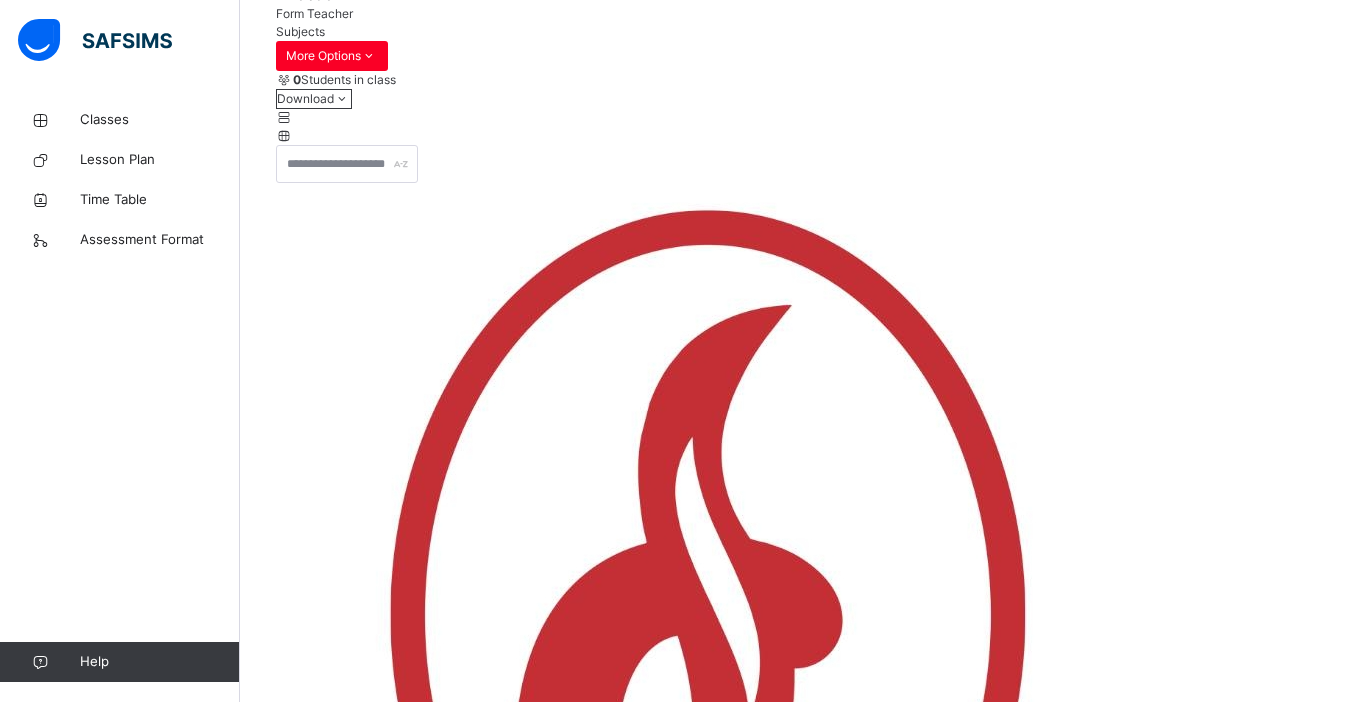 click on "[PERSON_NAME] , [PERSON_NAME]" at bounding box center [868, 1679] 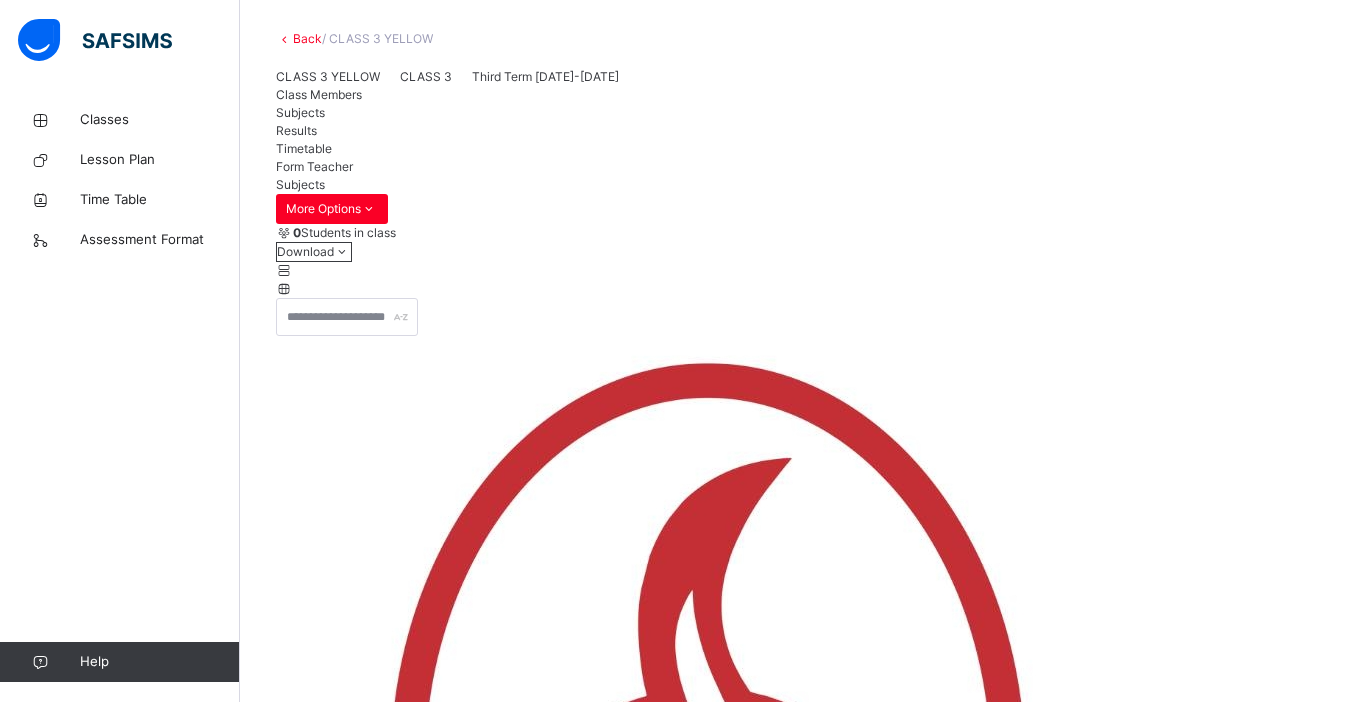 scroll, scrollTop: 77, scrollLeft: 0, axis: vertical 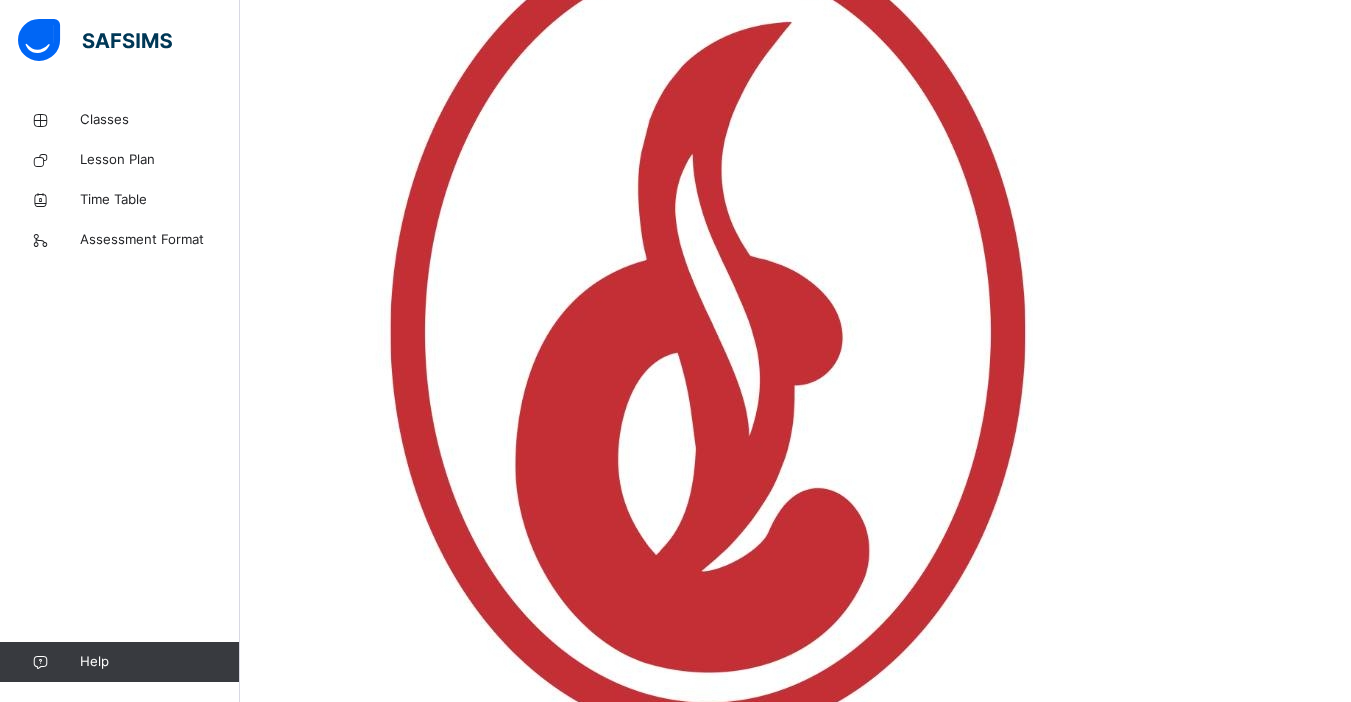 click on "Assess Students" at bounding box center [1231, 1450] 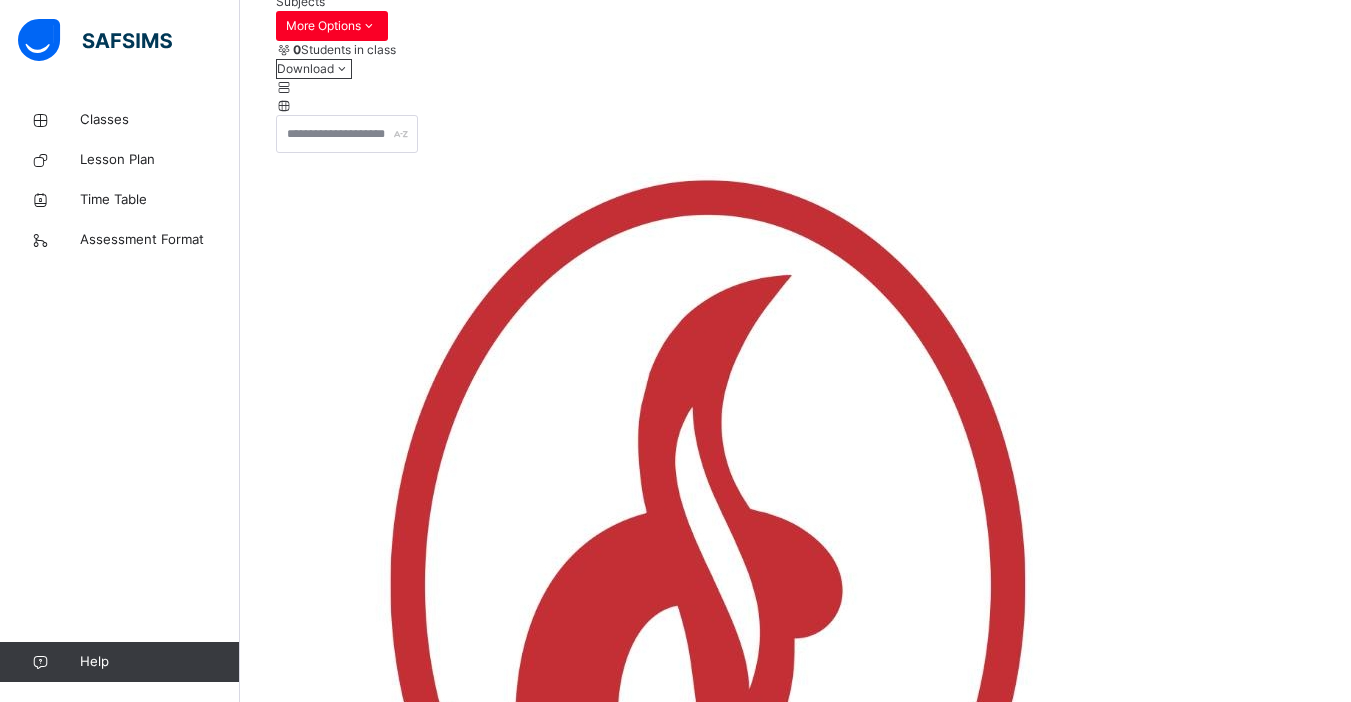 scroll, scrollTop: 0, scrollLeft: 0, axis: both 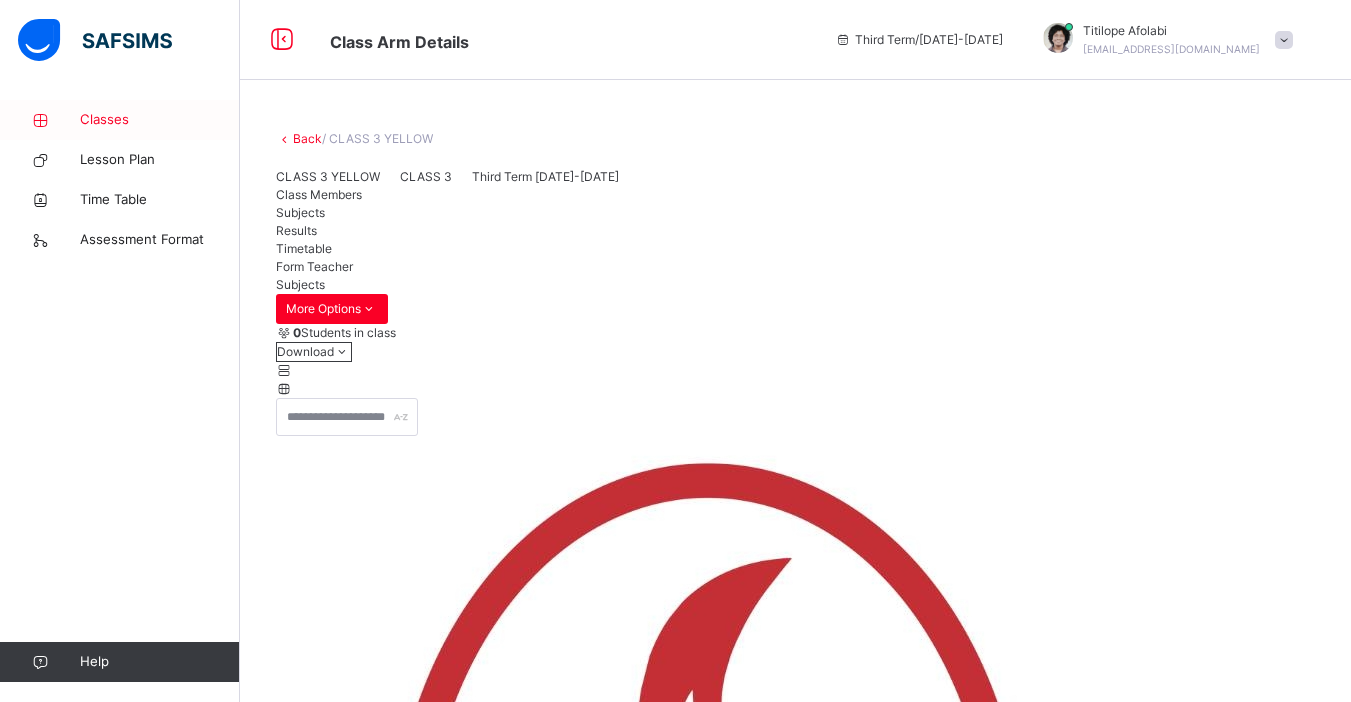 click on "Classes" at bounding box center (160, 120) 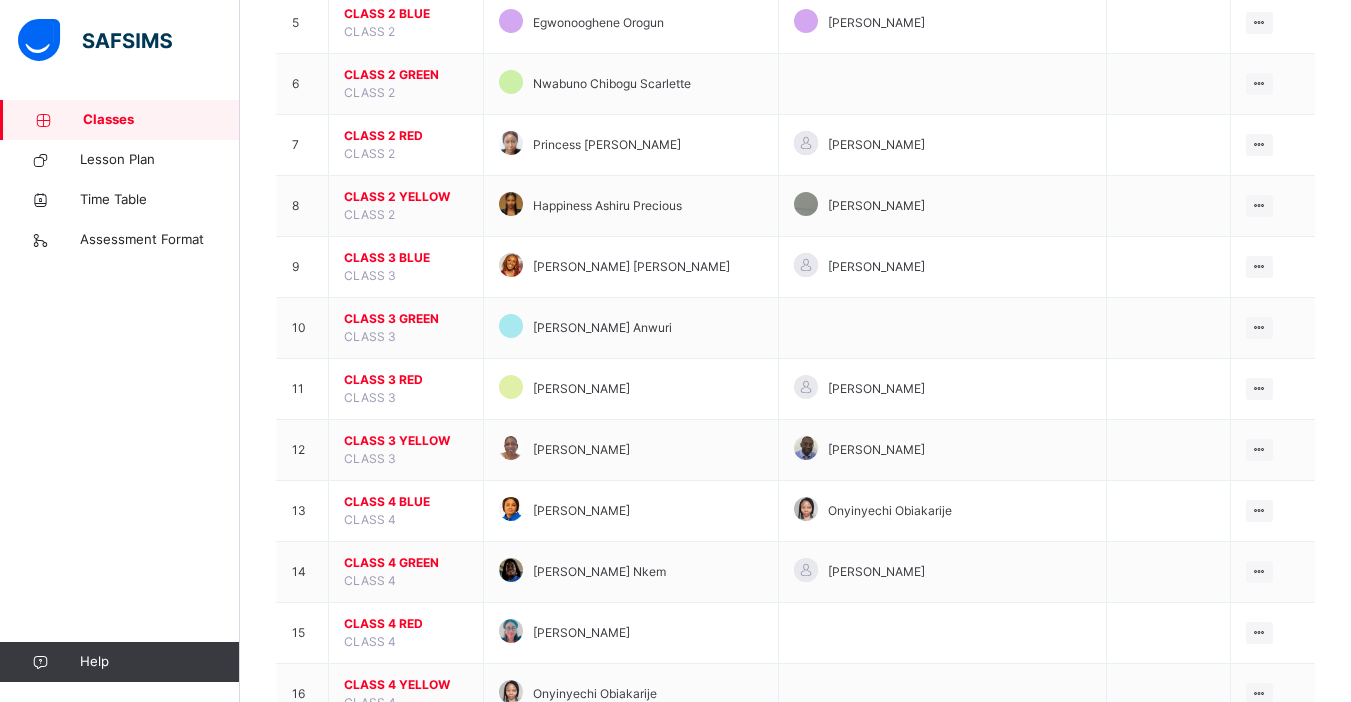 scroll, scrollTop: 502, scrollLeft: 0, axis: vertical 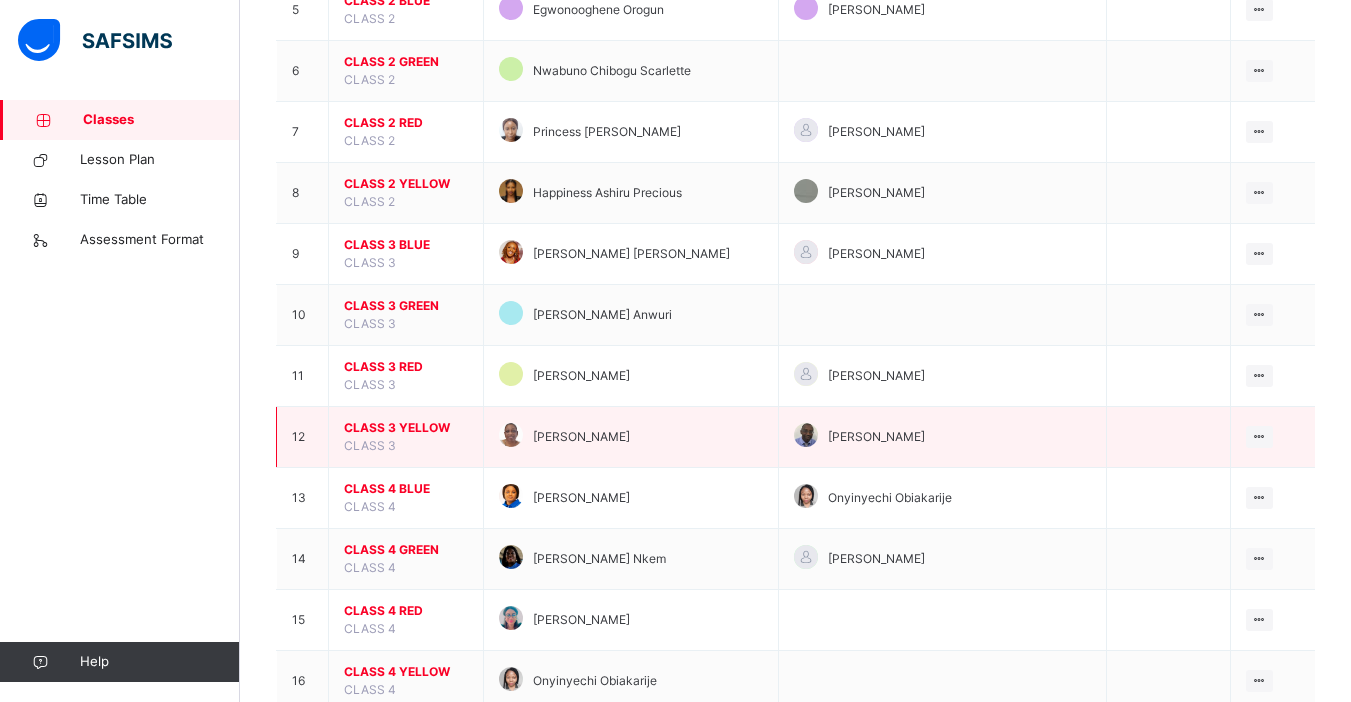 click on "CLASS 3   YELLOW" at bounding box center (406, 428) 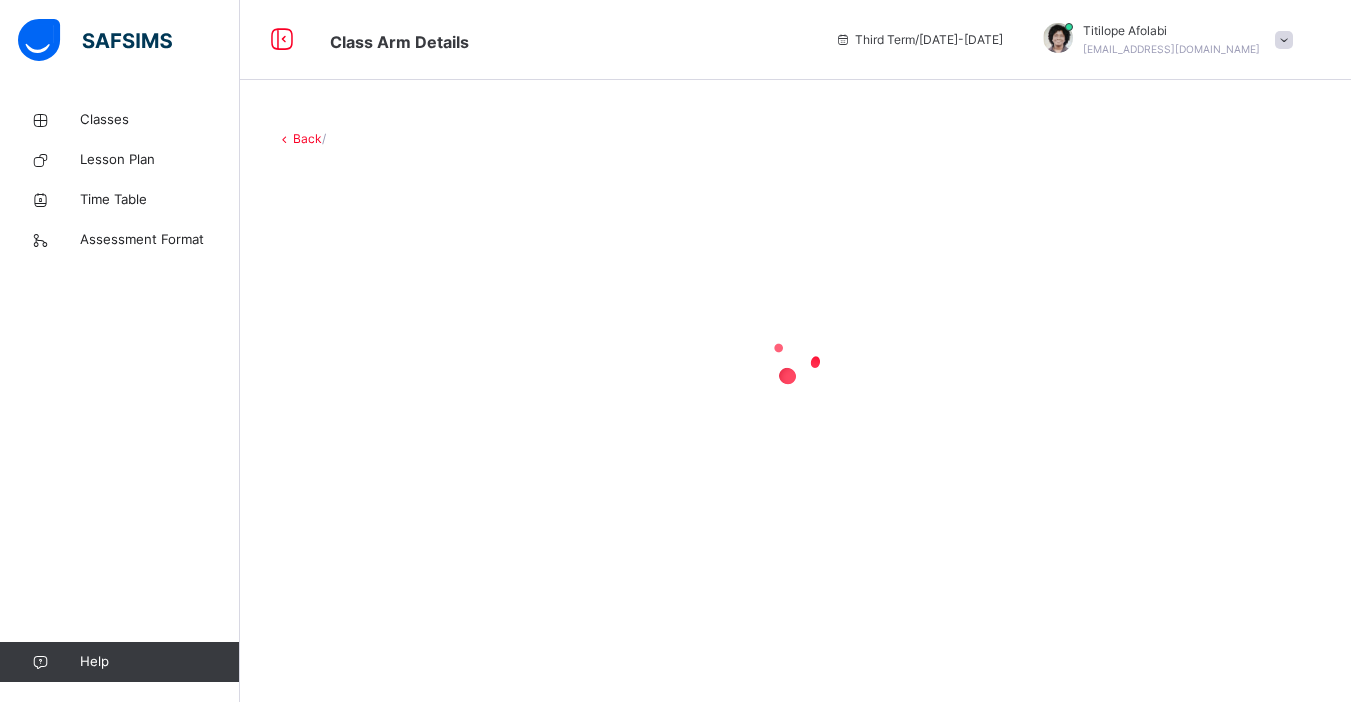 scroll, scrollTop: 0, scrollLeft: 0, axis: both 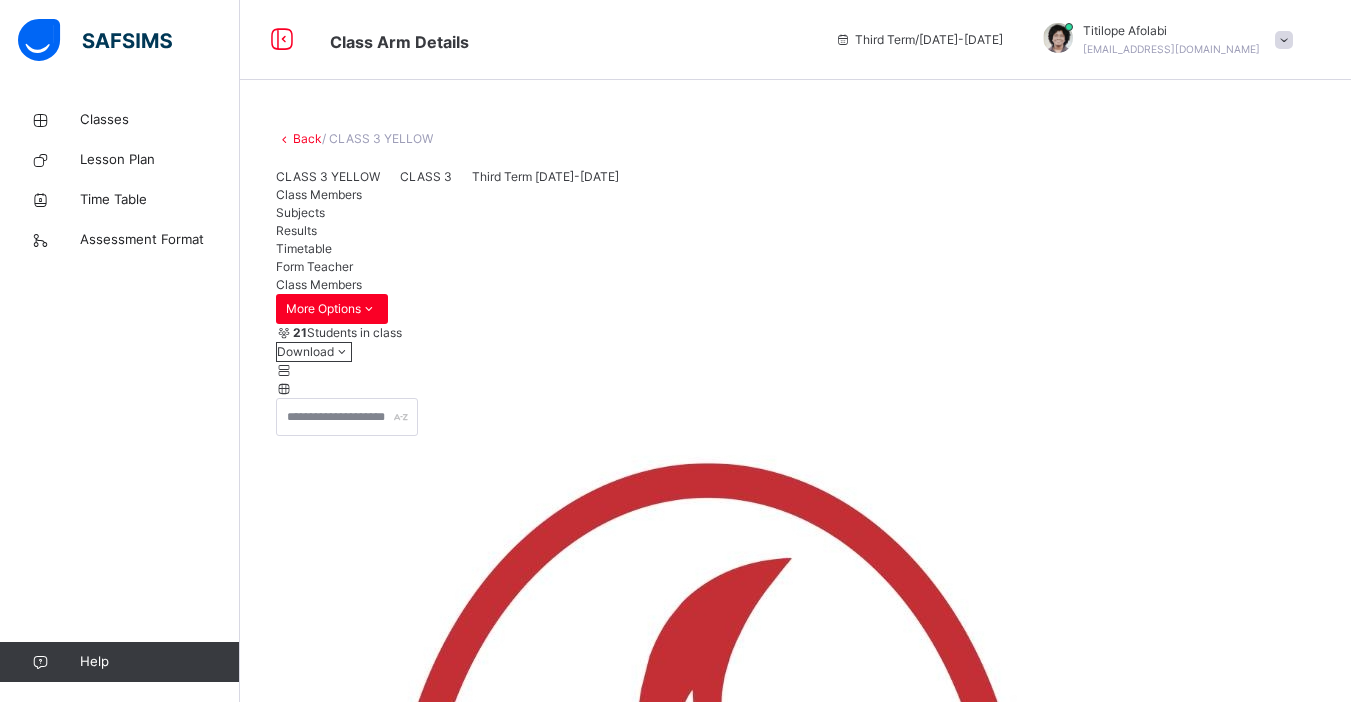click on "Subjects" at bounding box center [300, 212] 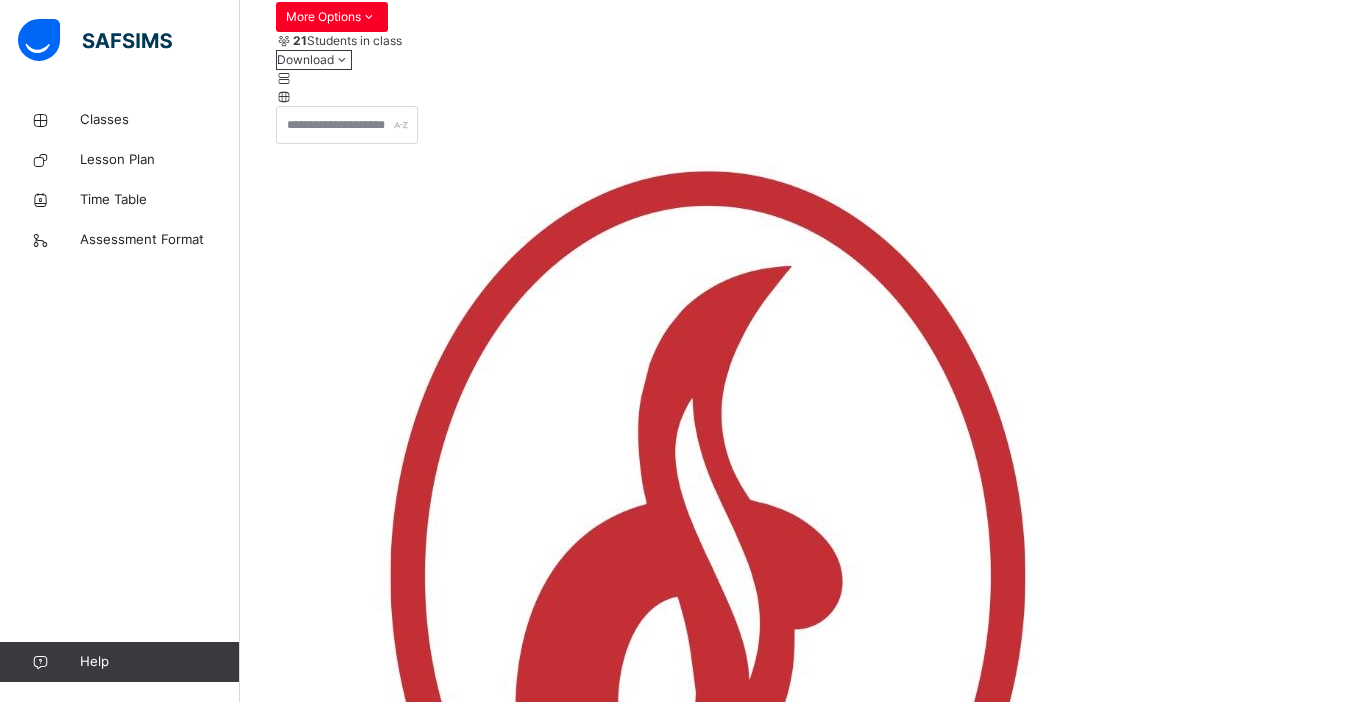 scroll, scrollTop: 301, scrollLeft: 0, axis: vertical 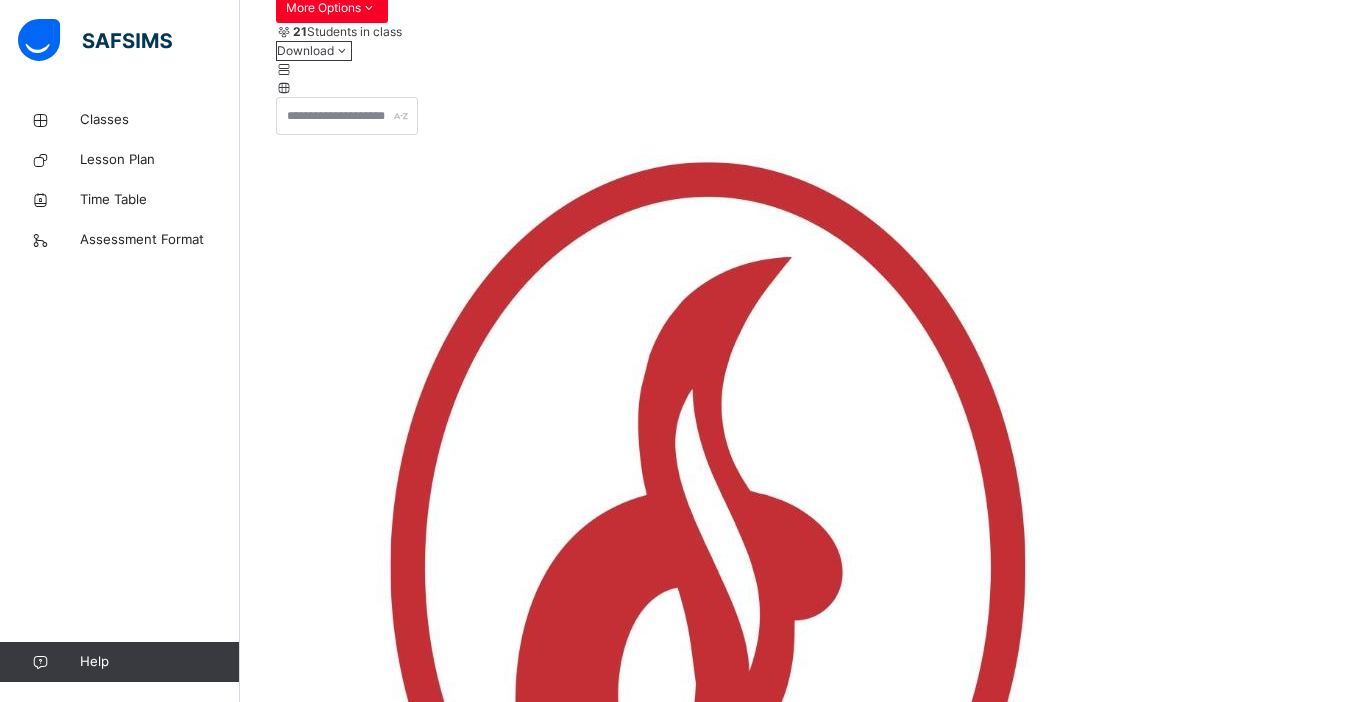 click on "Assess Students" at bounding box center [1253, 3775] 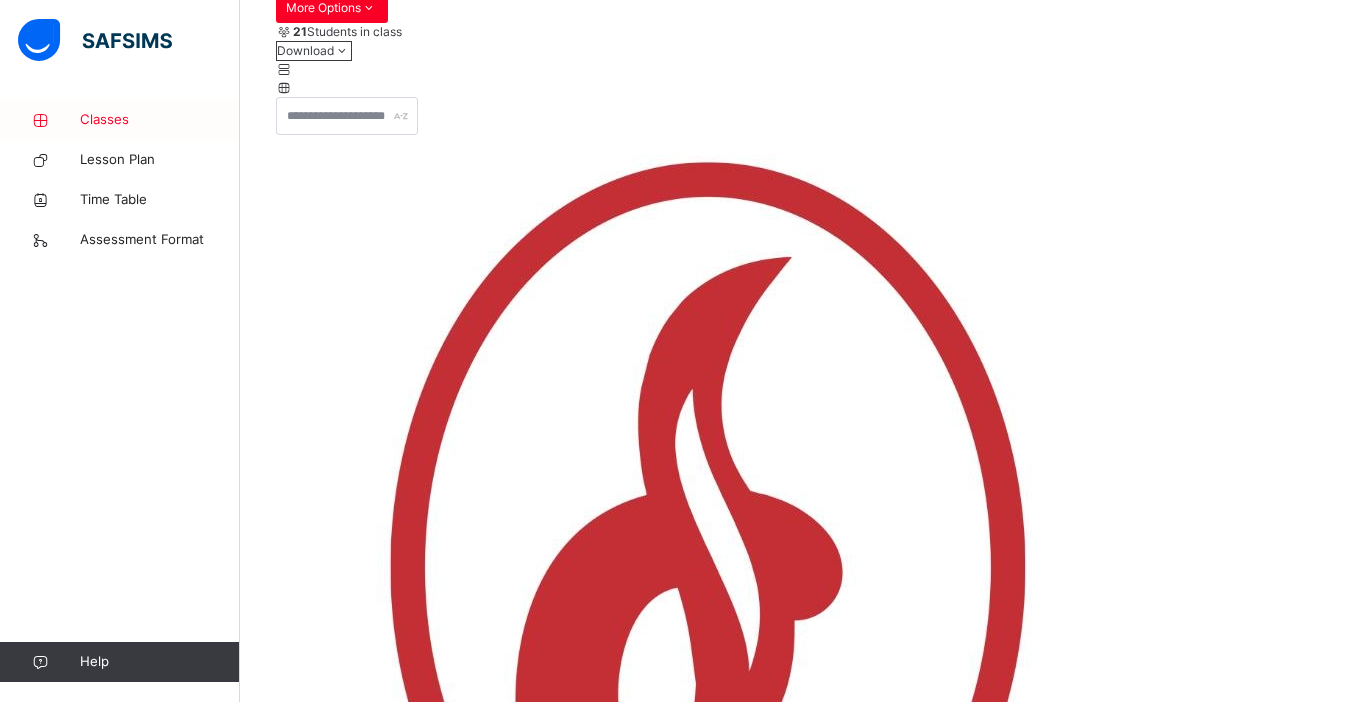 click on "Classes" at bounding box center [160, 120] 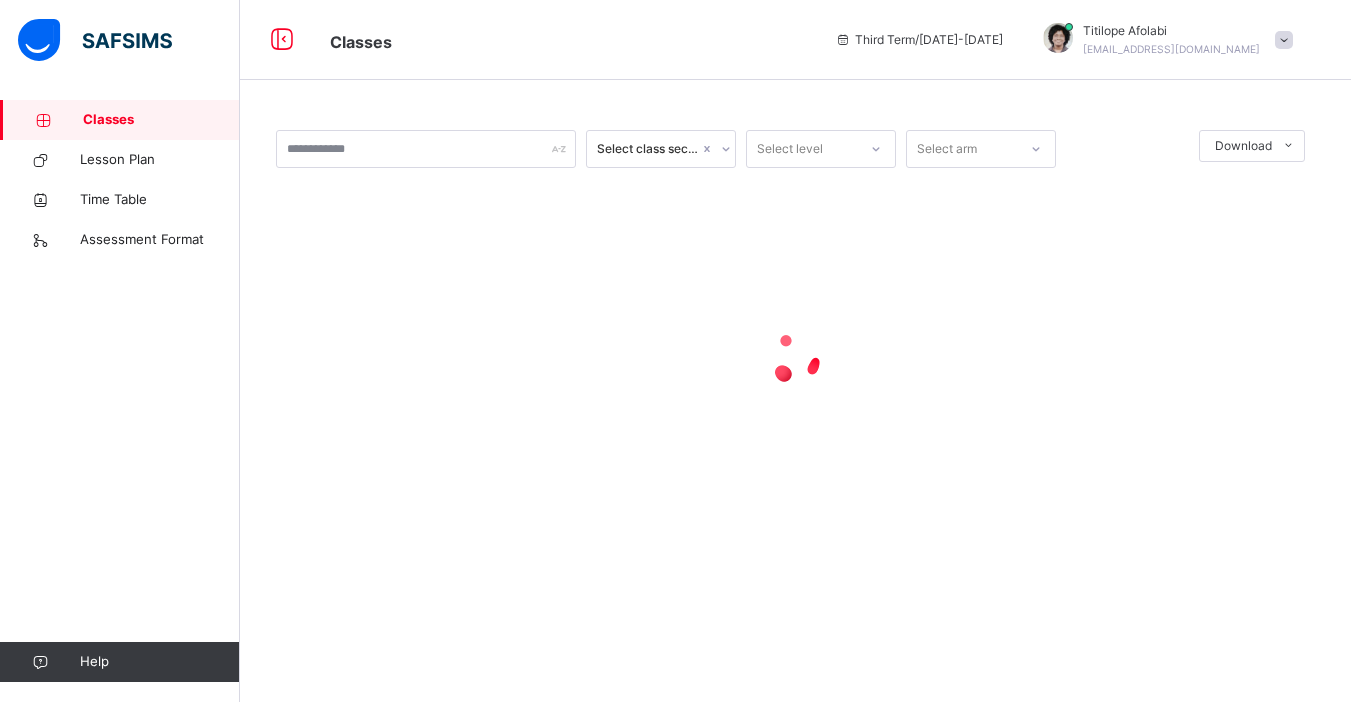 scroll, scrollTop: 0, scrollLeft: 0, axis: both 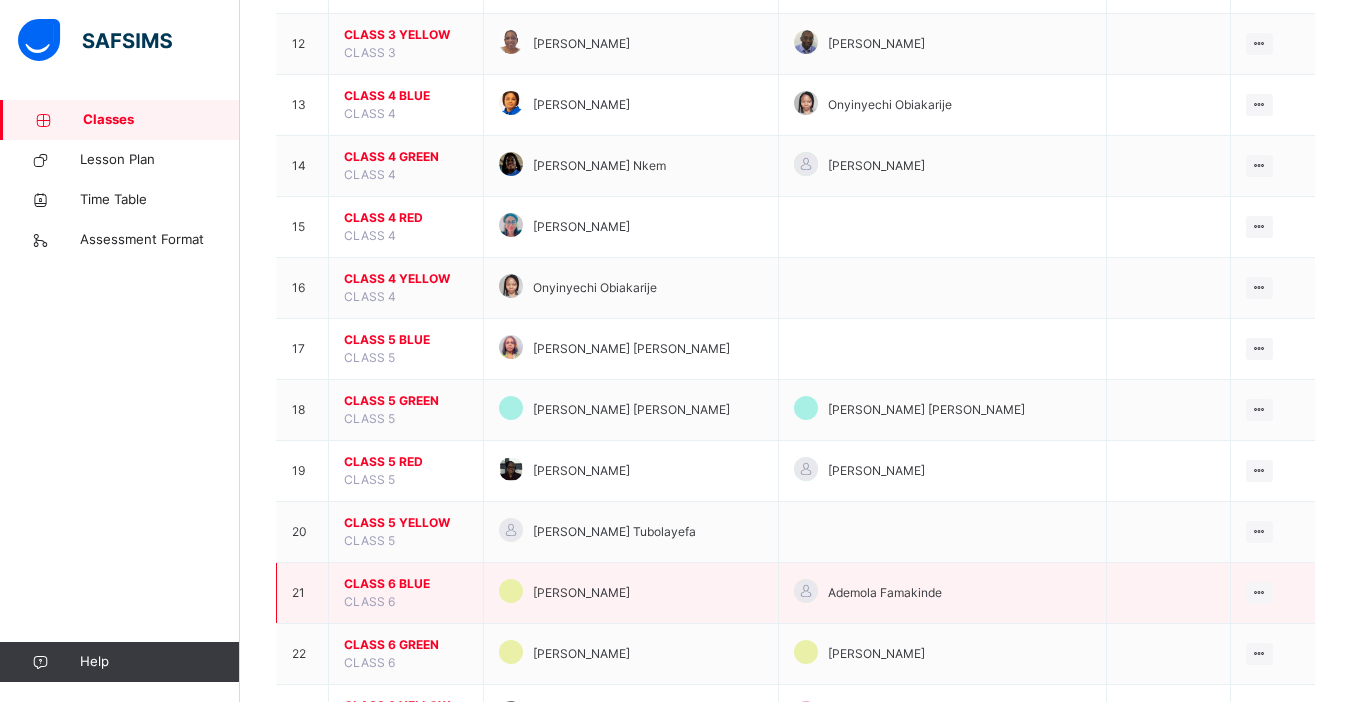 click on "CLASS 6   BLUE   CLASS 6" at bounding box center (406, 593) 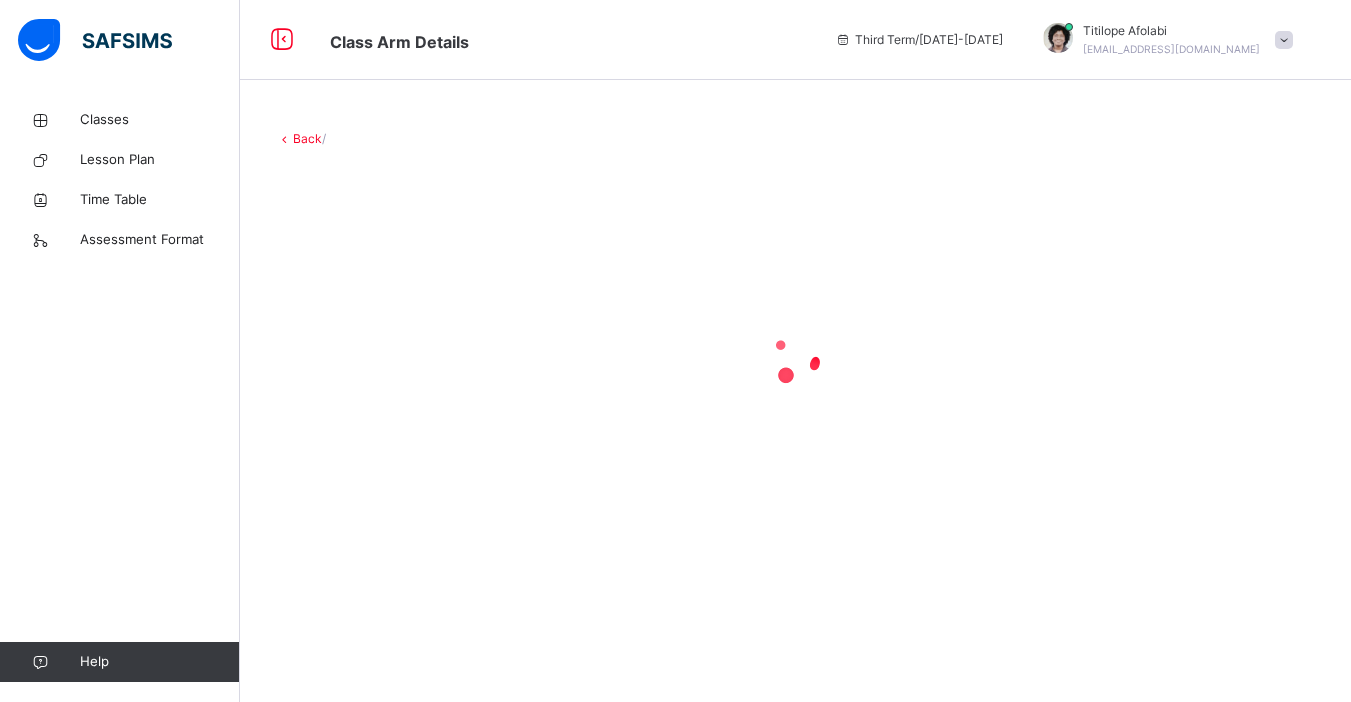 scroll, scrollTop: 0, scrollLeft: 0, axis: both 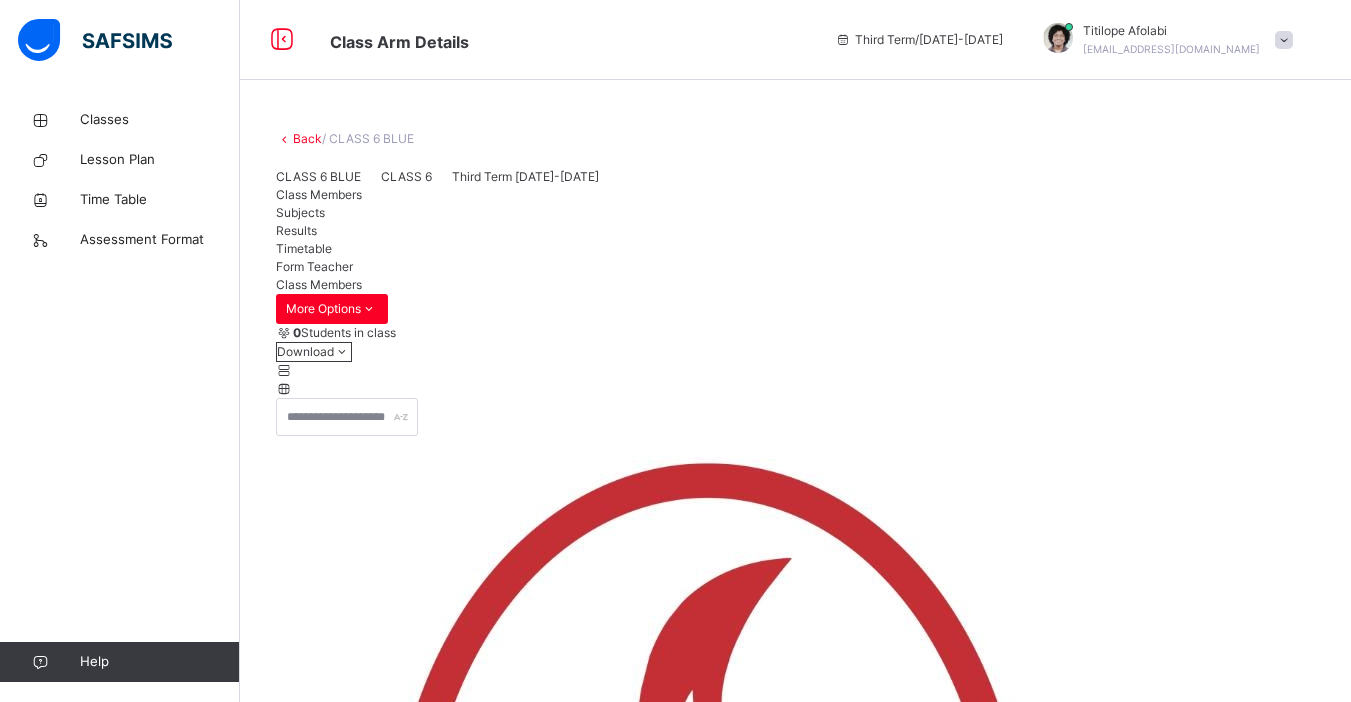 click on "Subjects" at bounding box center (300, 212) 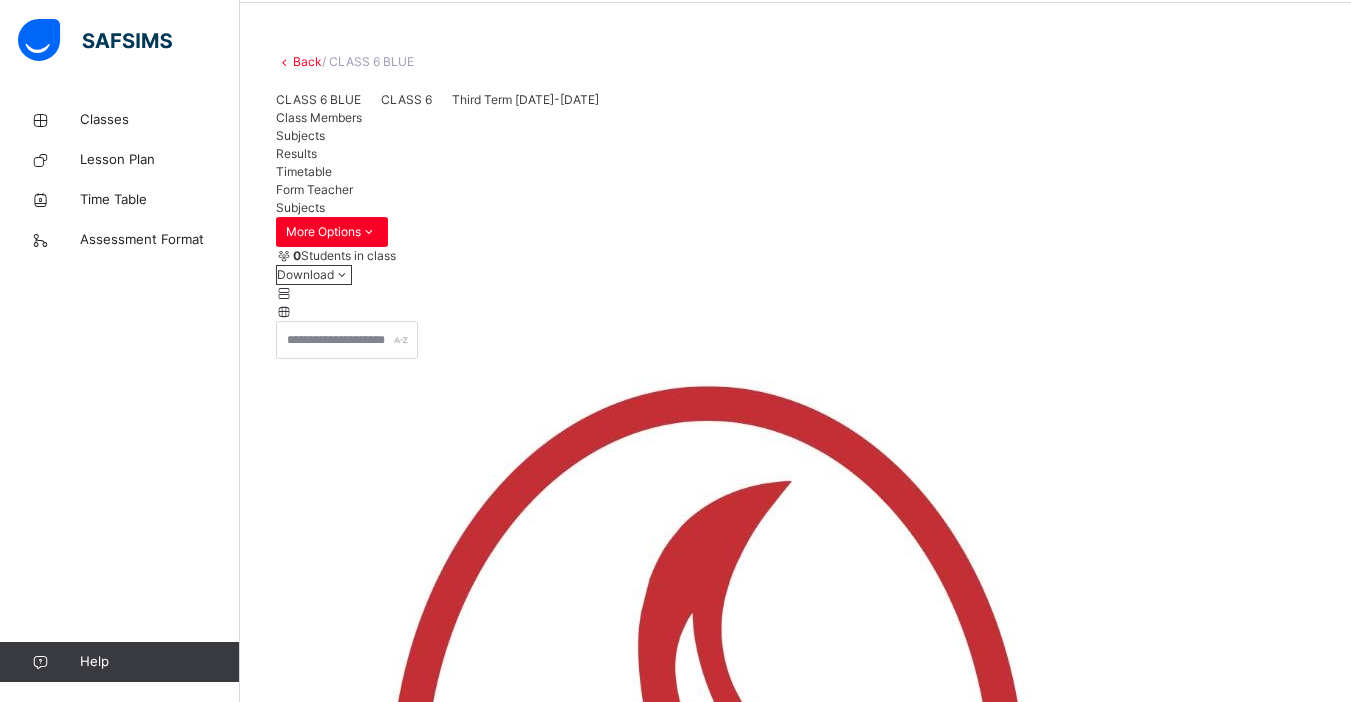 scroll, scrollTop: 80, scrollLeft: 0, axis: vertical 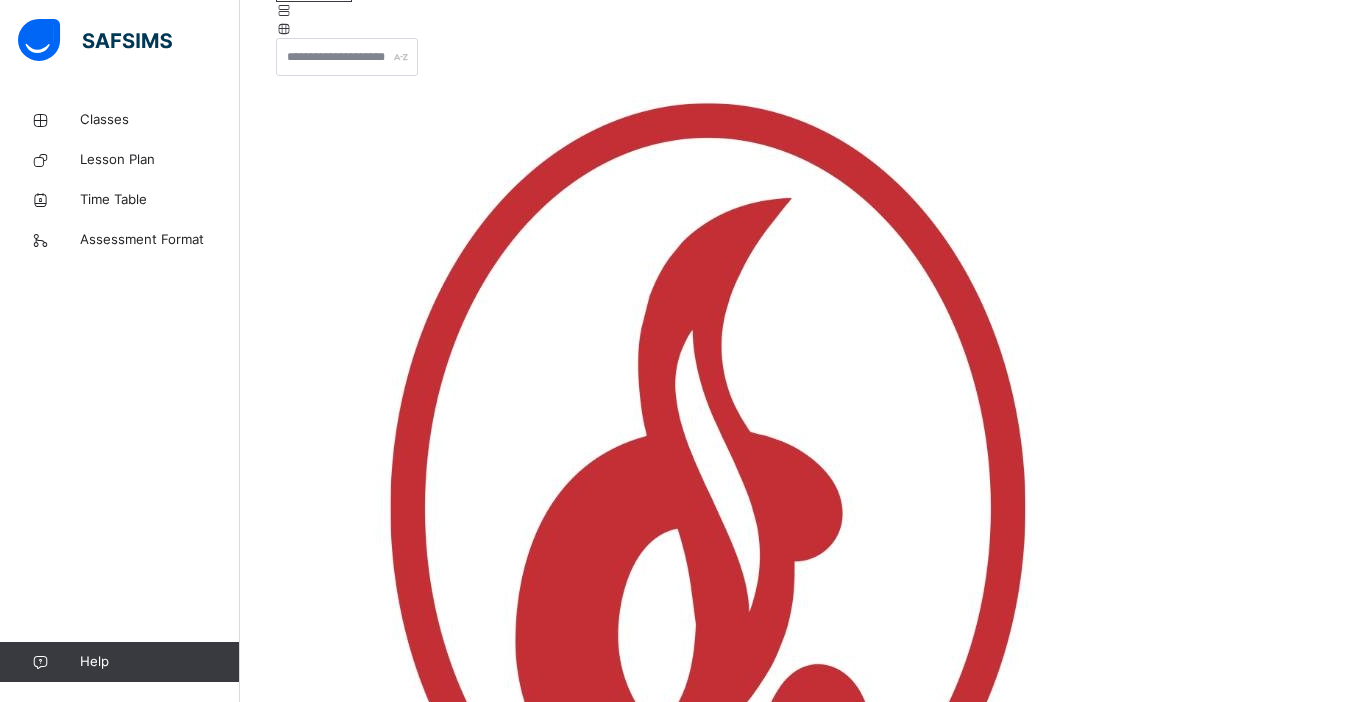 click on "Assess Students" at bounding box center [1253, 3716] 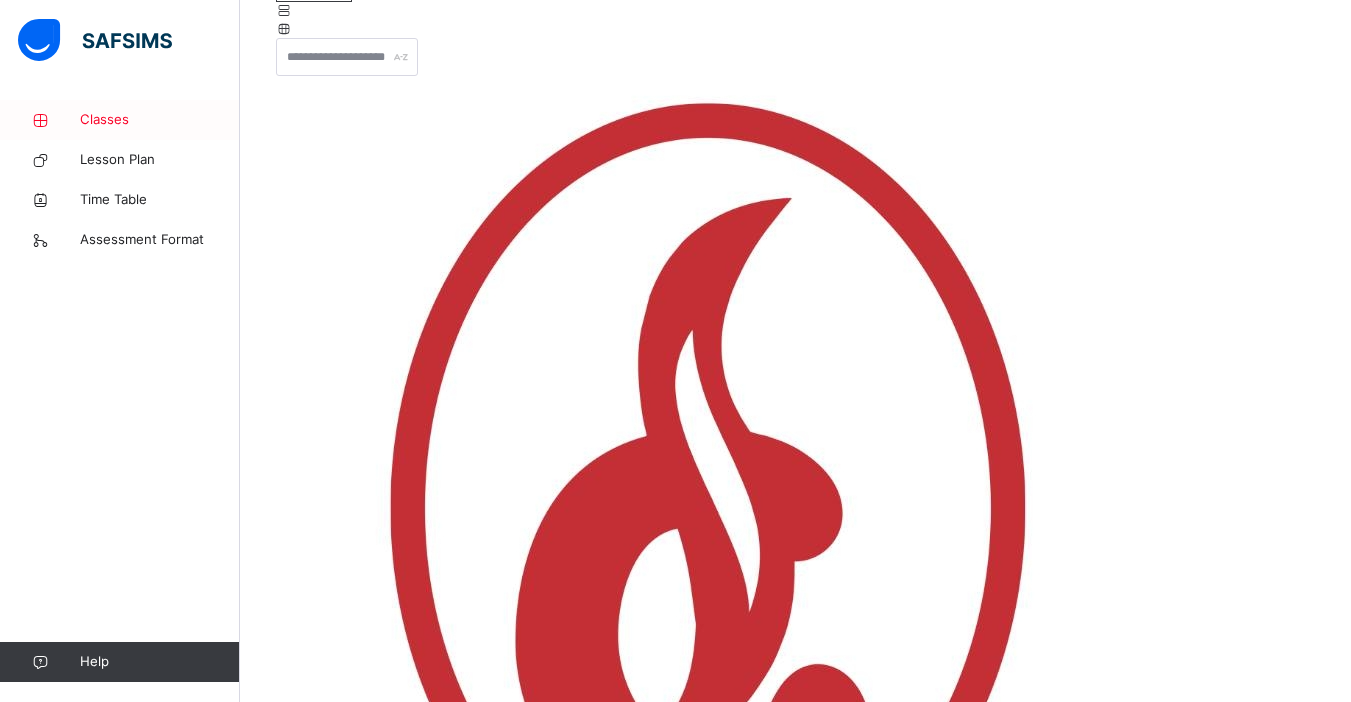 click on "Classes" at bounding box center [160, 120] 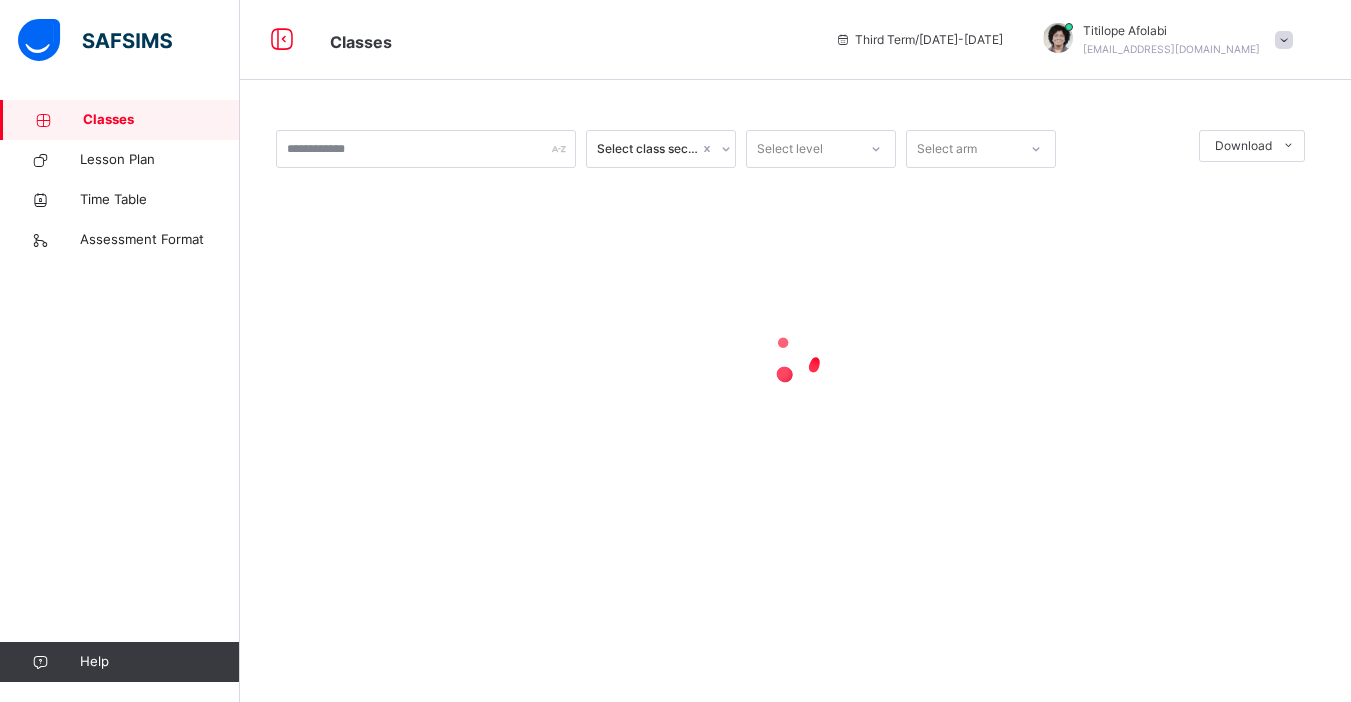 scroll, scrollTop: 0, scrollLeft: 0, axis: both 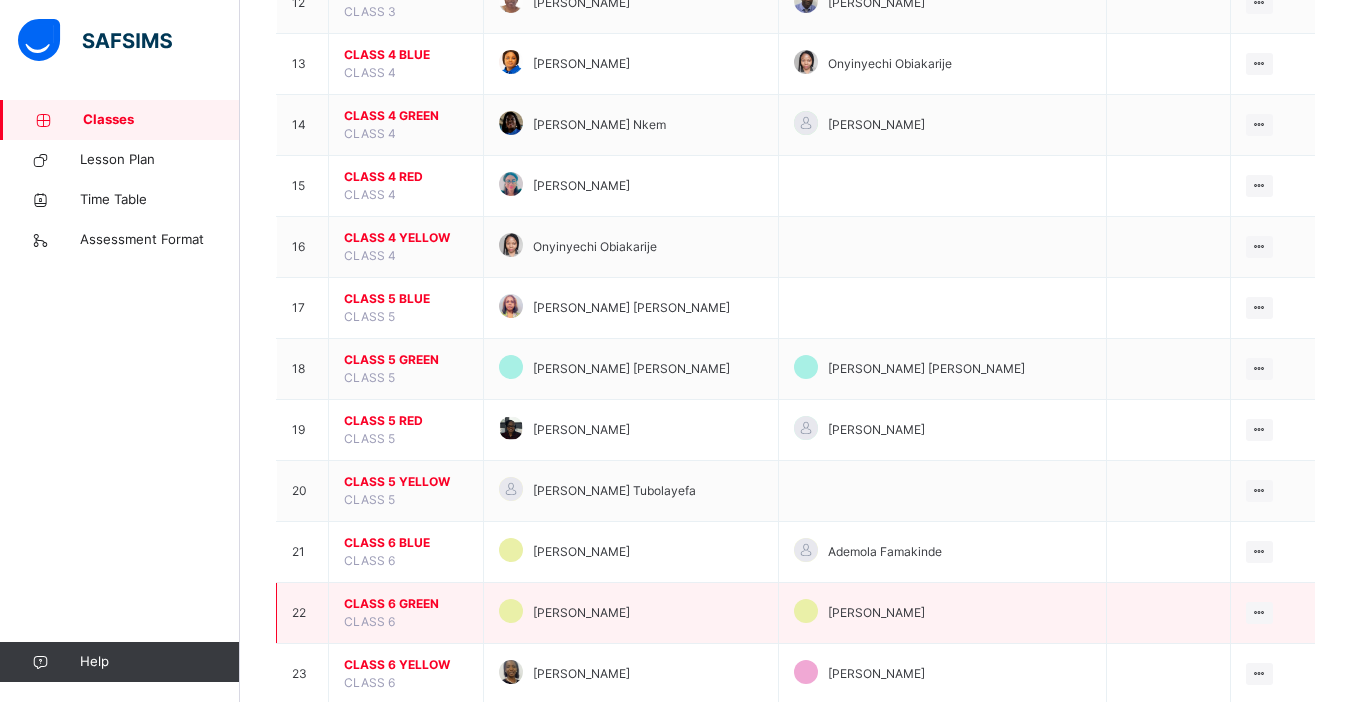 click on "CLASS 6   GREEN   CLASS 6" at bounding box center (406, 613) 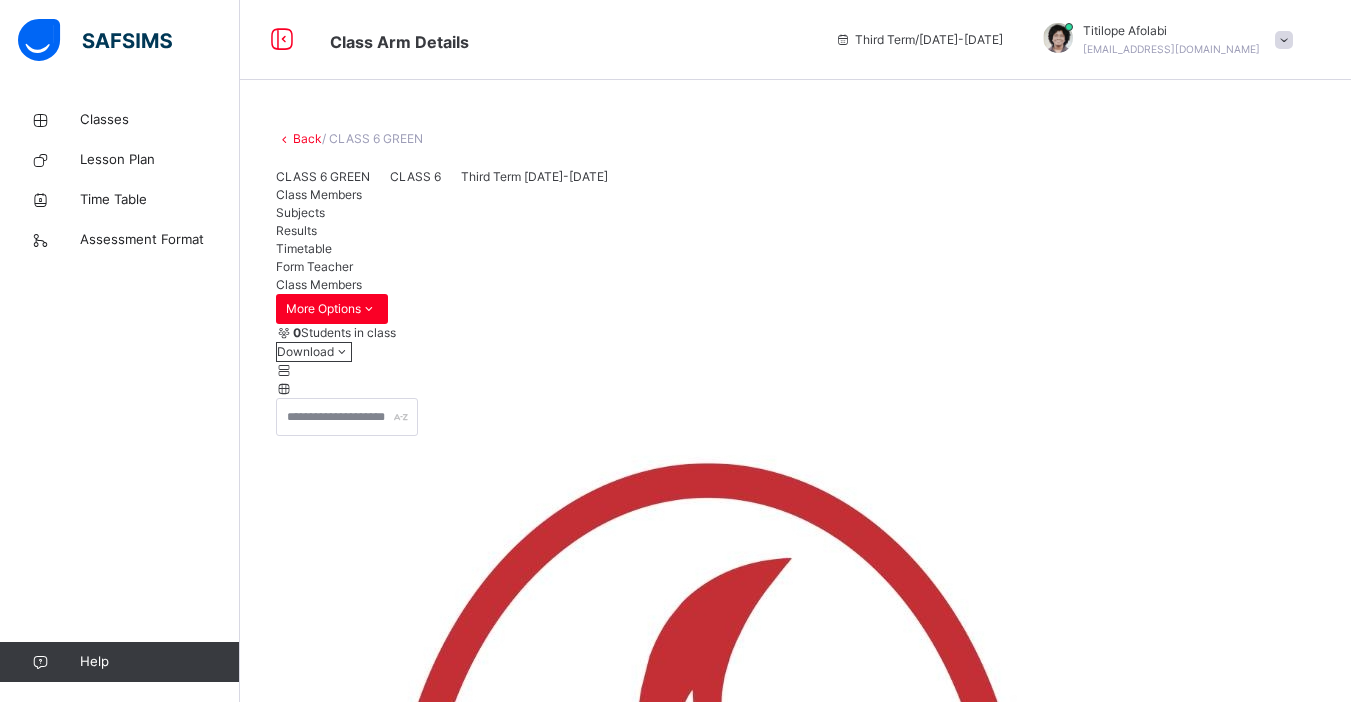 click on "Subjects" at bounding box center [300, 212] 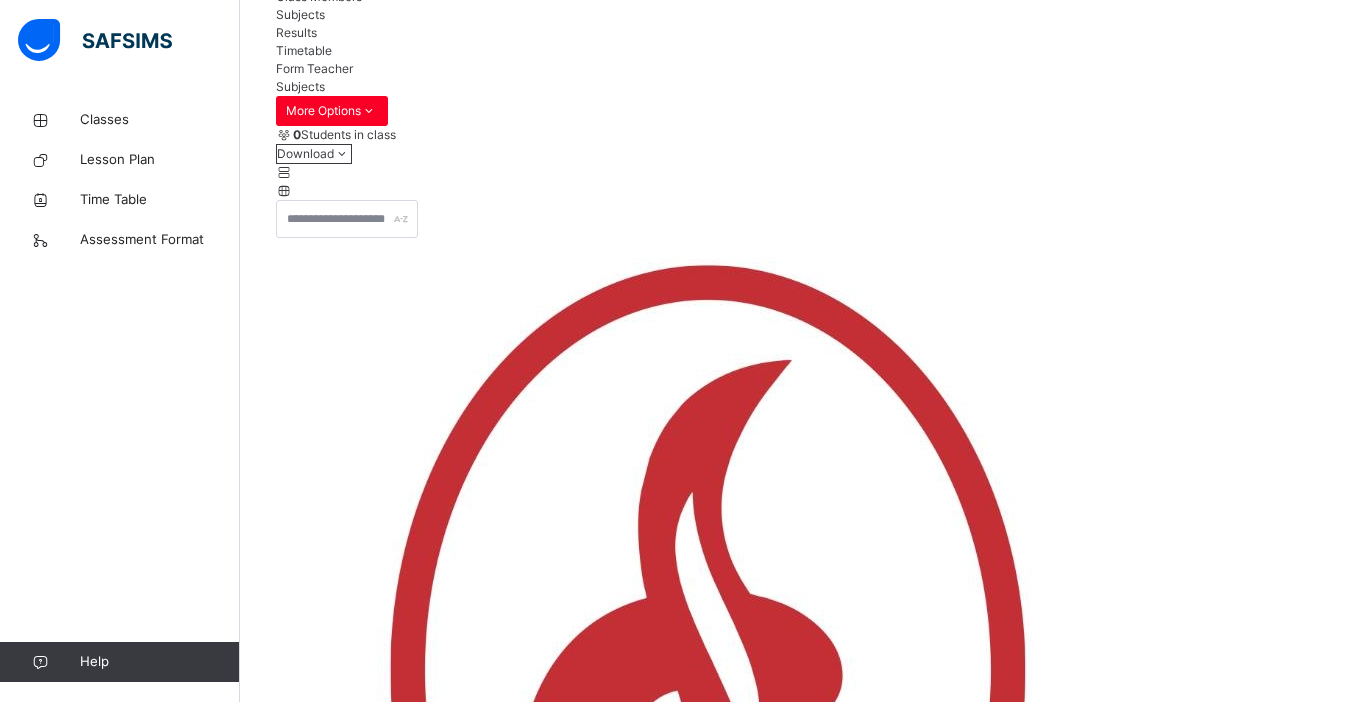 scroll, scrollTop: 200, scrollLeft: 0, axis: vertical 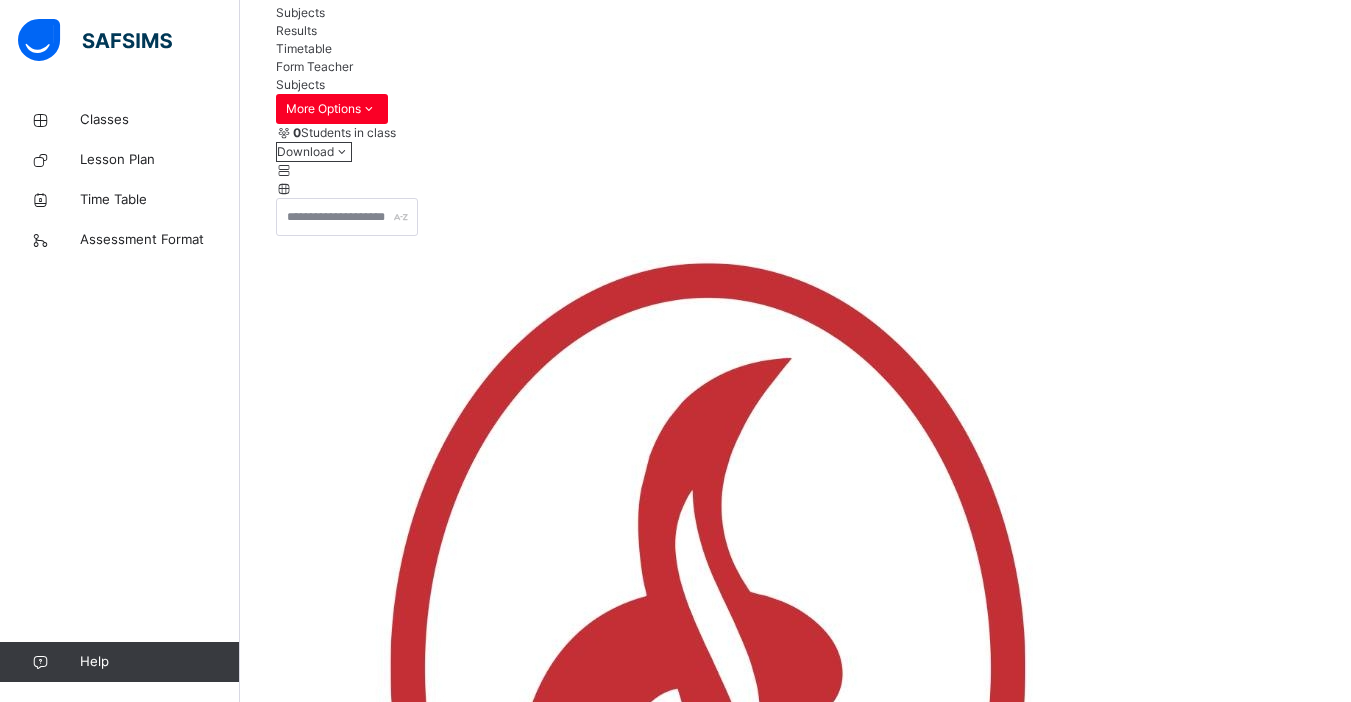 click on "Assess Students" at bounding box center (1253, 4188) 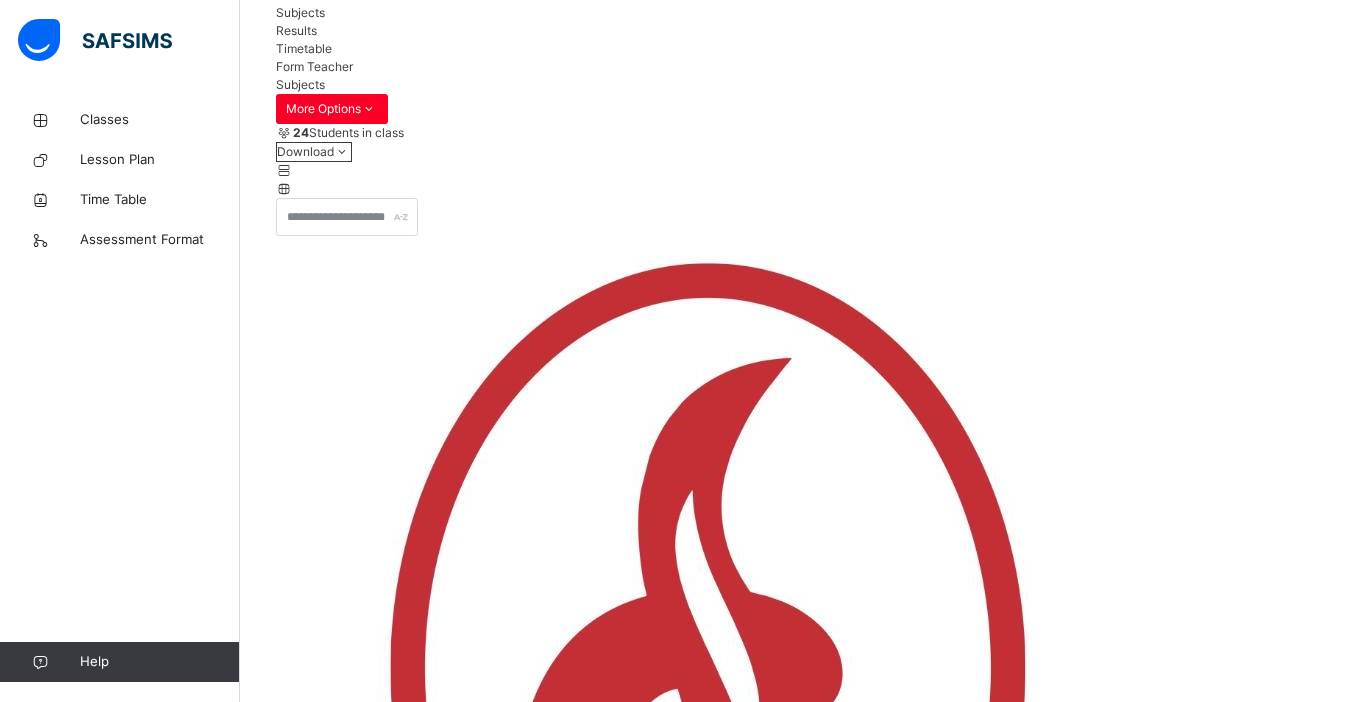 click at bounding box center [1678, 6560] 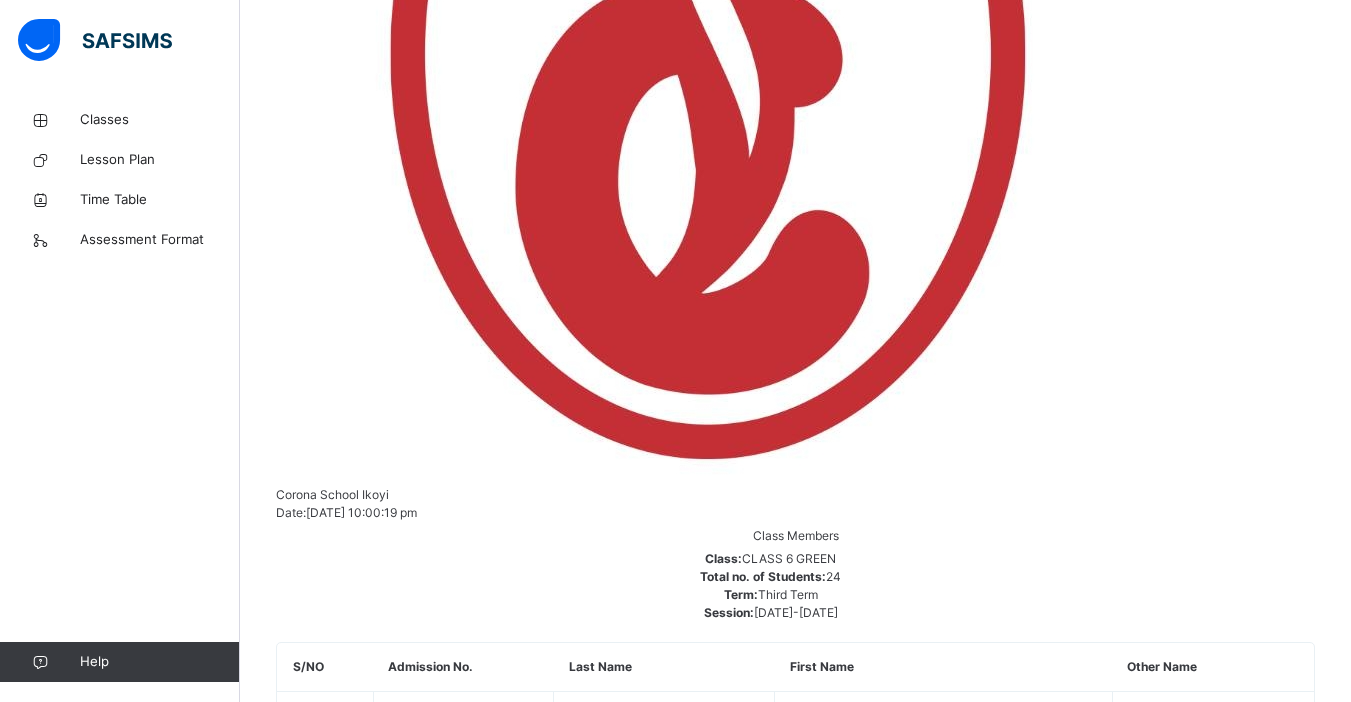 scroll, scrollTop: 1194, scrollLeft: 0, axis: vertical 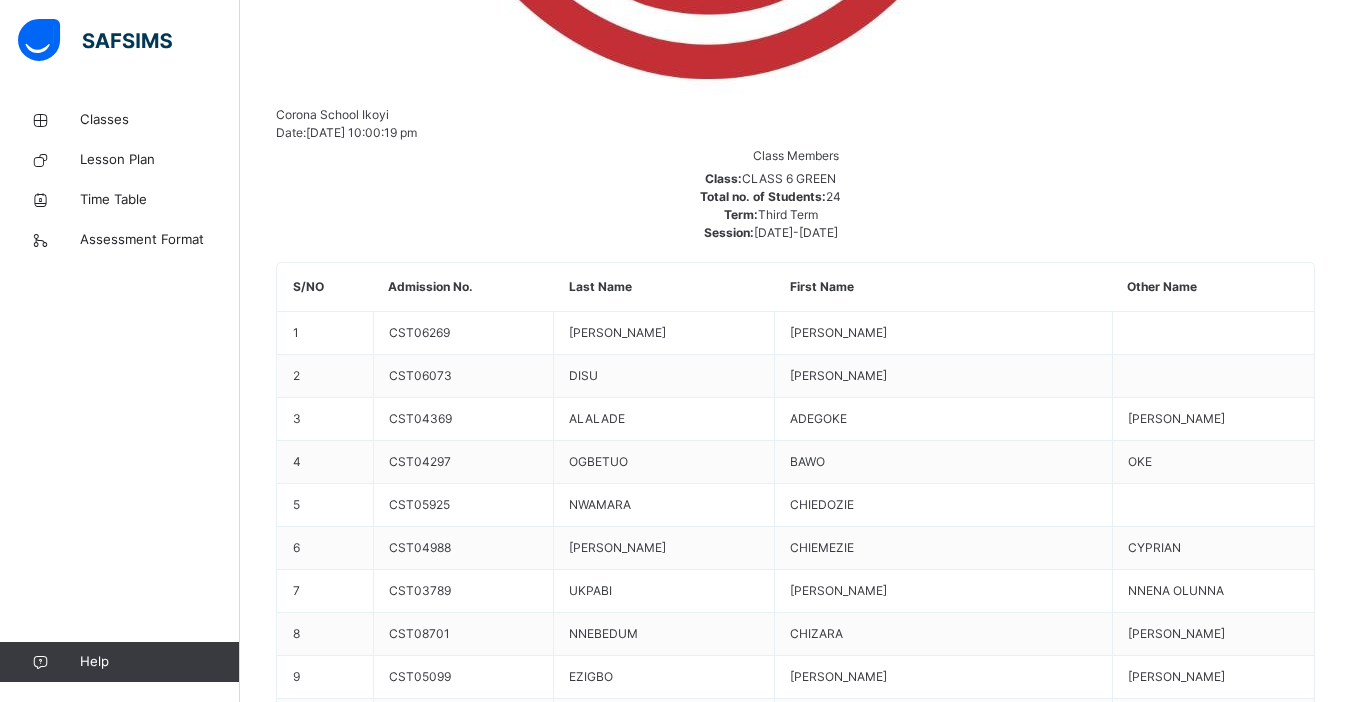 type on "**********" 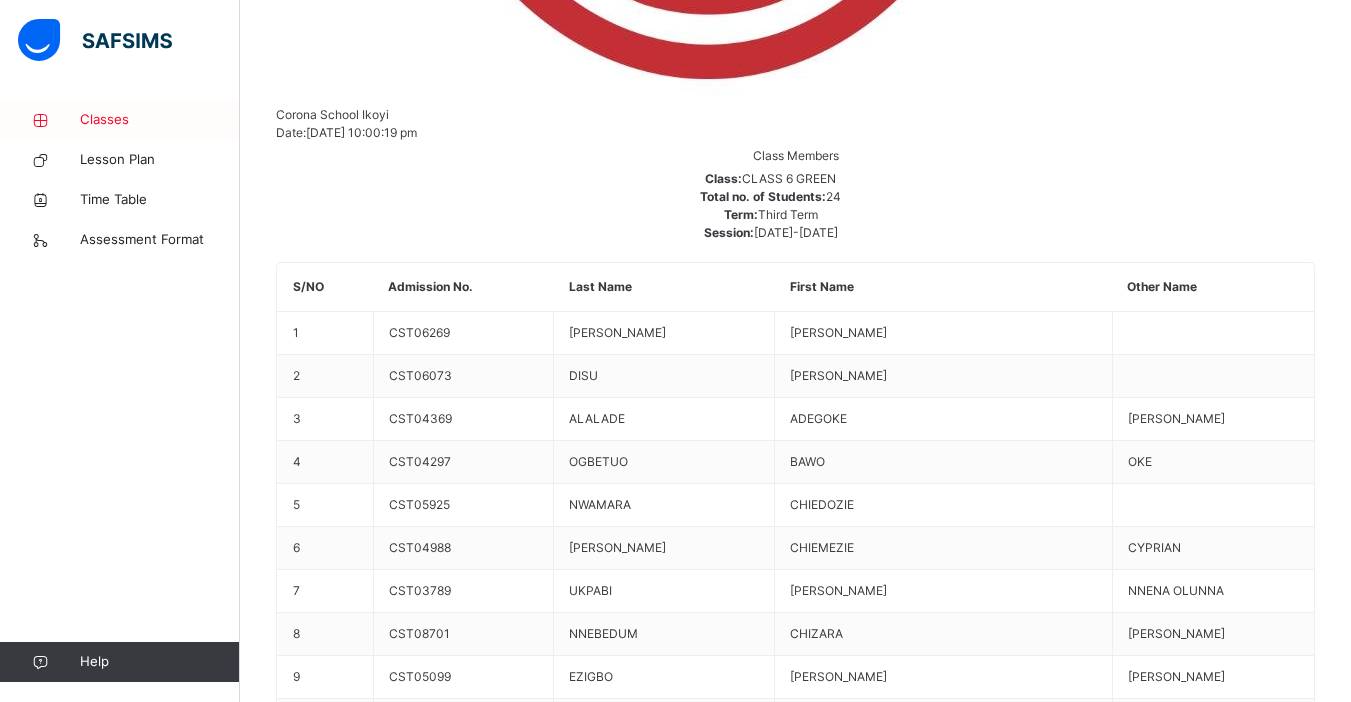 click on "Classes" at bounding box center [160, 120] 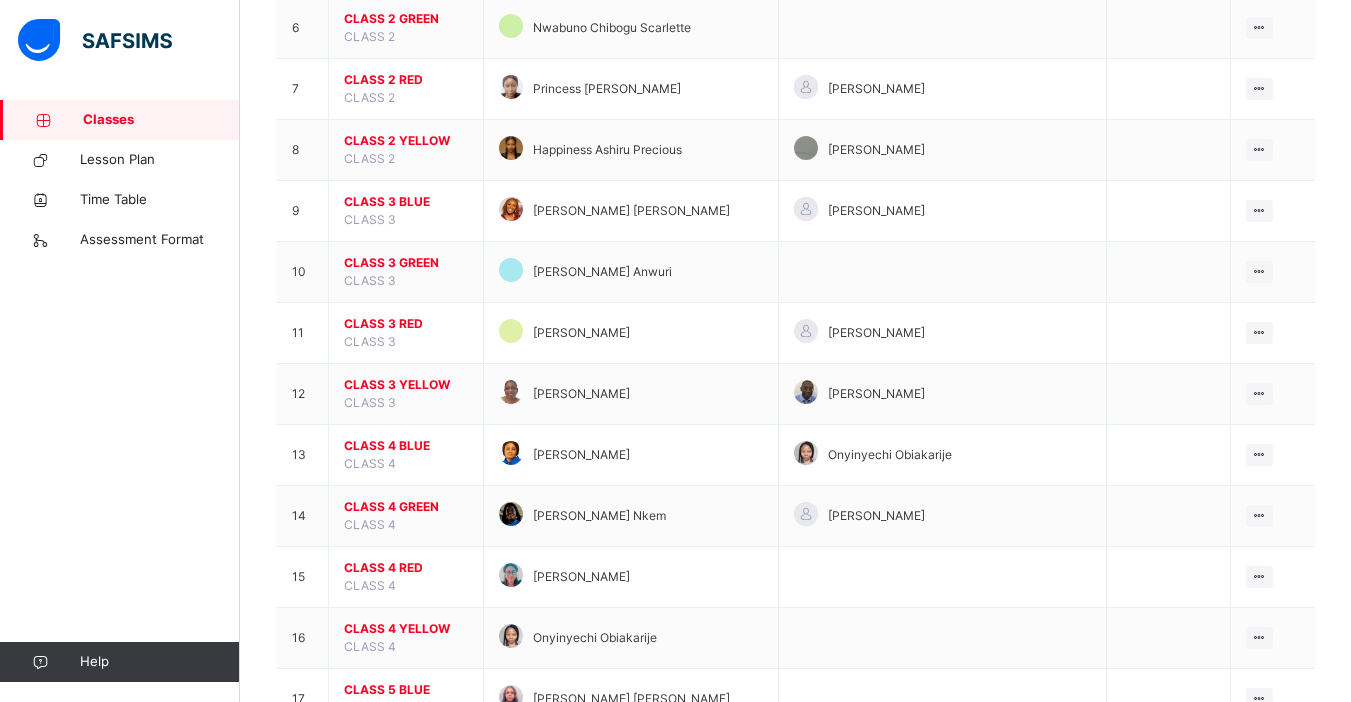 scroll, scrollTop: 989, scrollLeft: 0, axis: vertical 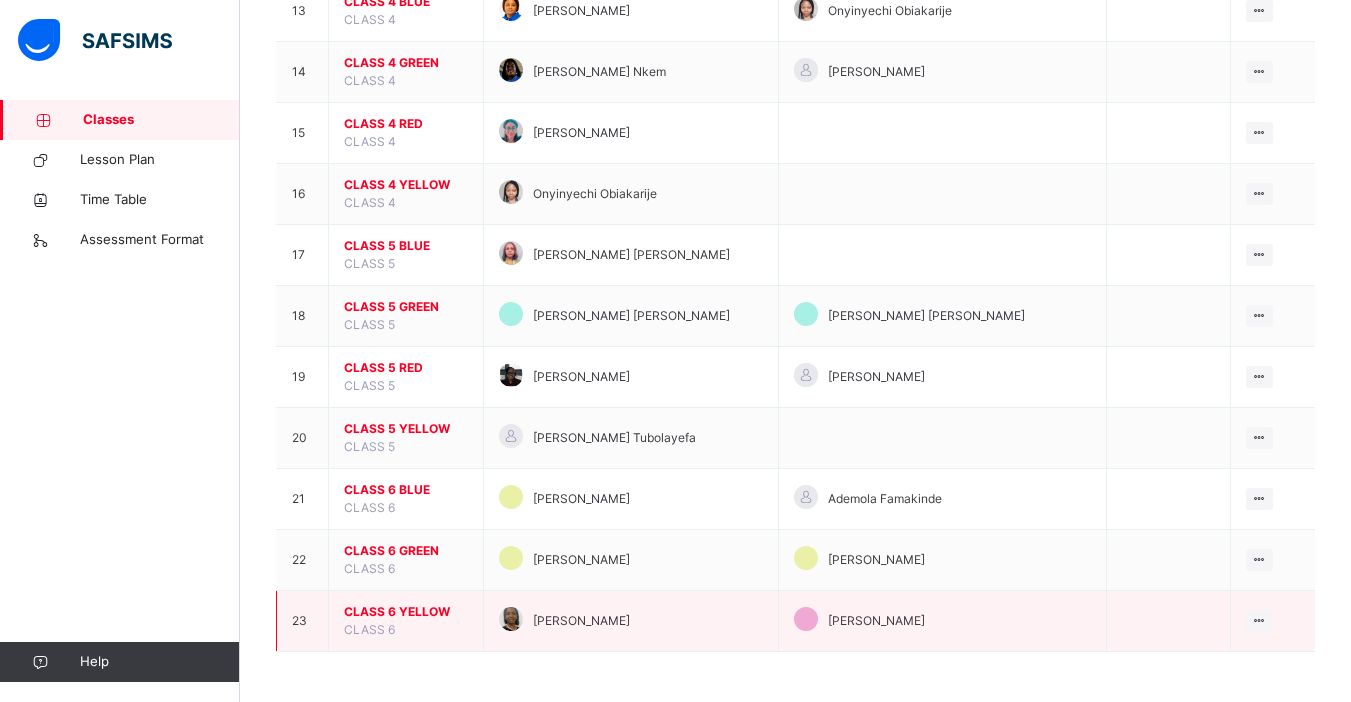 click on "CLASS 6   YELLOW" at bounding box center [406, 612] 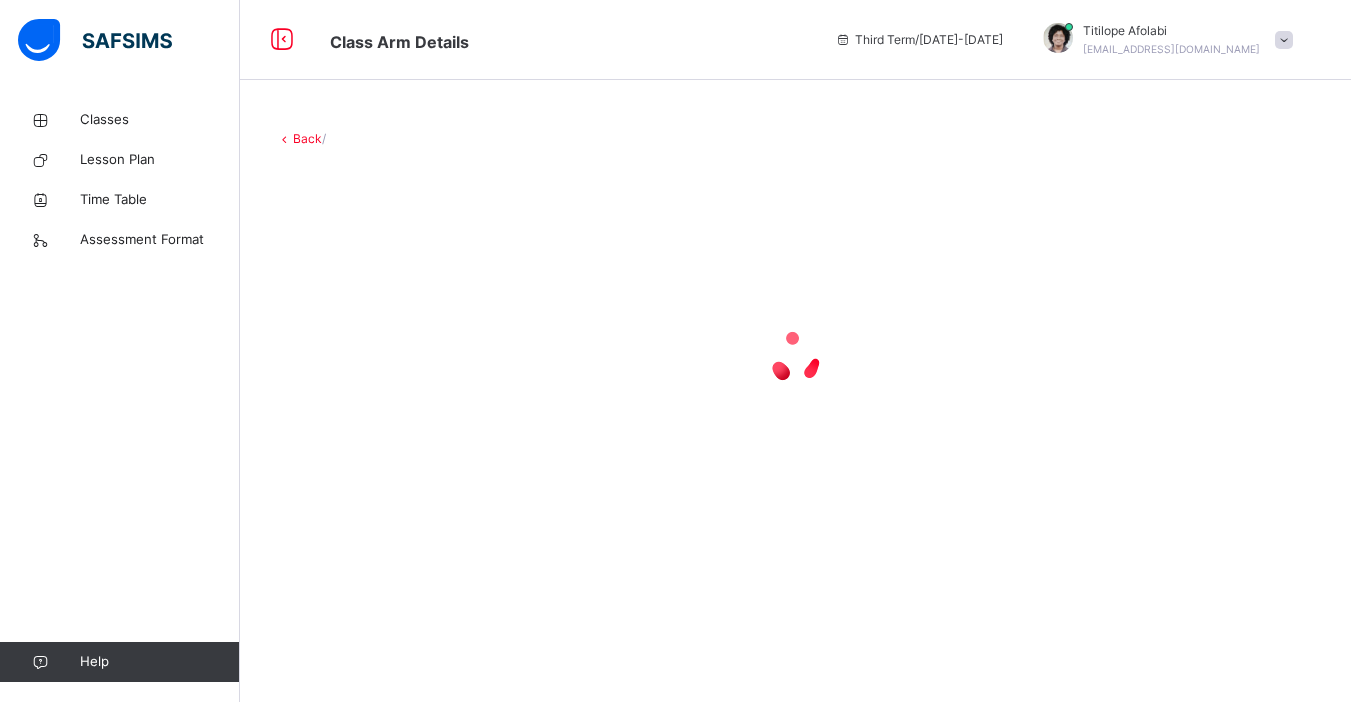 scroll, scrollTop: 0, scrollLeft: 0, axis: both 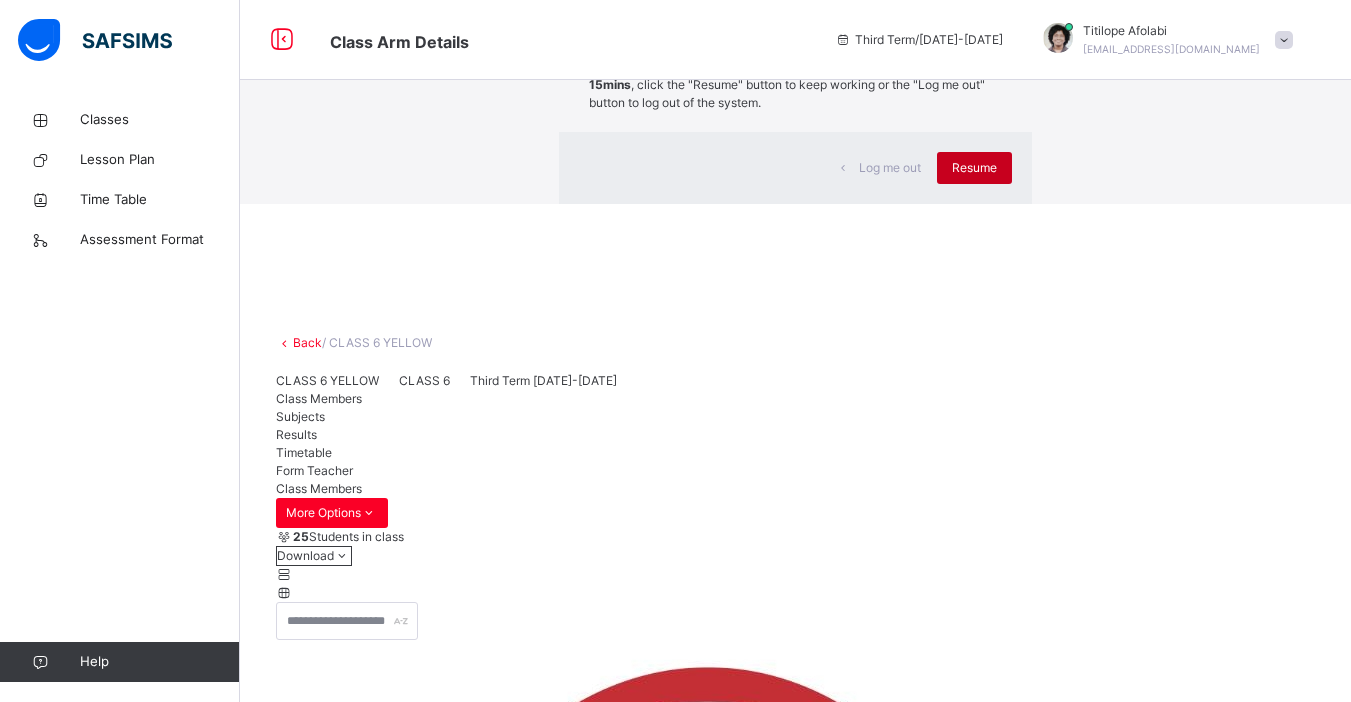 click on "Resume" at bounding box center [974, 168] 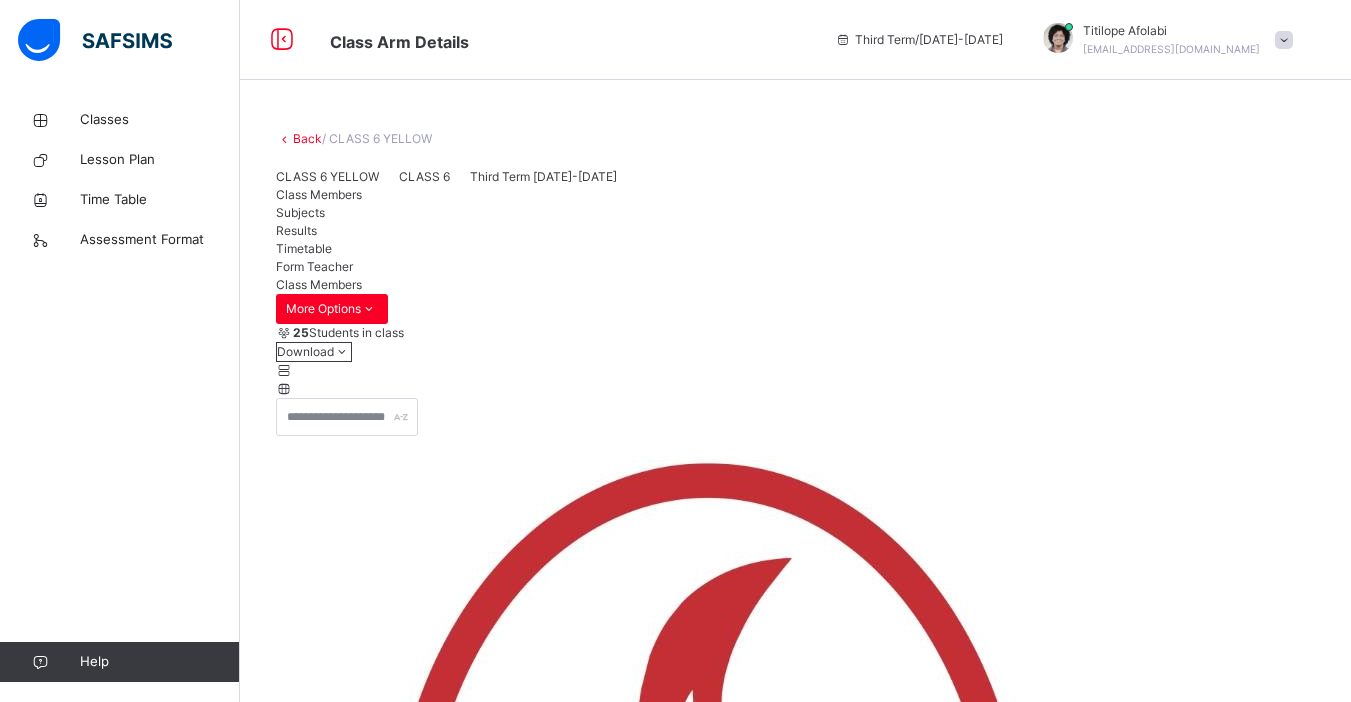 click on "Subjects" at bounding box center (300, 212) 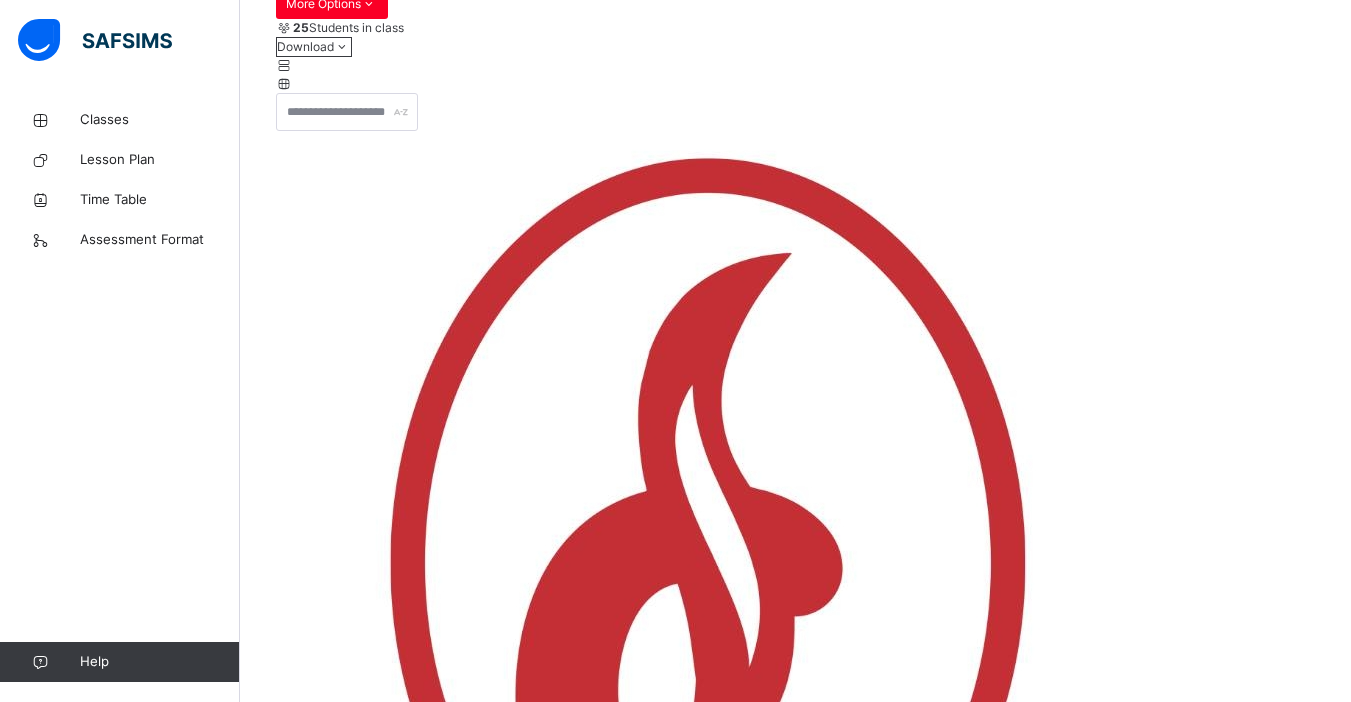 scroll, scrollTop: 436, scrollLeft: 0, axis: vertical 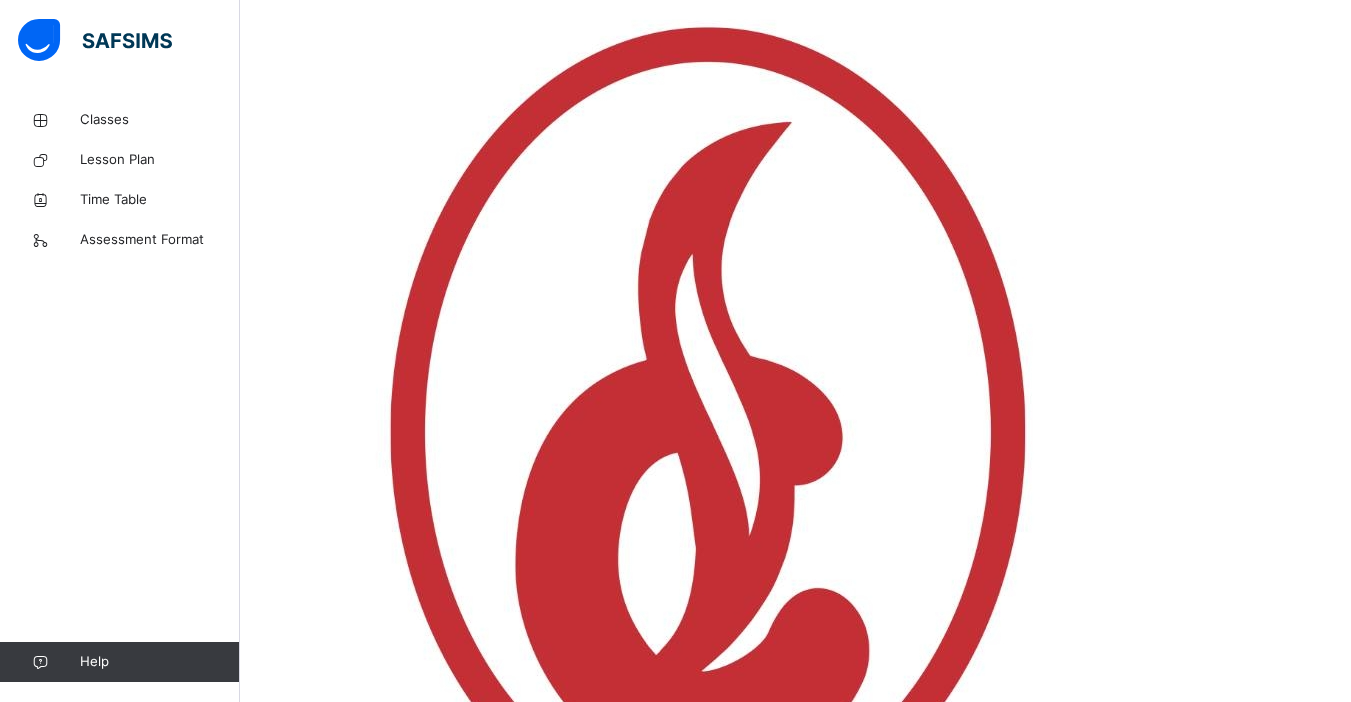 click on "Assess Students" at bounding box center (1253, 4056) 